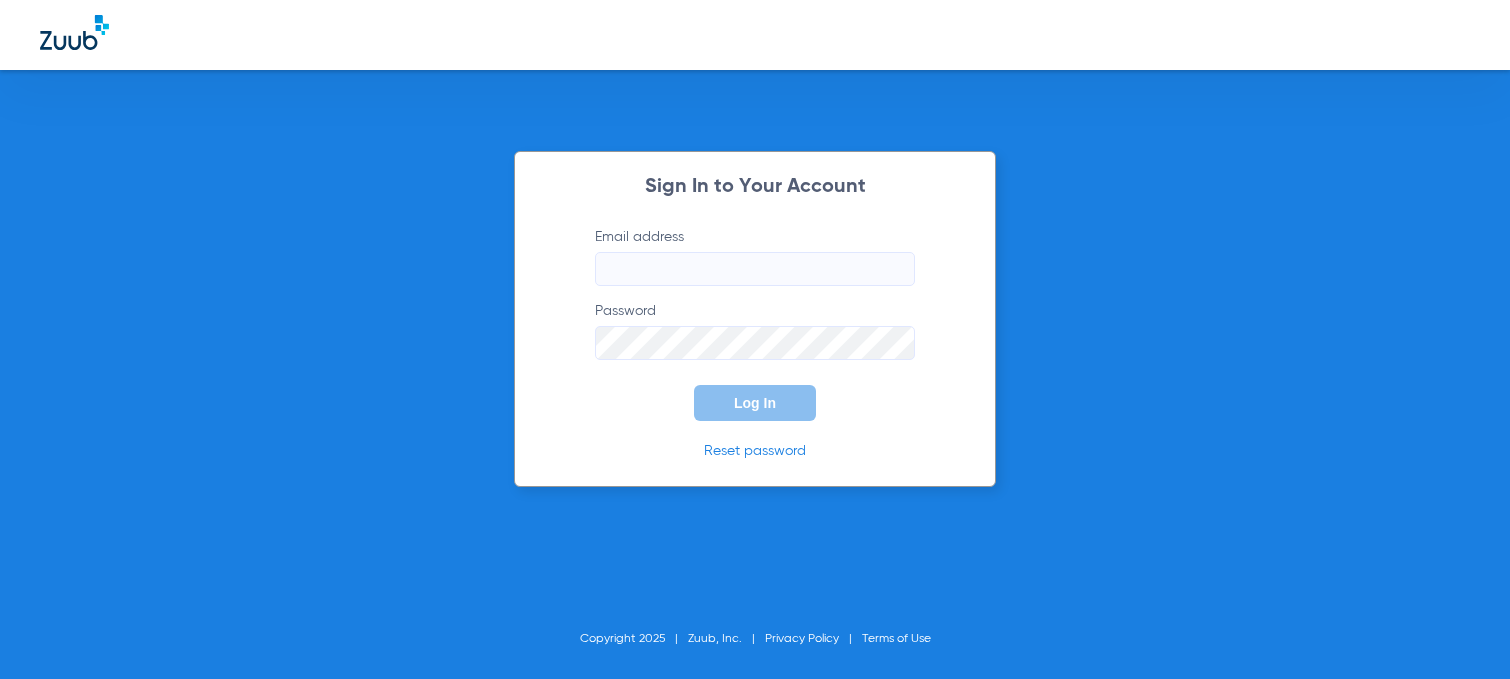 scroll, scrollTop: 0, scrollLeft: 0, axis: both 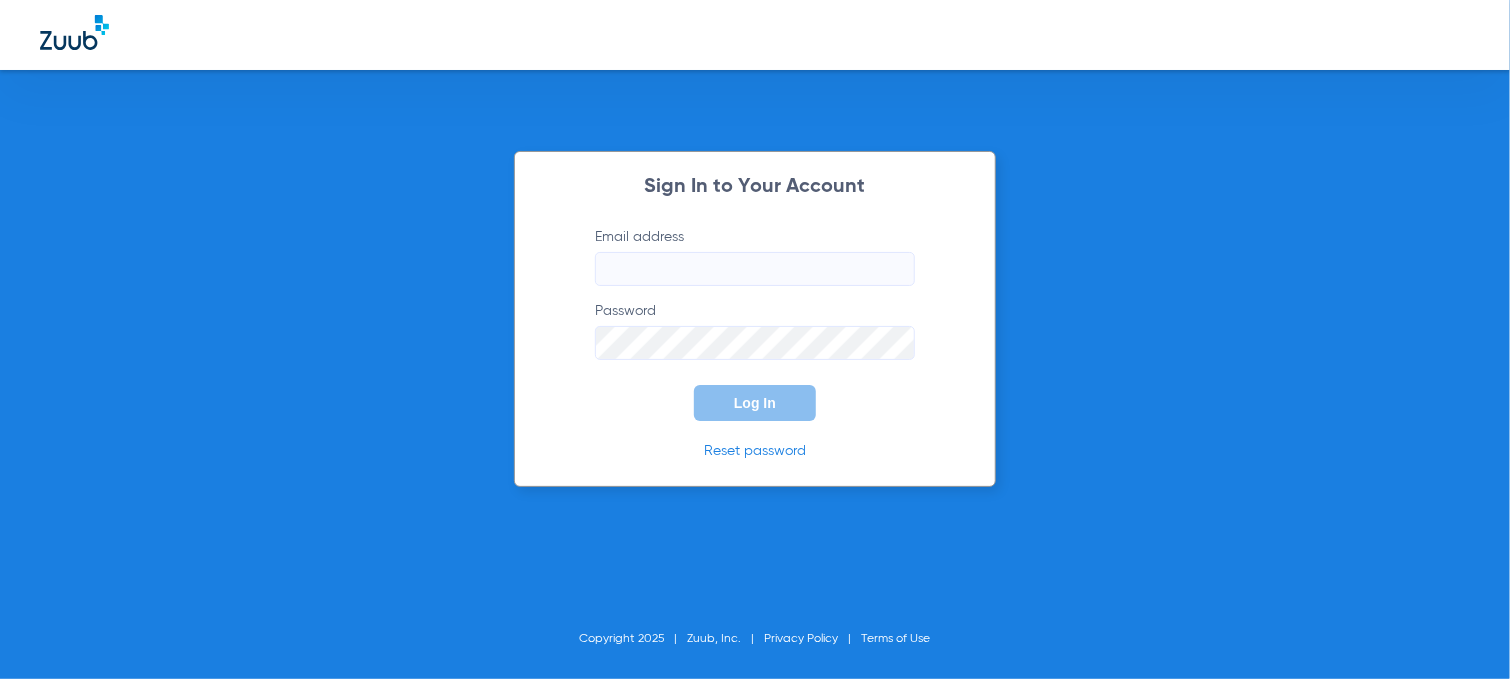 type on "[PERSON_NAME][EMAIL_ADDRESS][DOMAIN_NAME]" 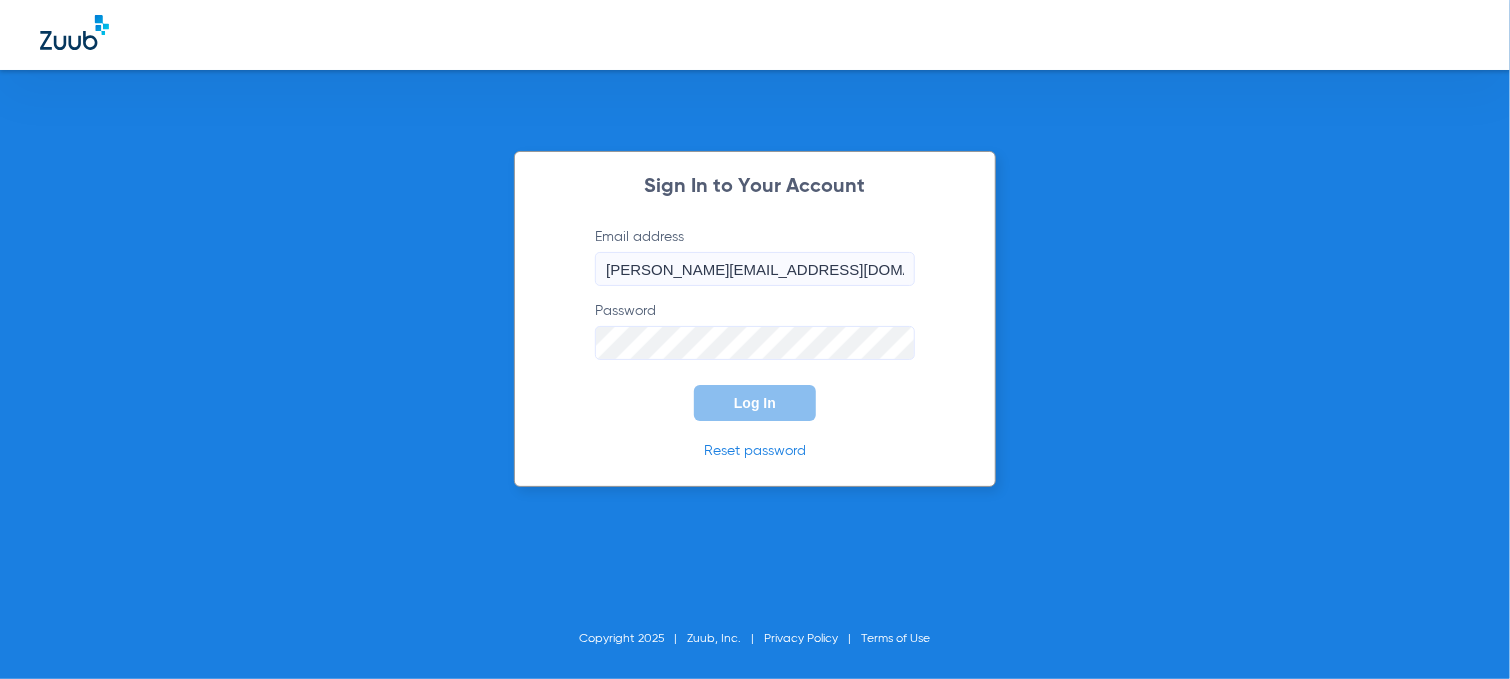 click on "Log In" 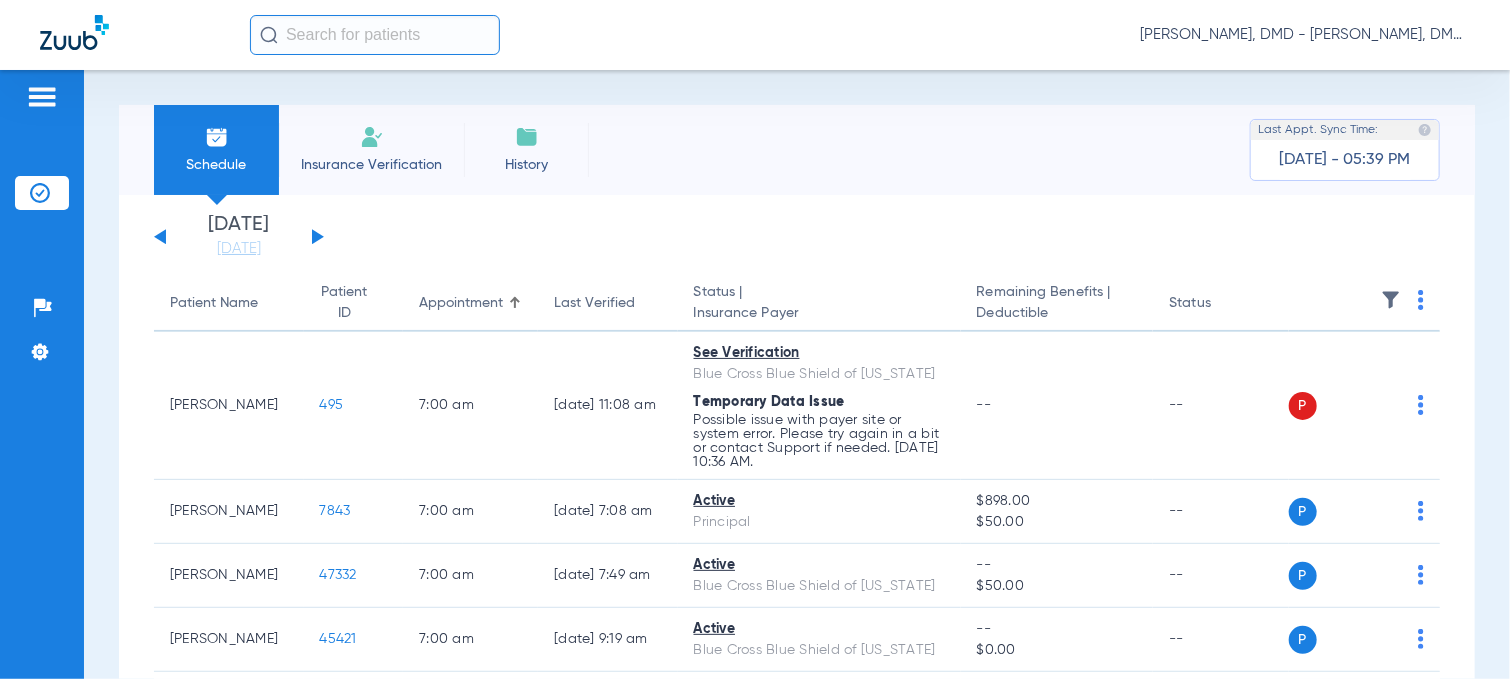 click 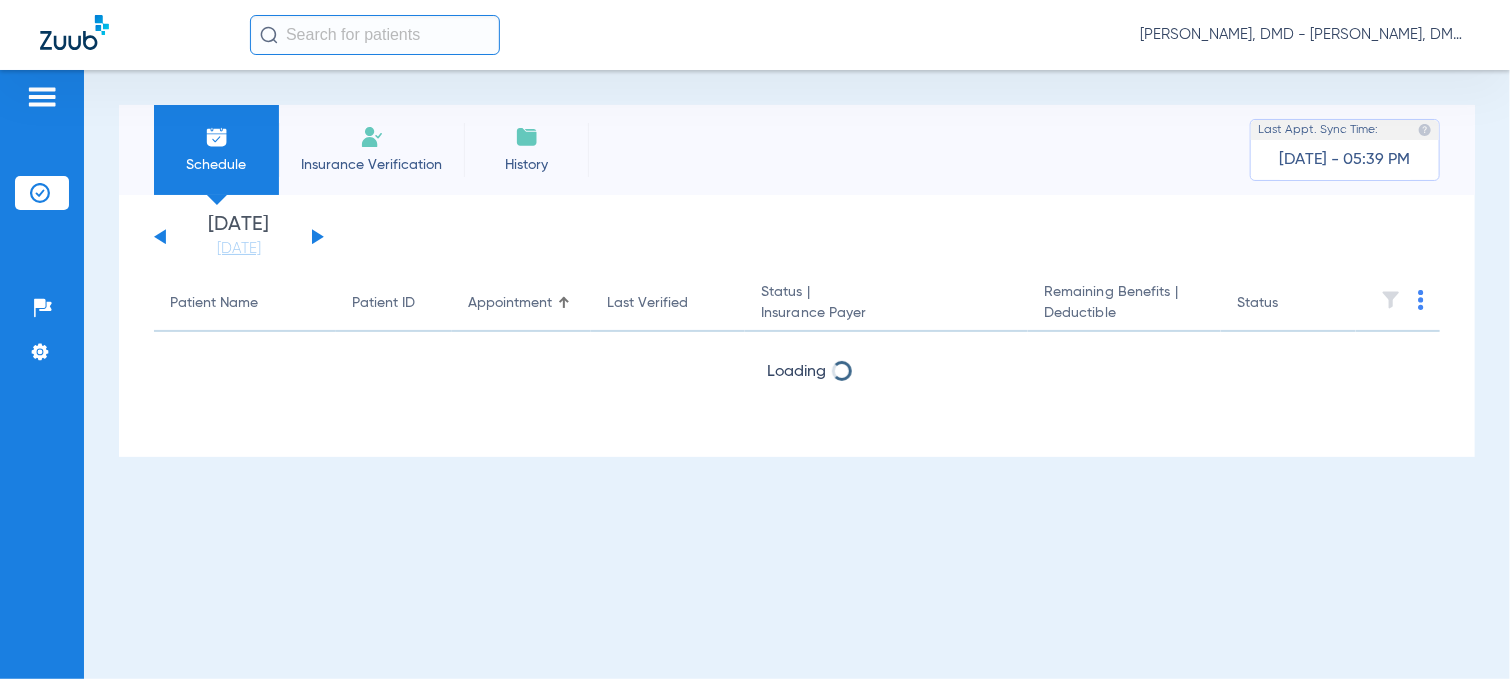 click 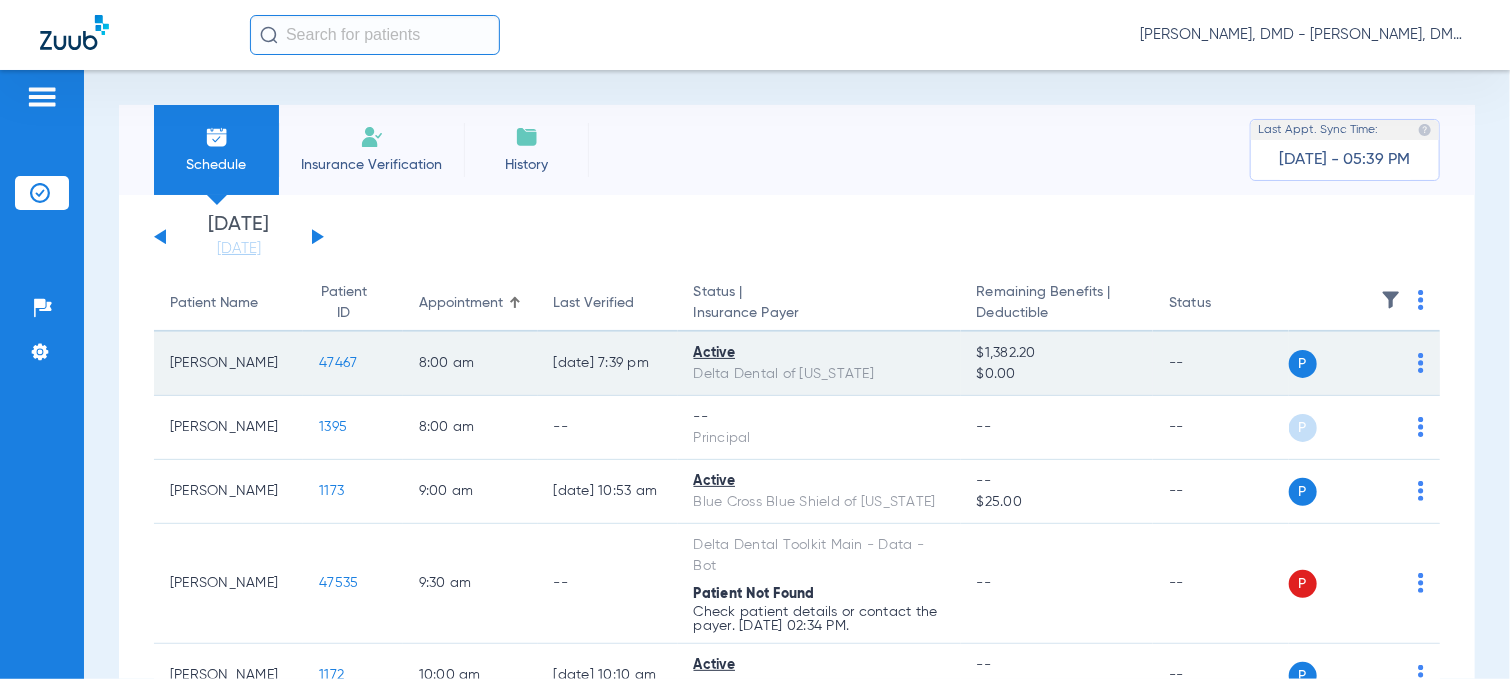 click 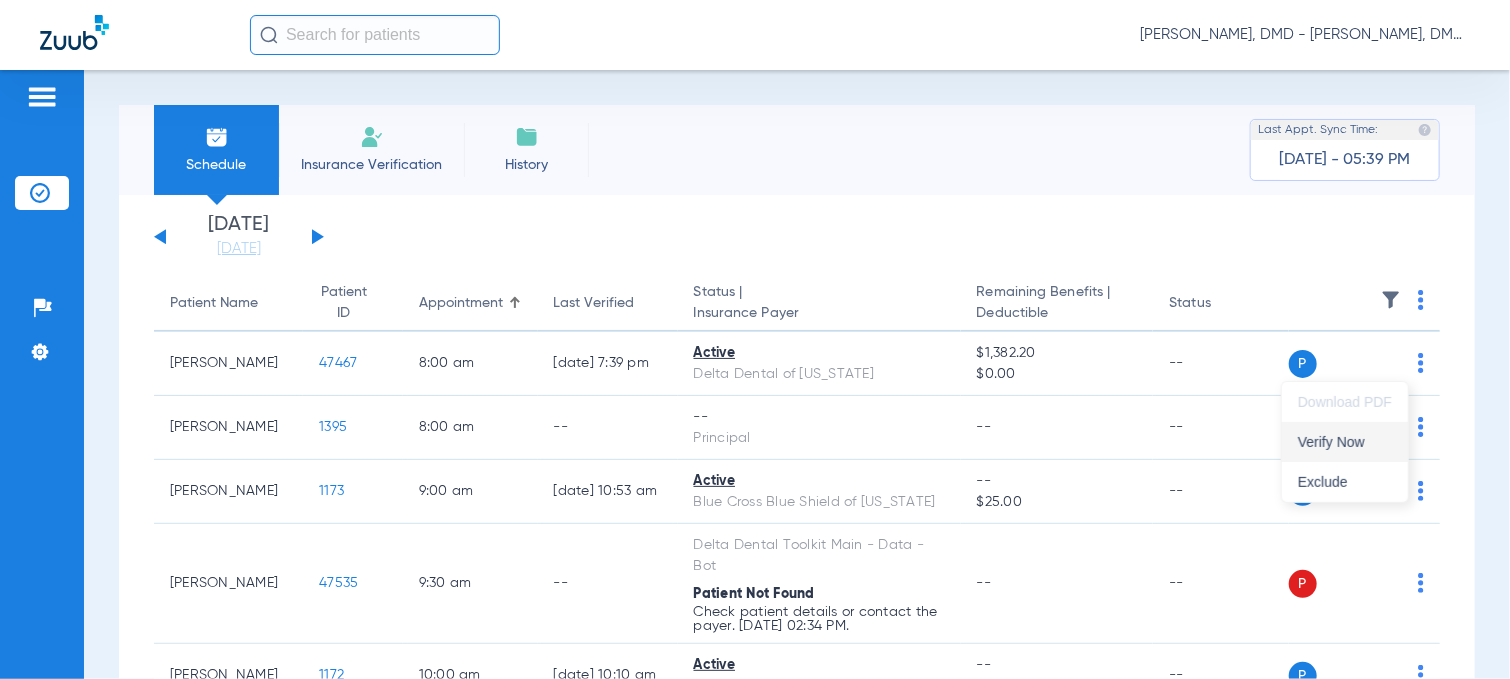 click on "Verify Now" at bounding box center [1345, 442] 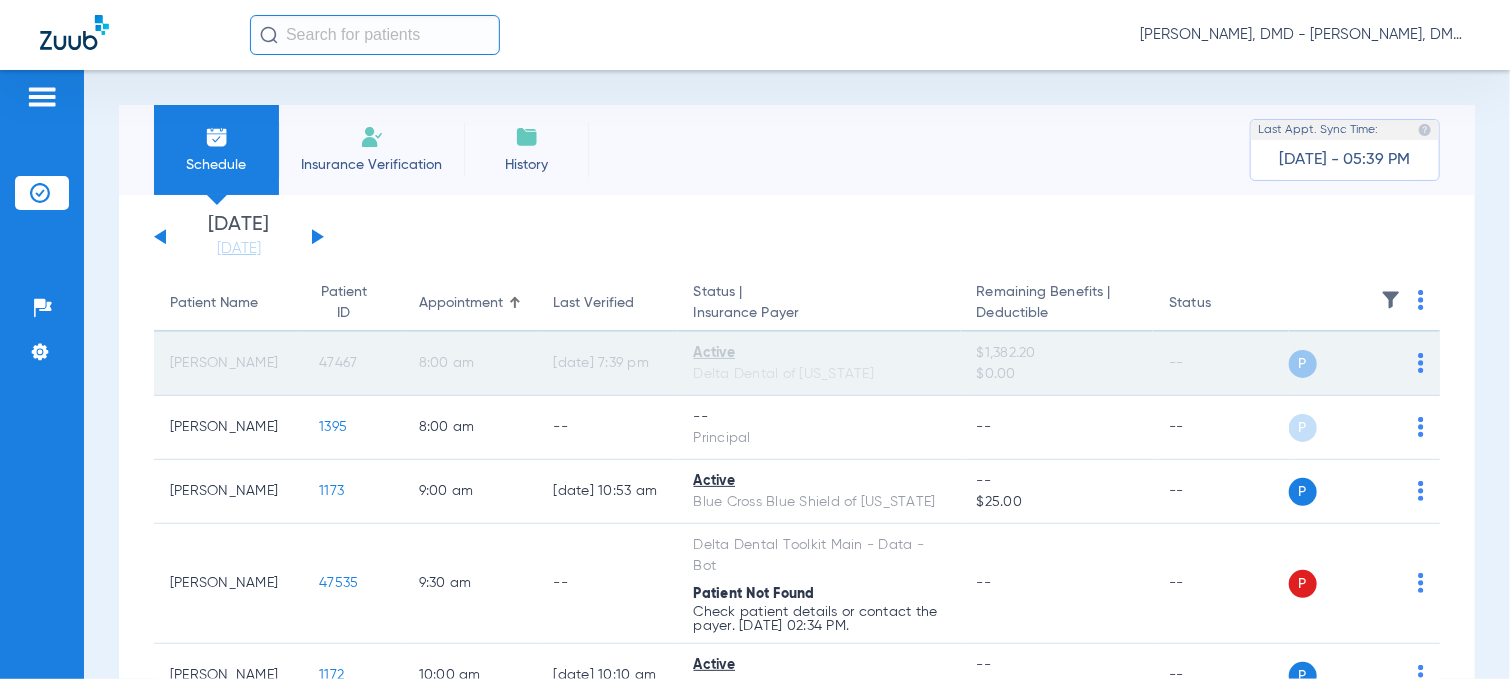 click on "47467" 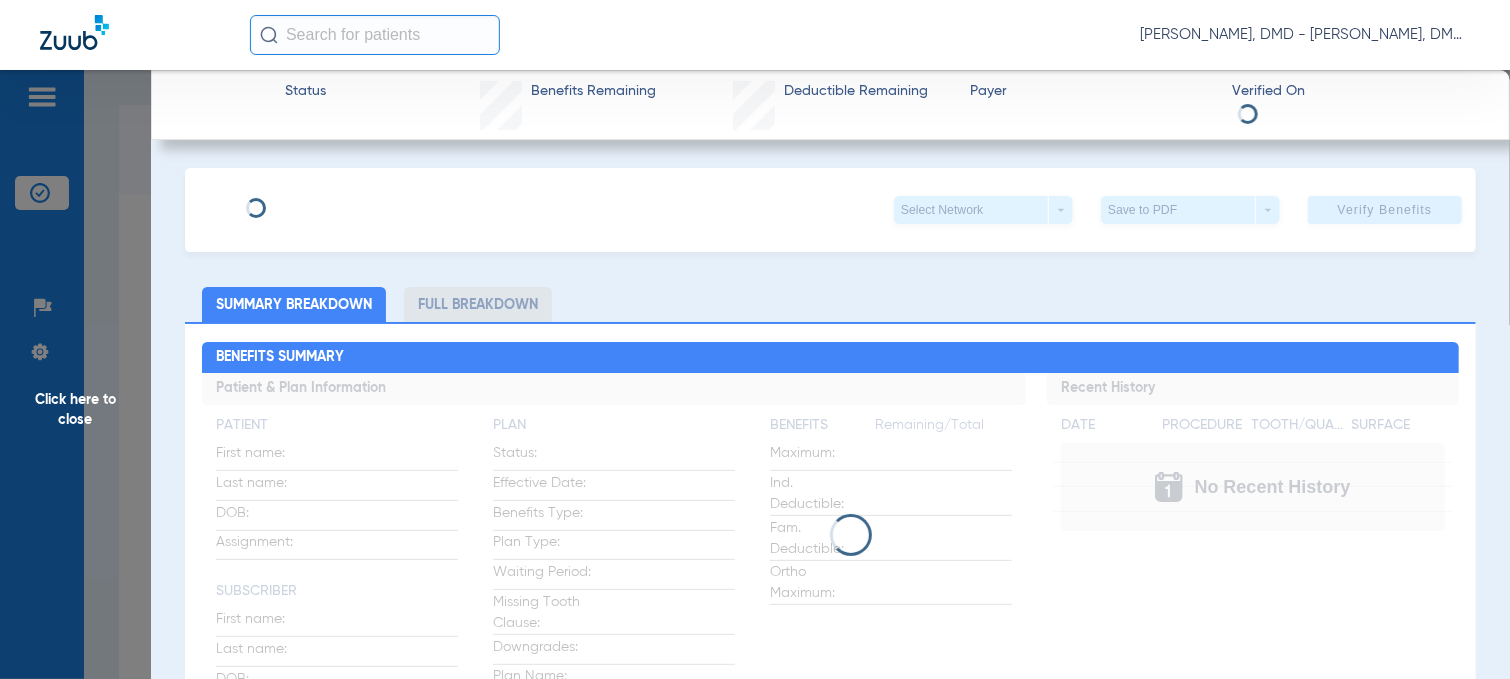type on "[PERSON_NAME]" 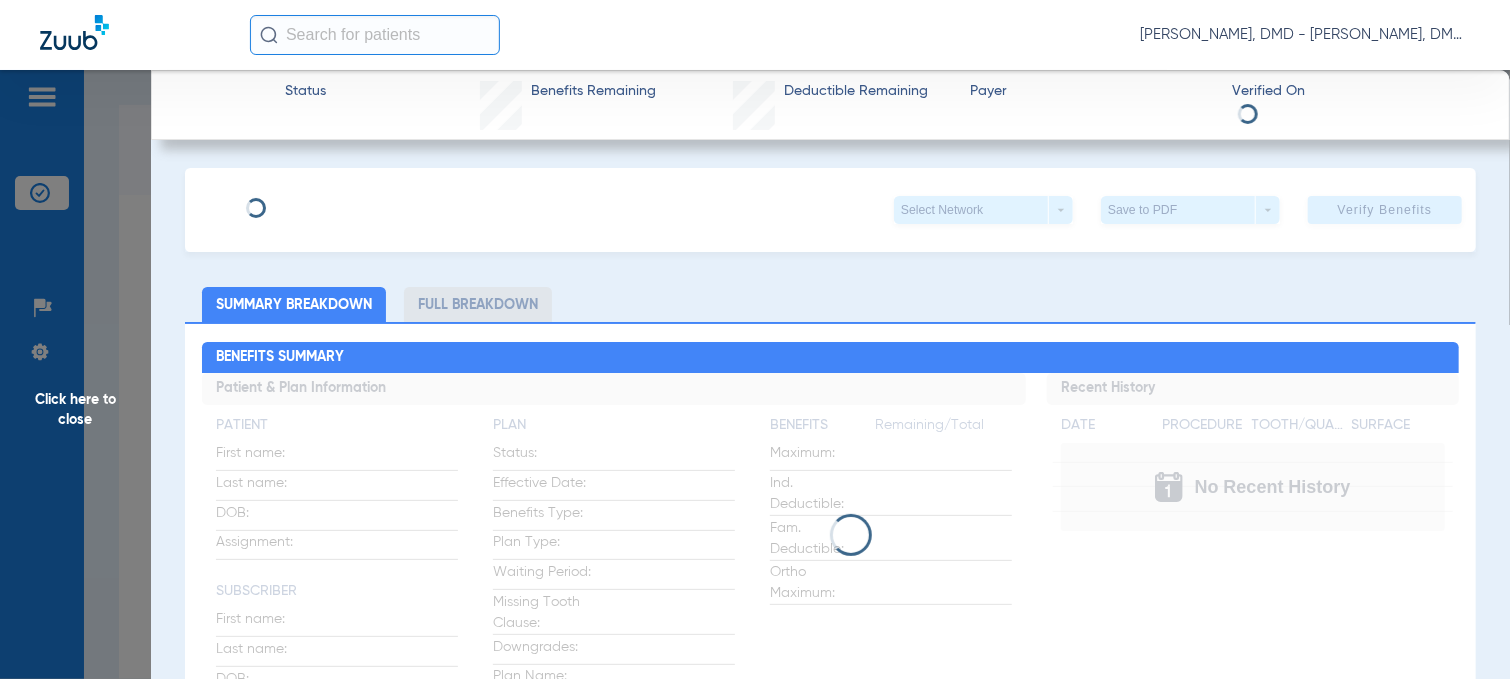 type on "Brown" 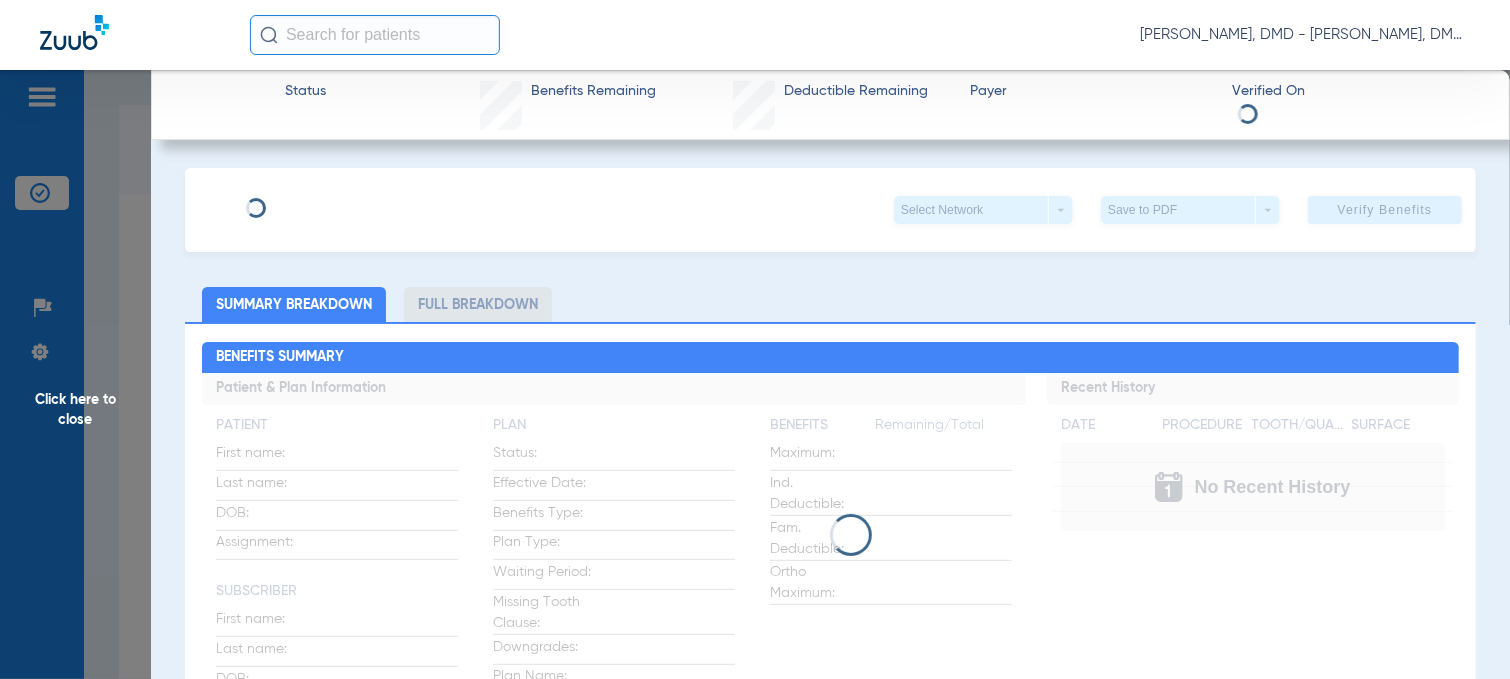 type on "[DATE]" 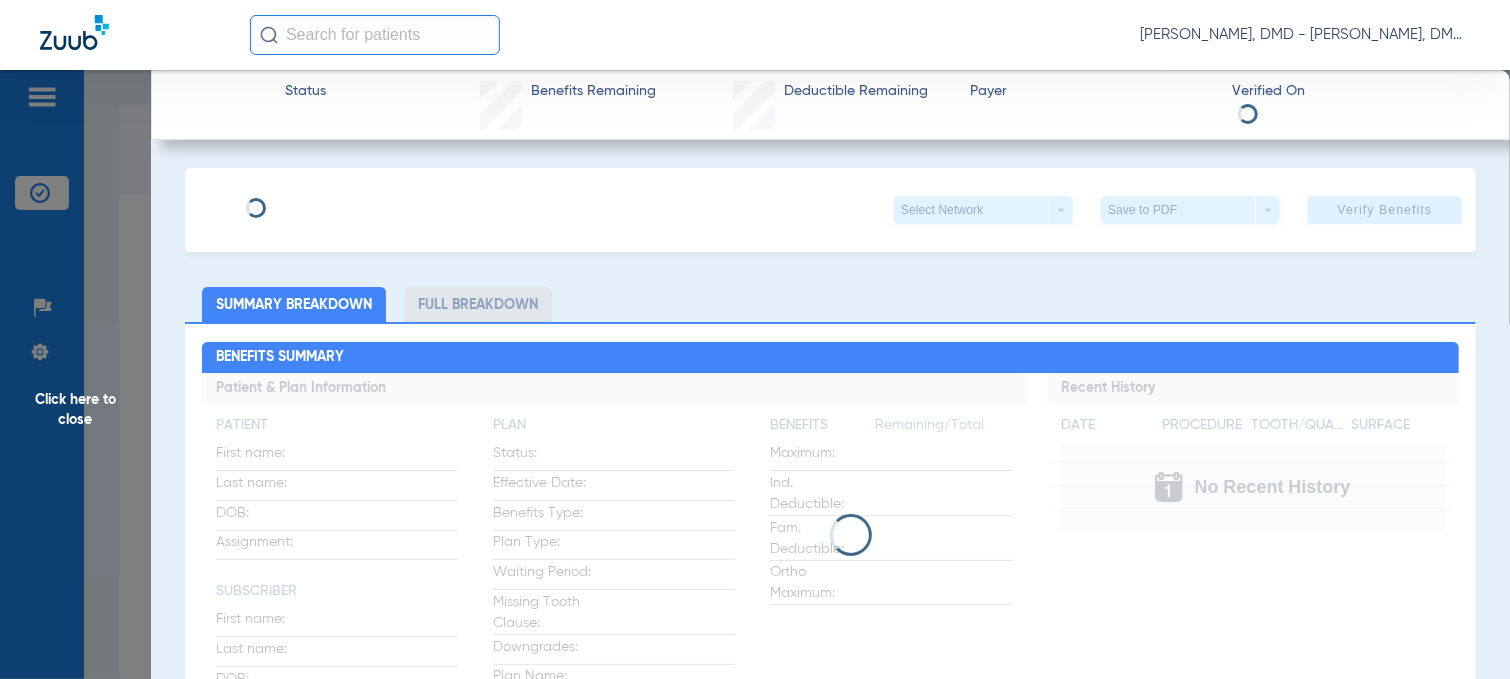 type on "D62866707" 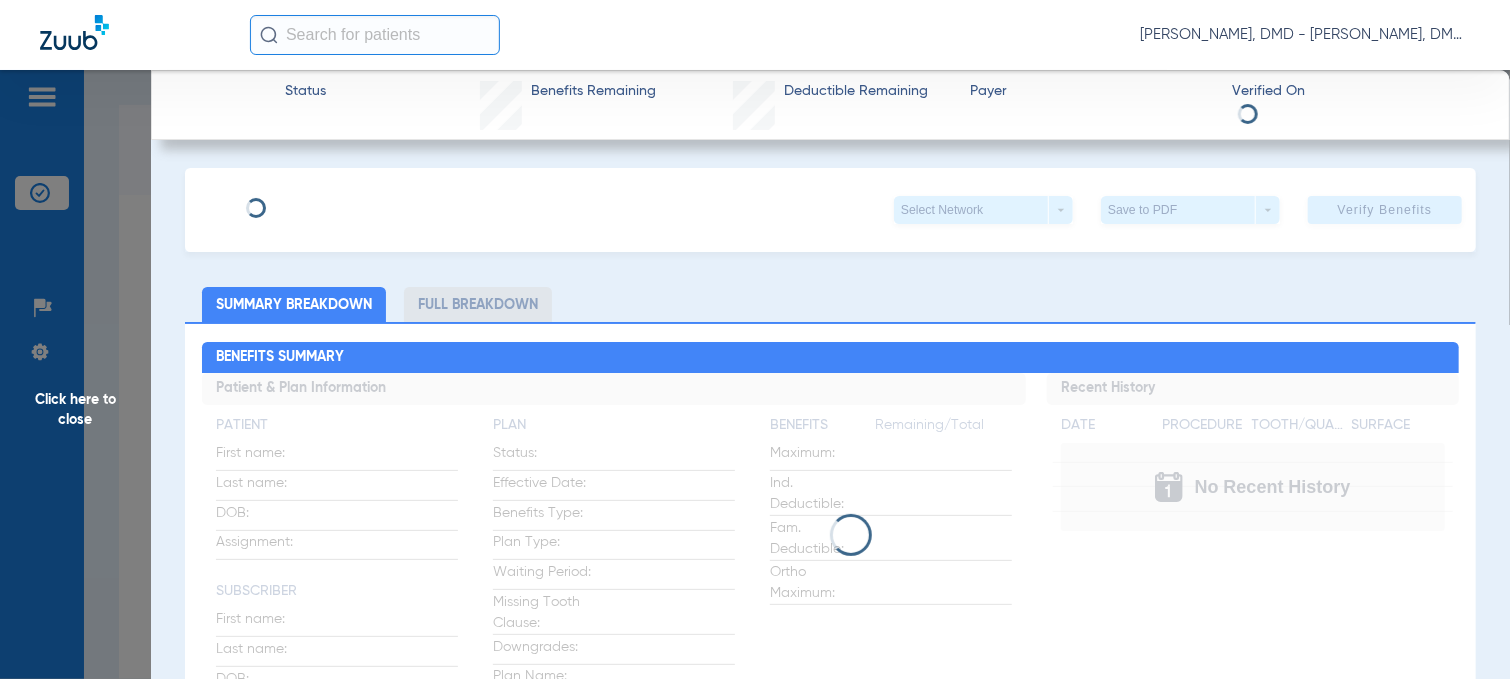 type on "0508042104" 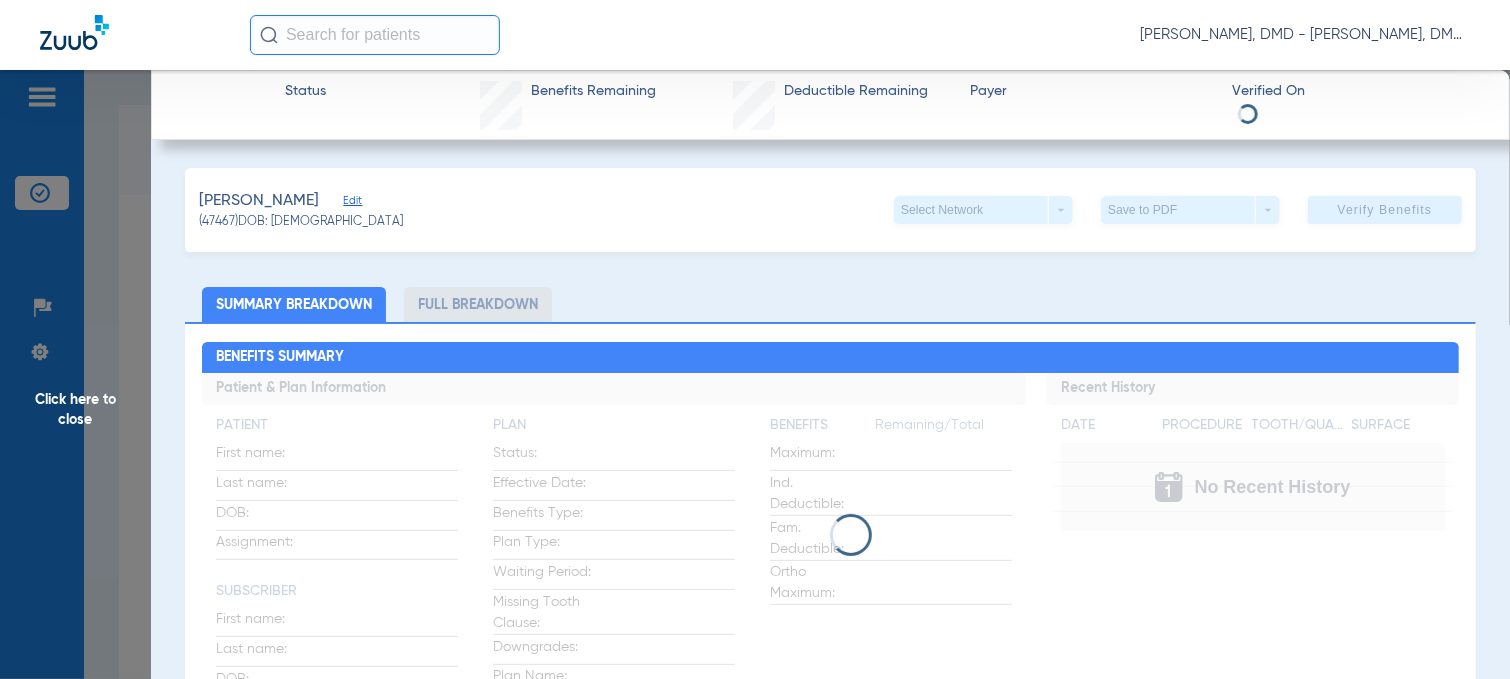 click on "Edit" 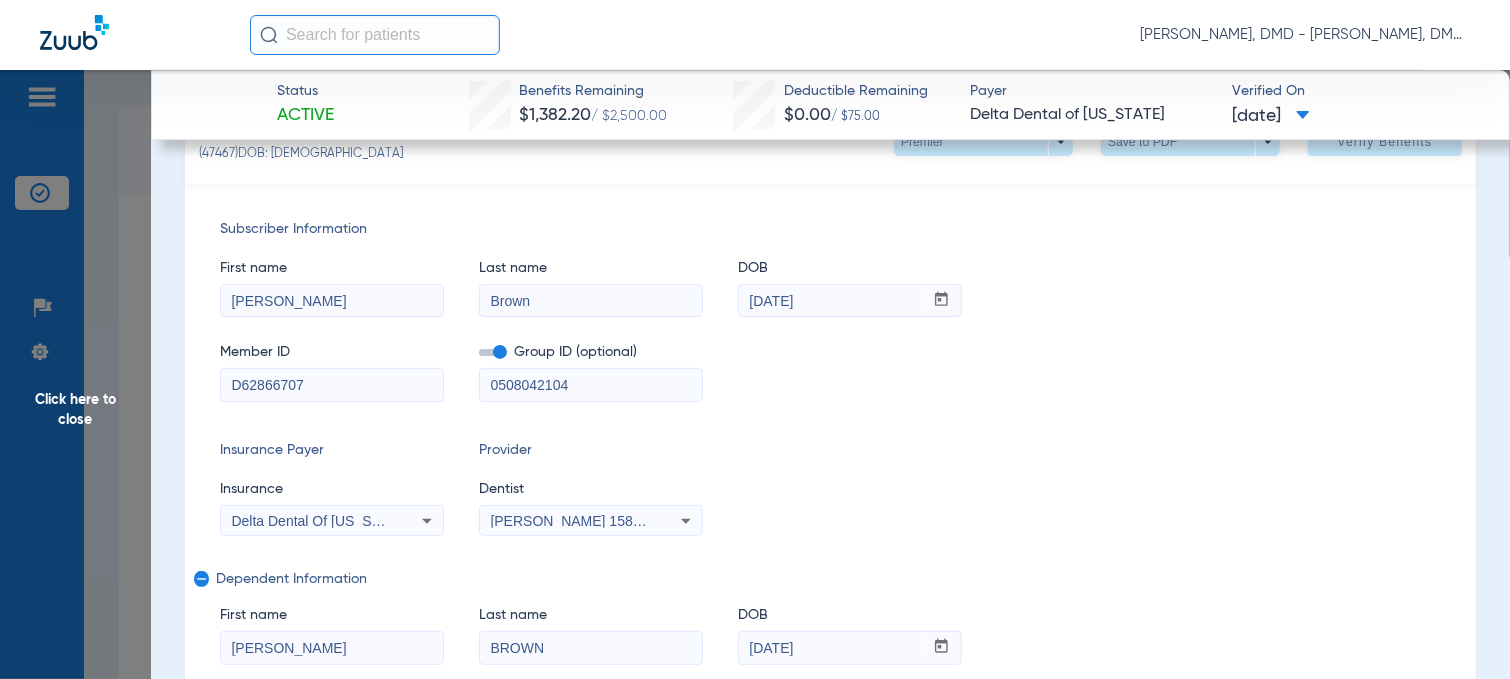 scroll, scrollTop: 100, scrollLeft: 0, axis: vertical 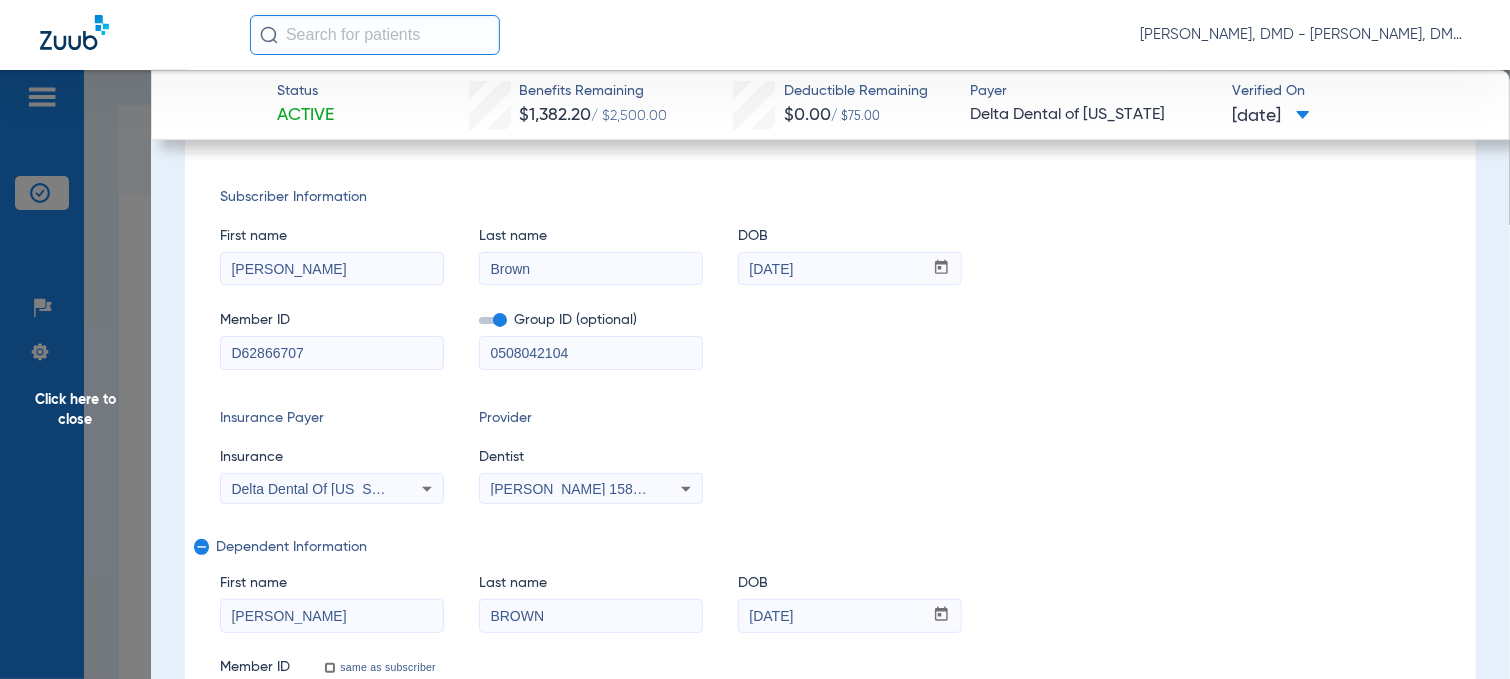 drag, startPoint x: 333, startPoint y: 626, endPoint x: 196, endPoint y: 627, distance: 137.00365 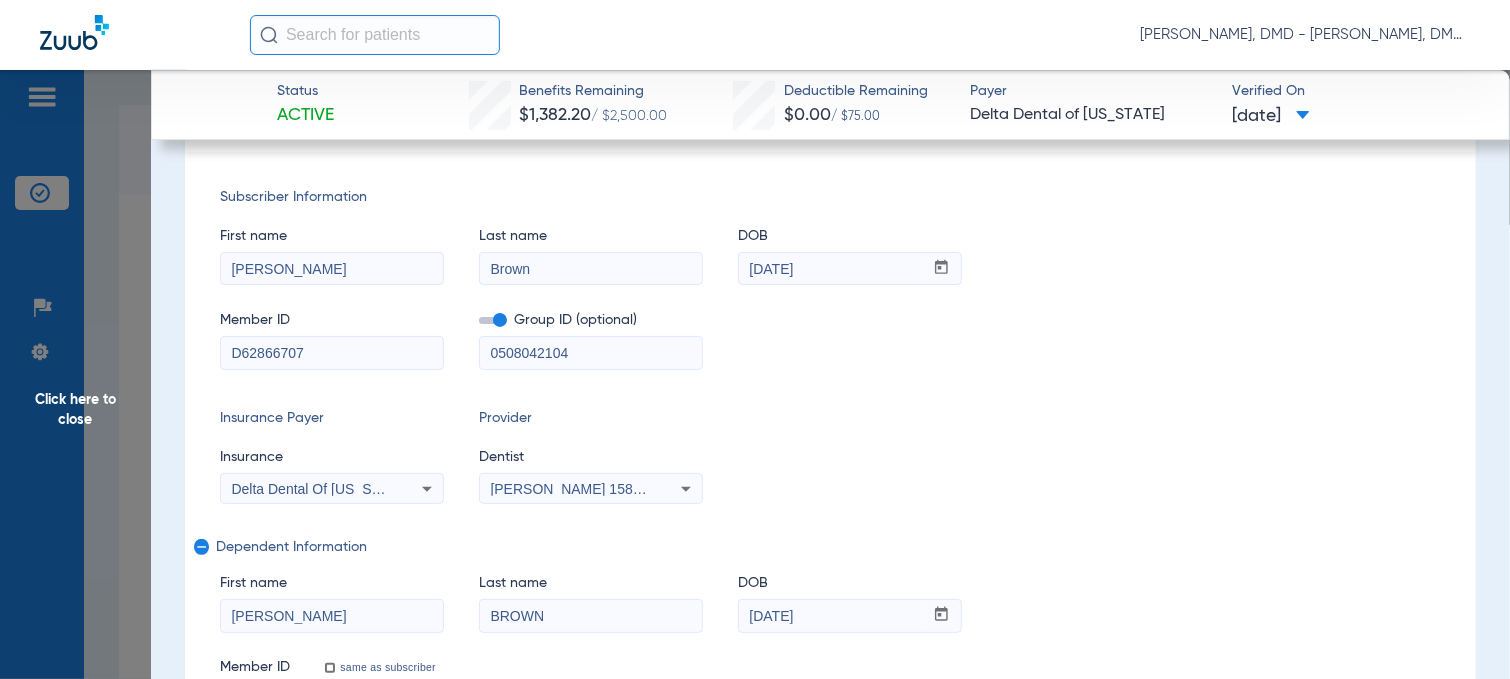 click on "Subscriber Information   First name  [PERSON_NAME] name  [PERSON_NAME]  DOB  mm / dd / yyyy [DATE]  Member ID  D62866707  Group ID (optional)  0508042104  Insurance Payer   Insurance
Delta Dental Of [US_STATE]  Provider   Dentist
[PERSON_NAME]  1588827992  remove   Dependent Information   First name  [PERSON_NAME]  Last name  BROWN  DOB  mm / dd / yyyy [DATE]  Member ID  same as subscriber D62866707" 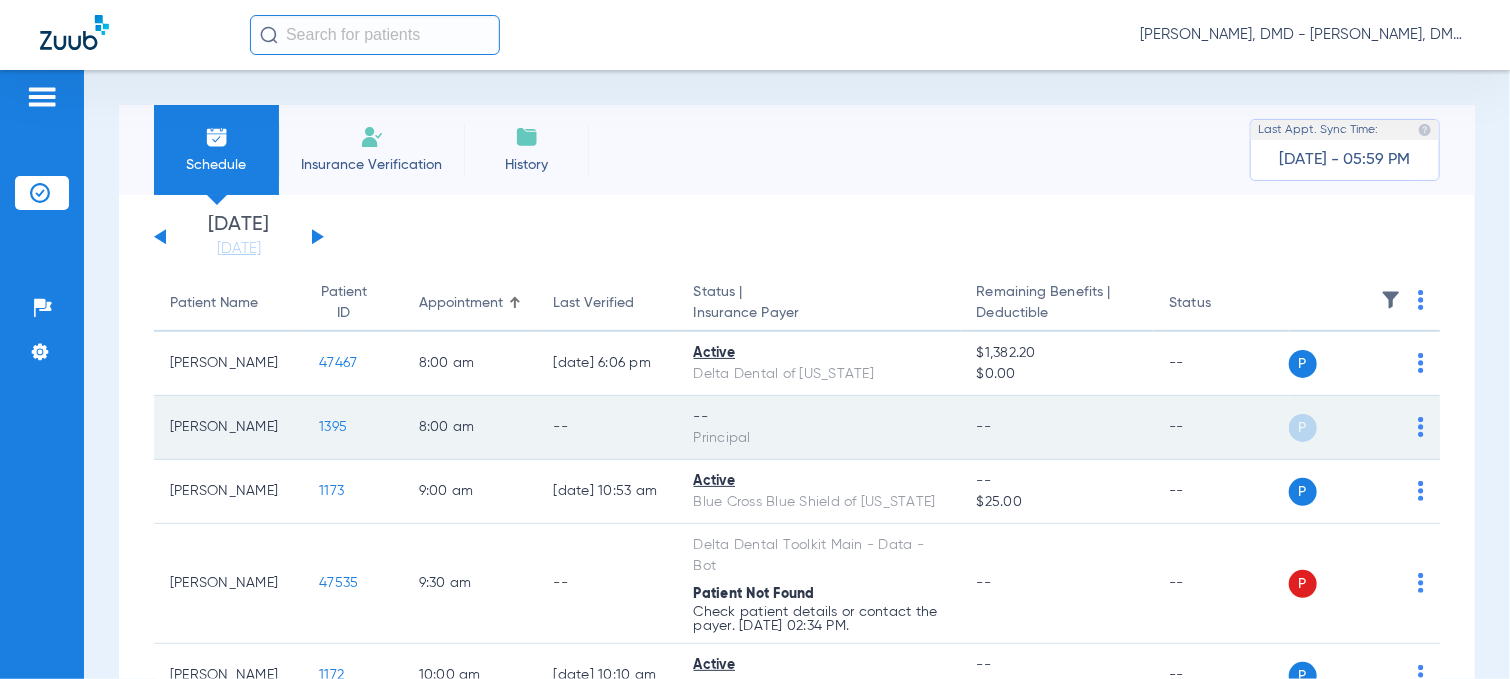 click 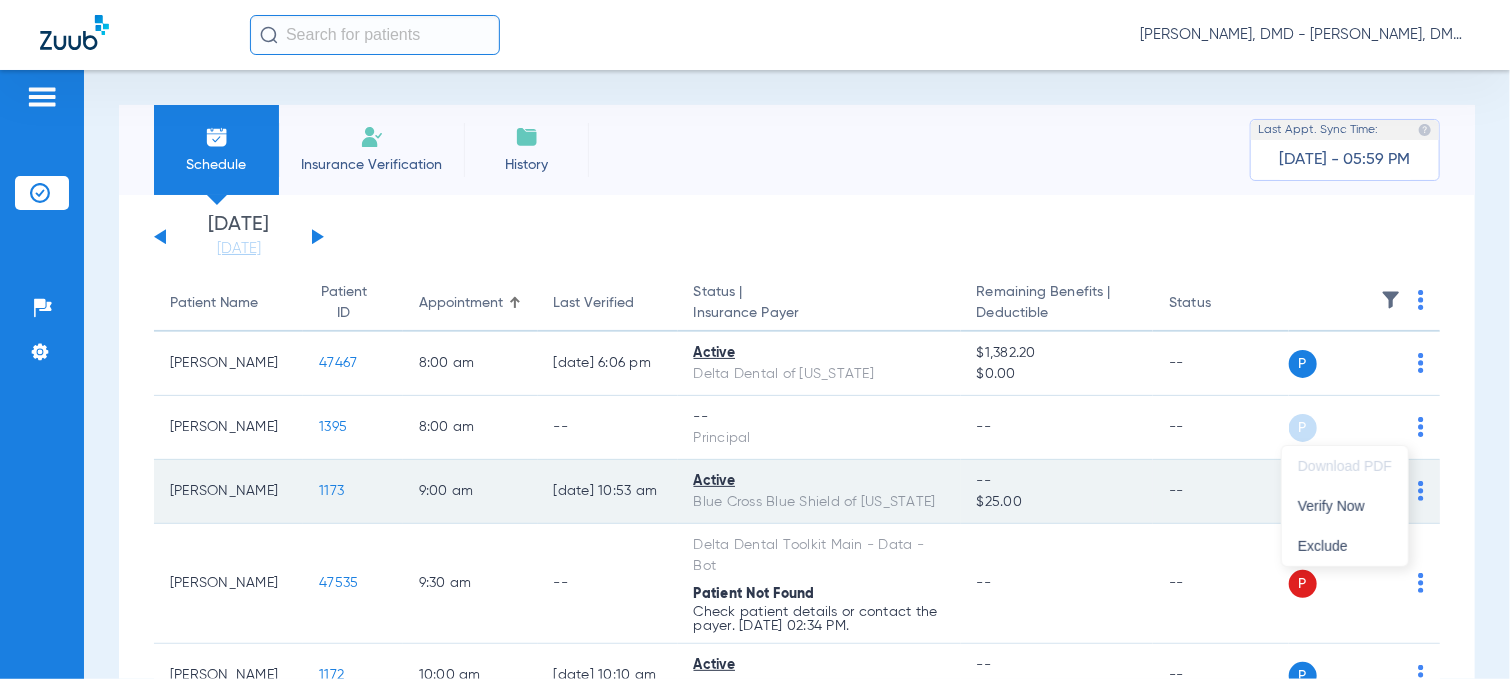 drag, startPoint x: 1397, startPoint y: 503, endPoint x: 1045, endPoint y: 507, distance: 352.02274 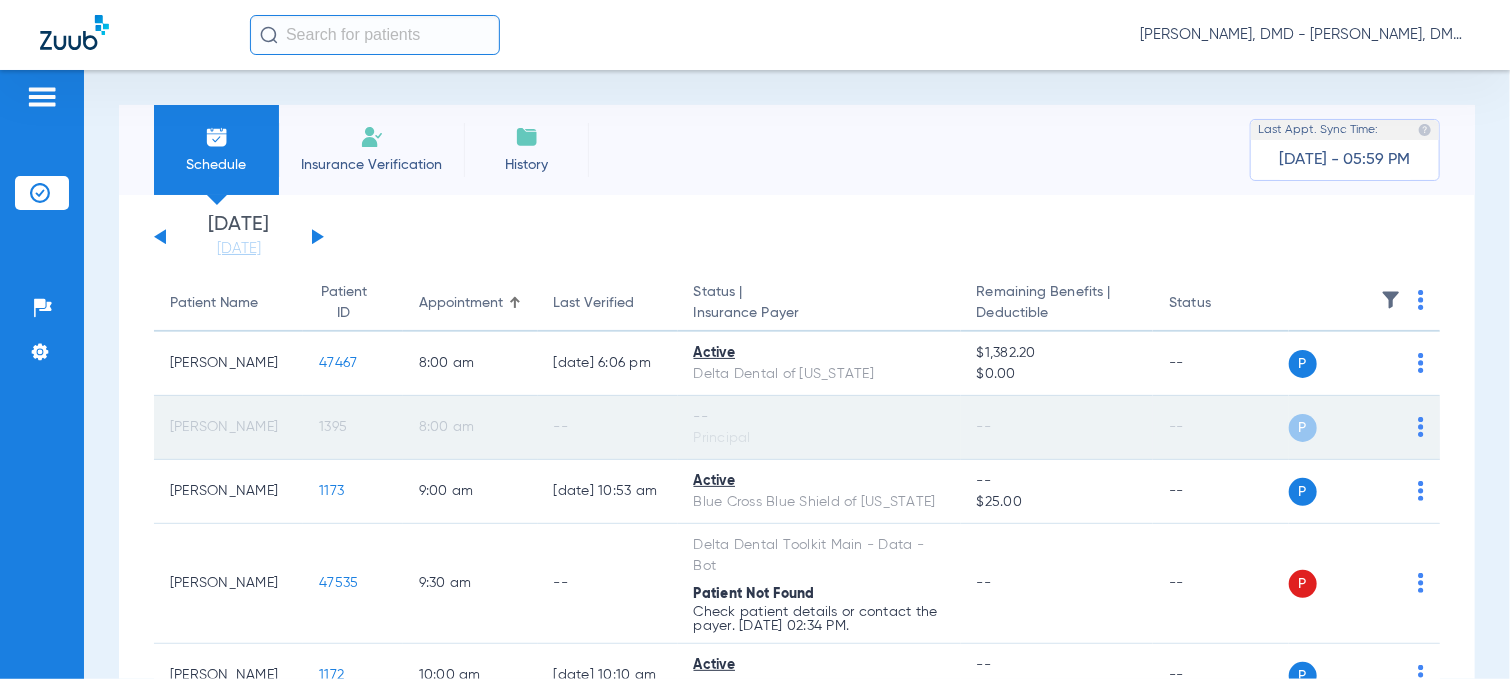 click on "1395" 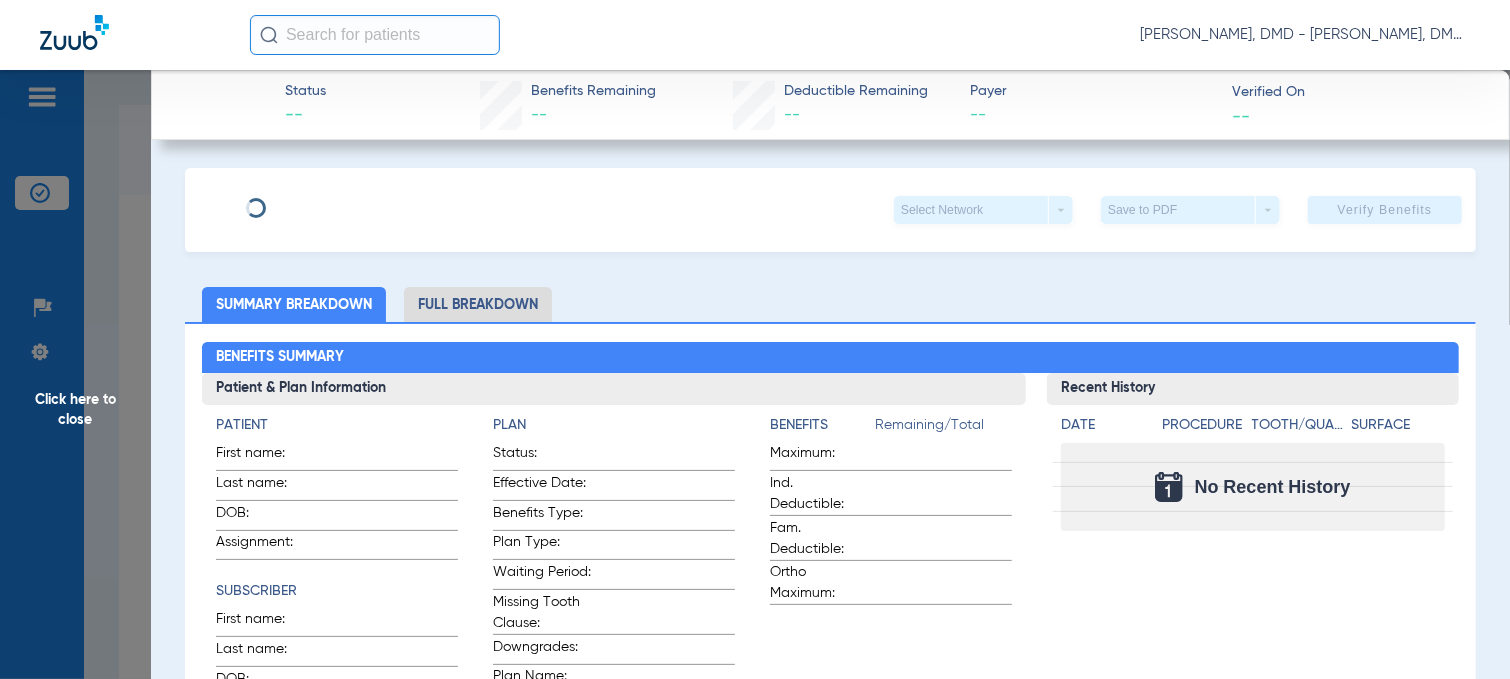 type on "[PERSON_NAME]" 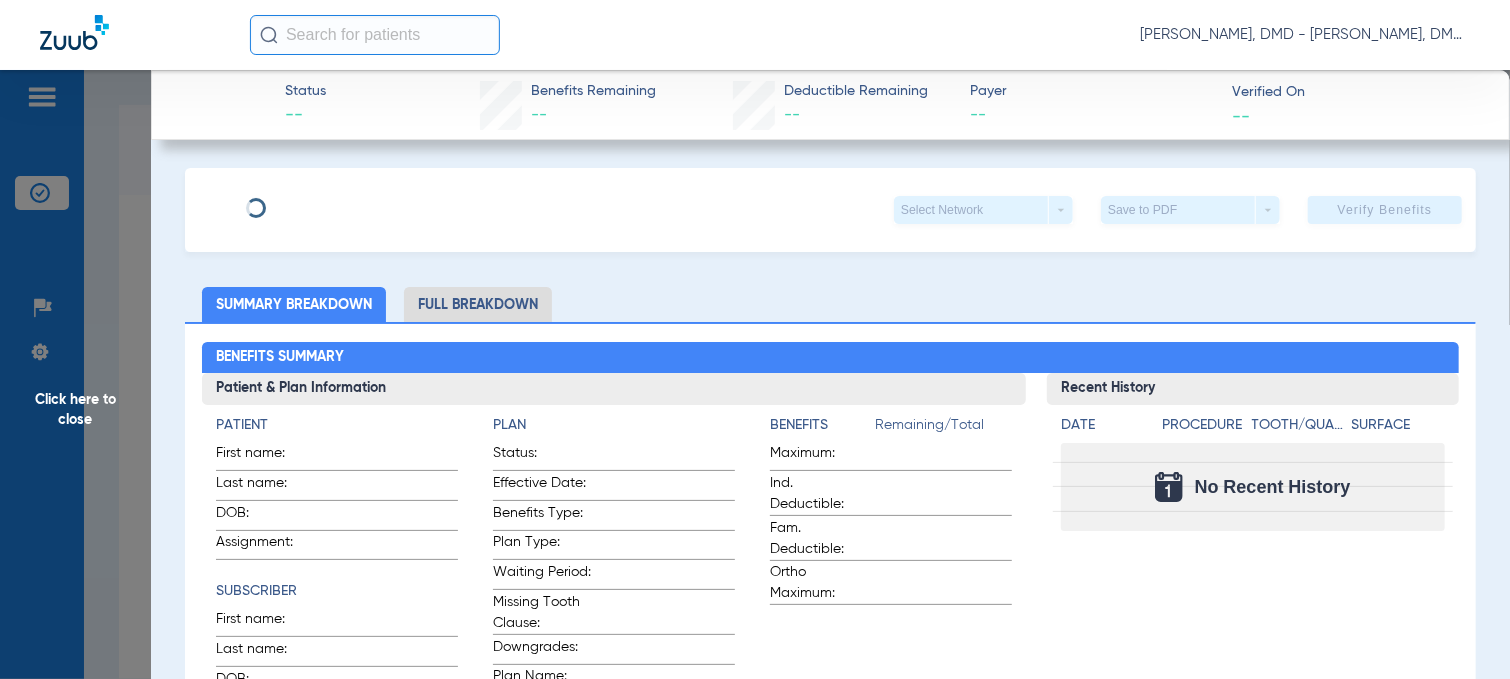 type on "Knight" 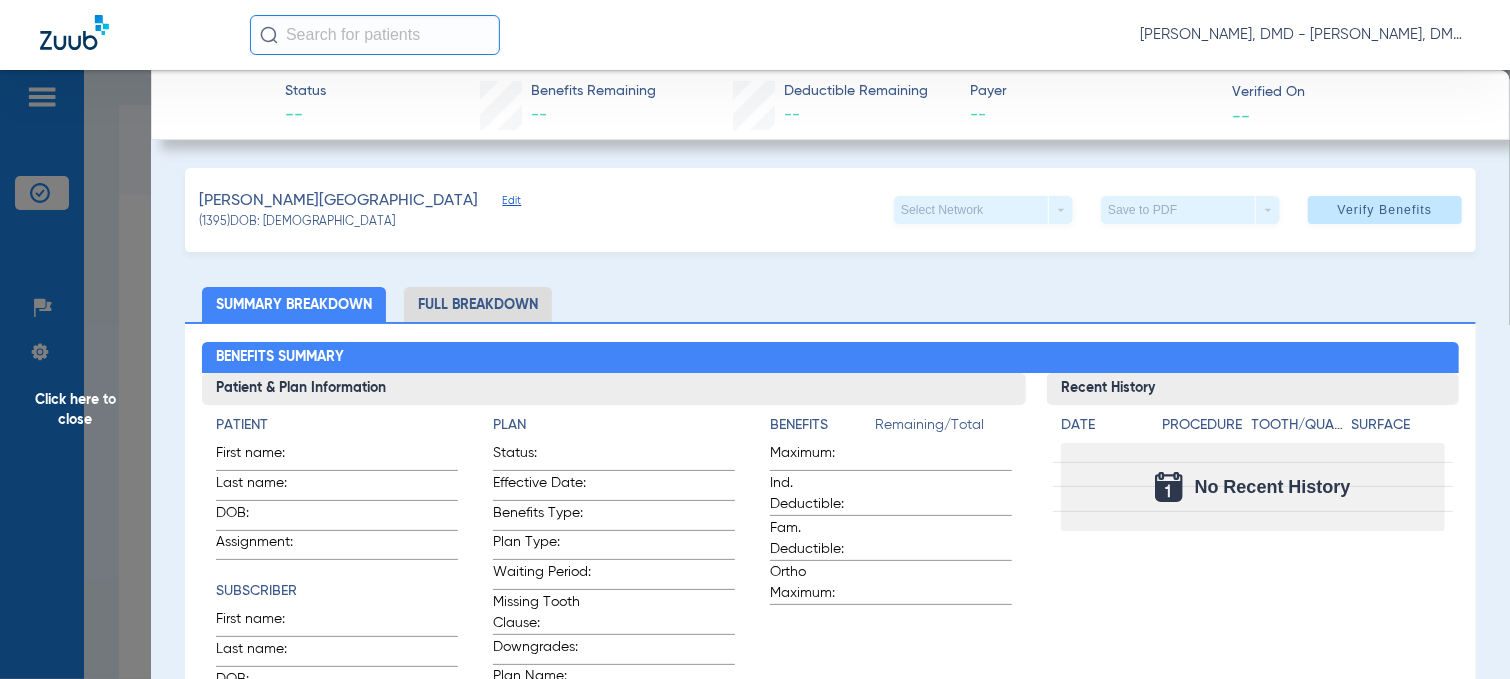 click on "Edit" 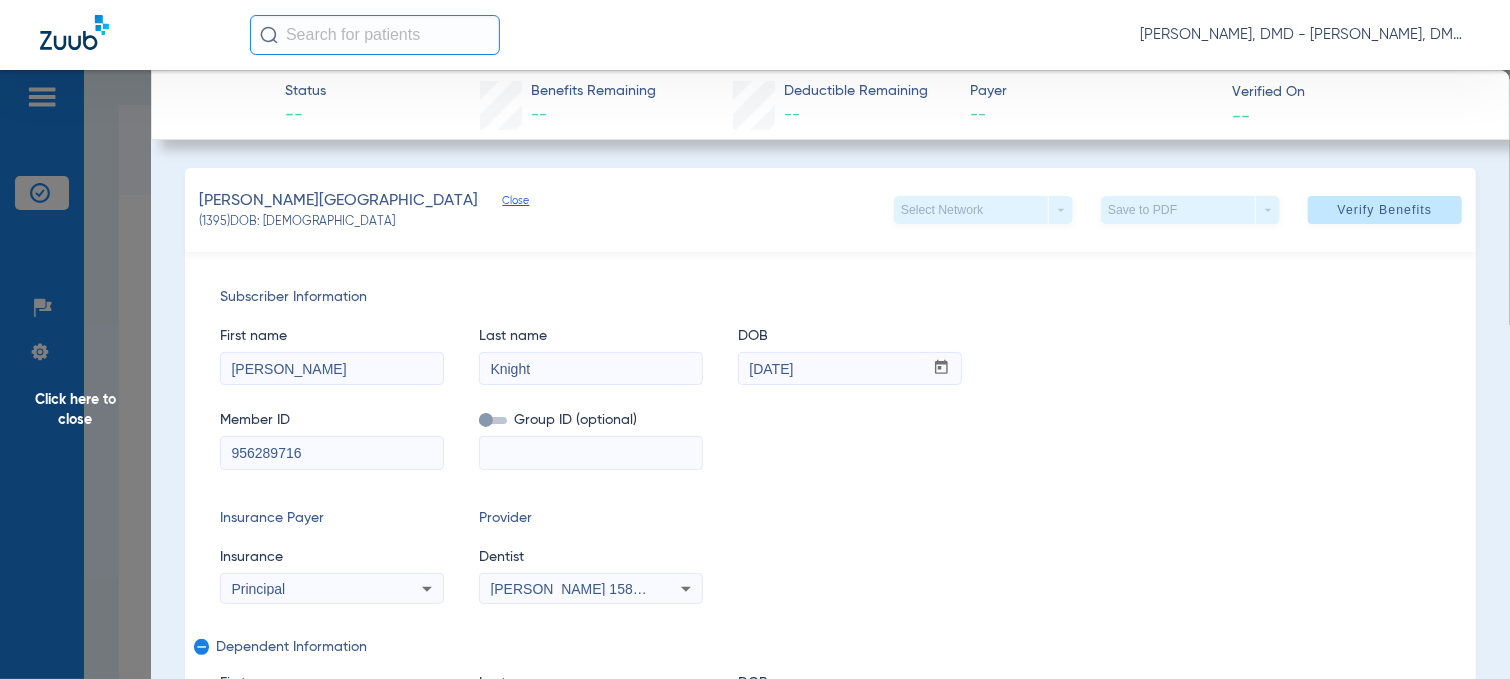 drag, startPoint x: 369, startPoint y: 453, endPoint x: 107, endPoint y: 435, distance: 262.61758 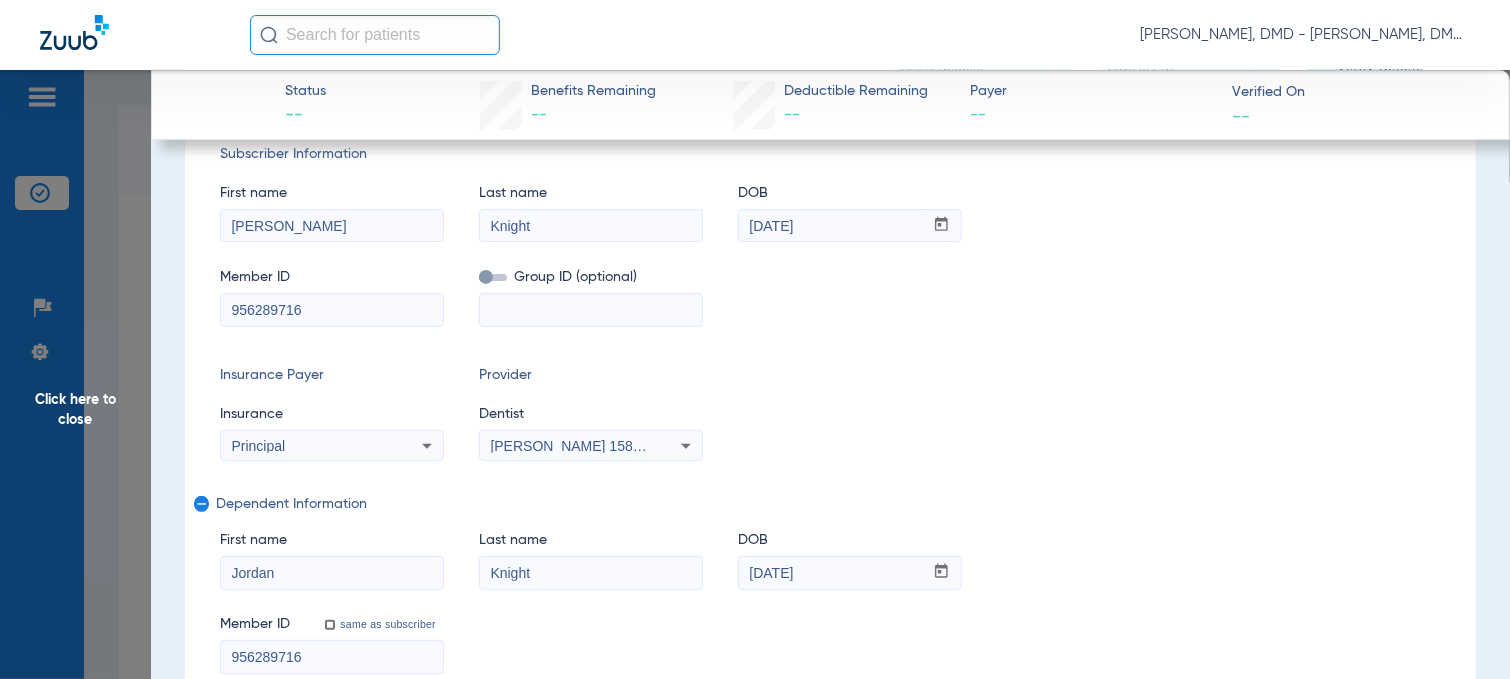 scroll, scrollTop: 300, scrollLeft: 0, axis: vertical 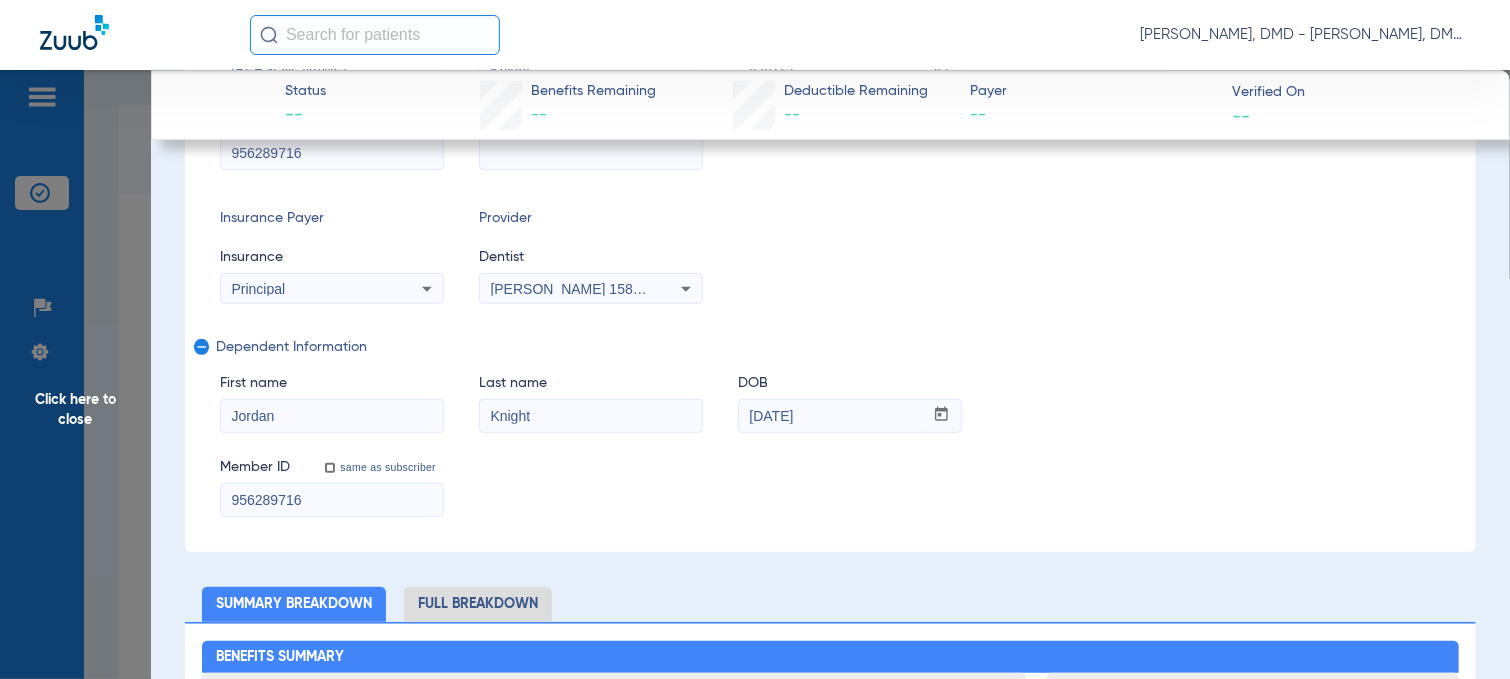 drag, startPoint x: 865, startPoint y: 415, endPoint x: 699, endPoint y: 405, distance: 166.30093 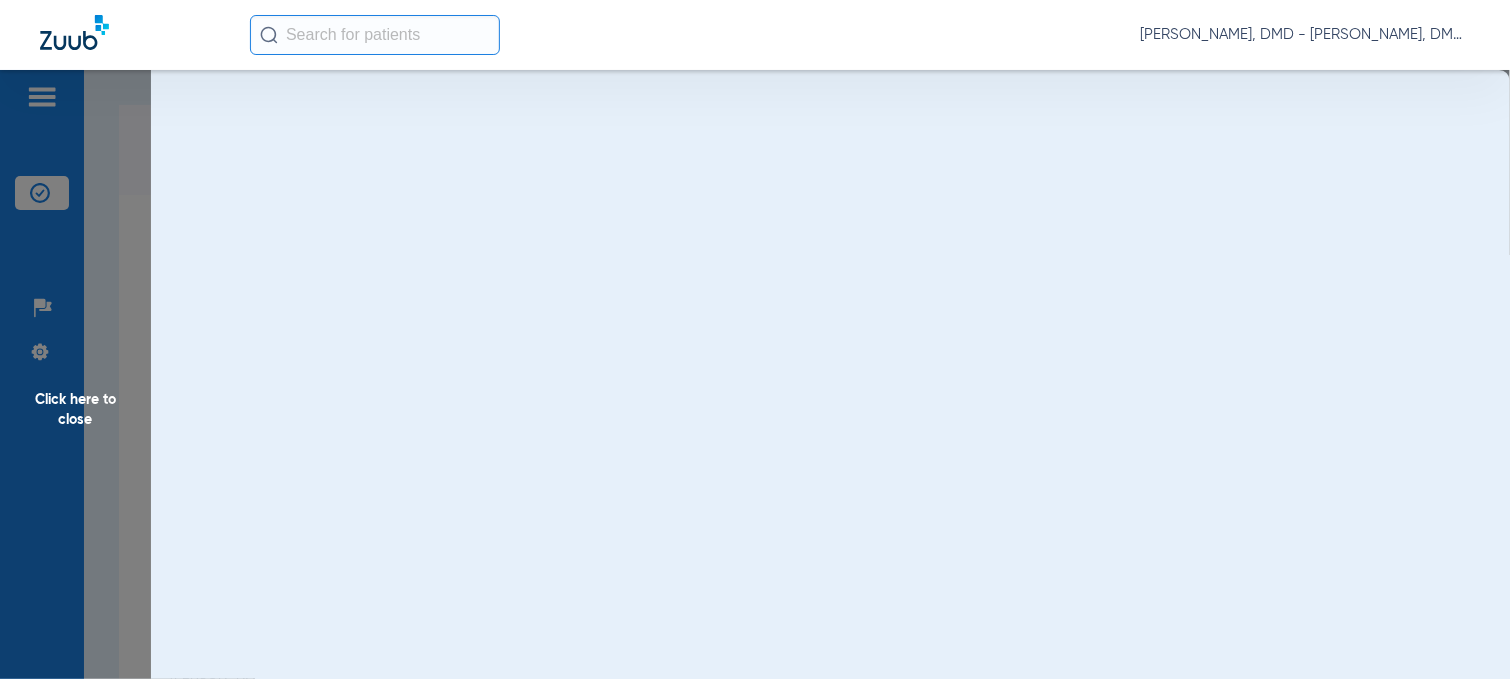 scroll, scrollTop: 0, scrollLeft: 0, axis: both 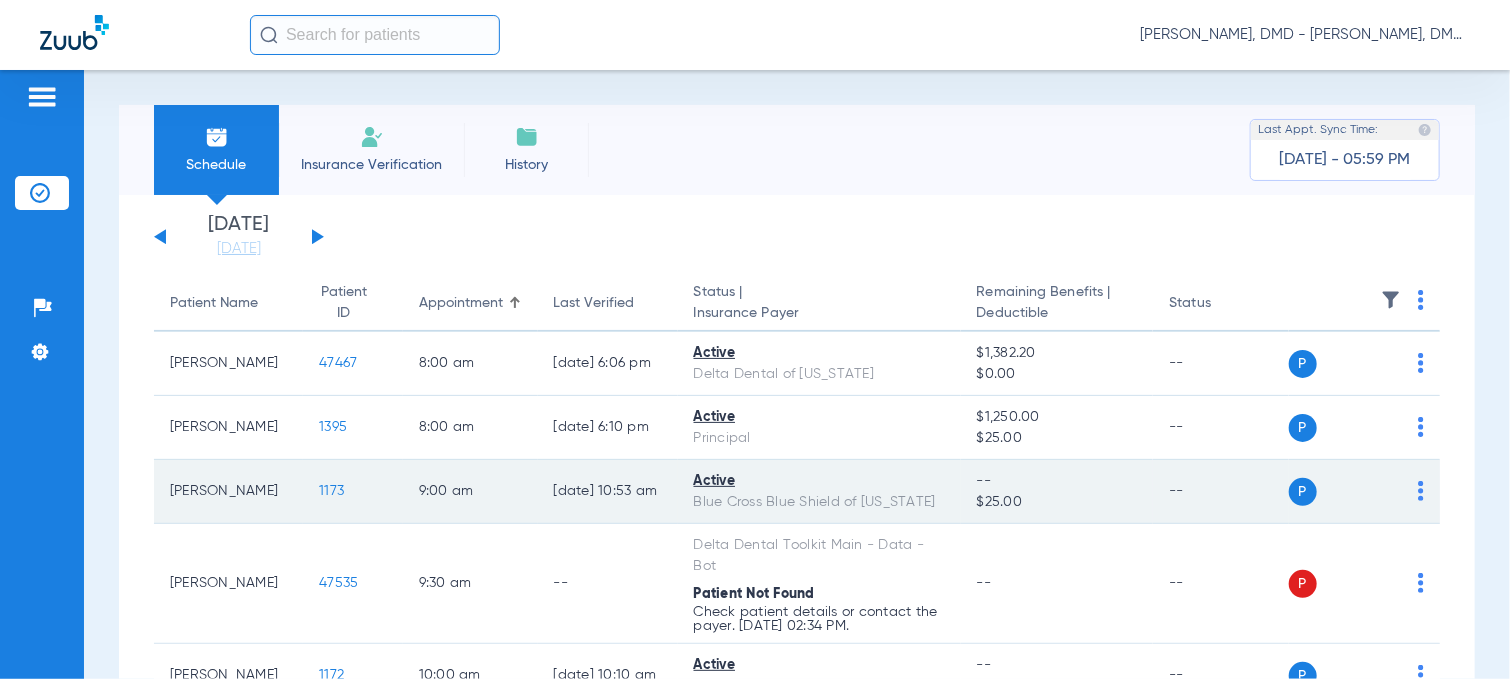 click on "1173" 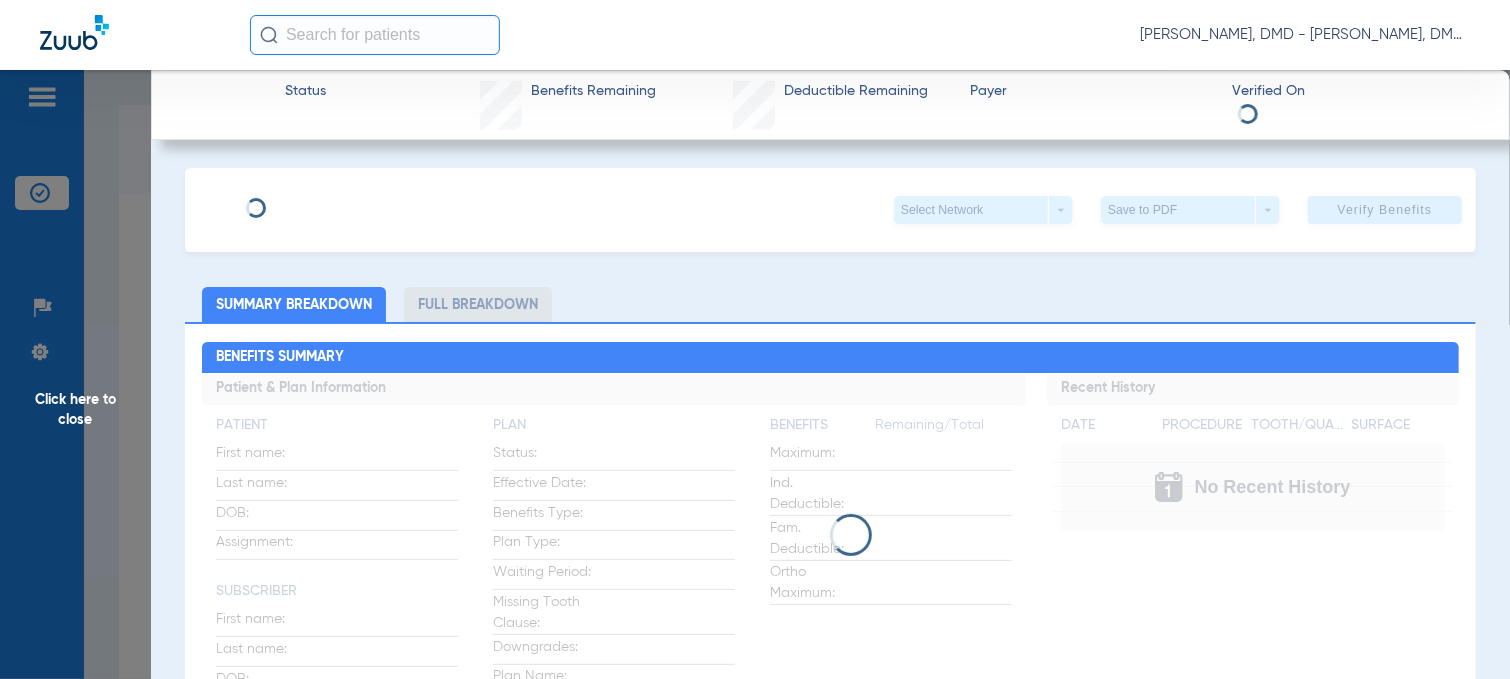 click on "Click here to close" 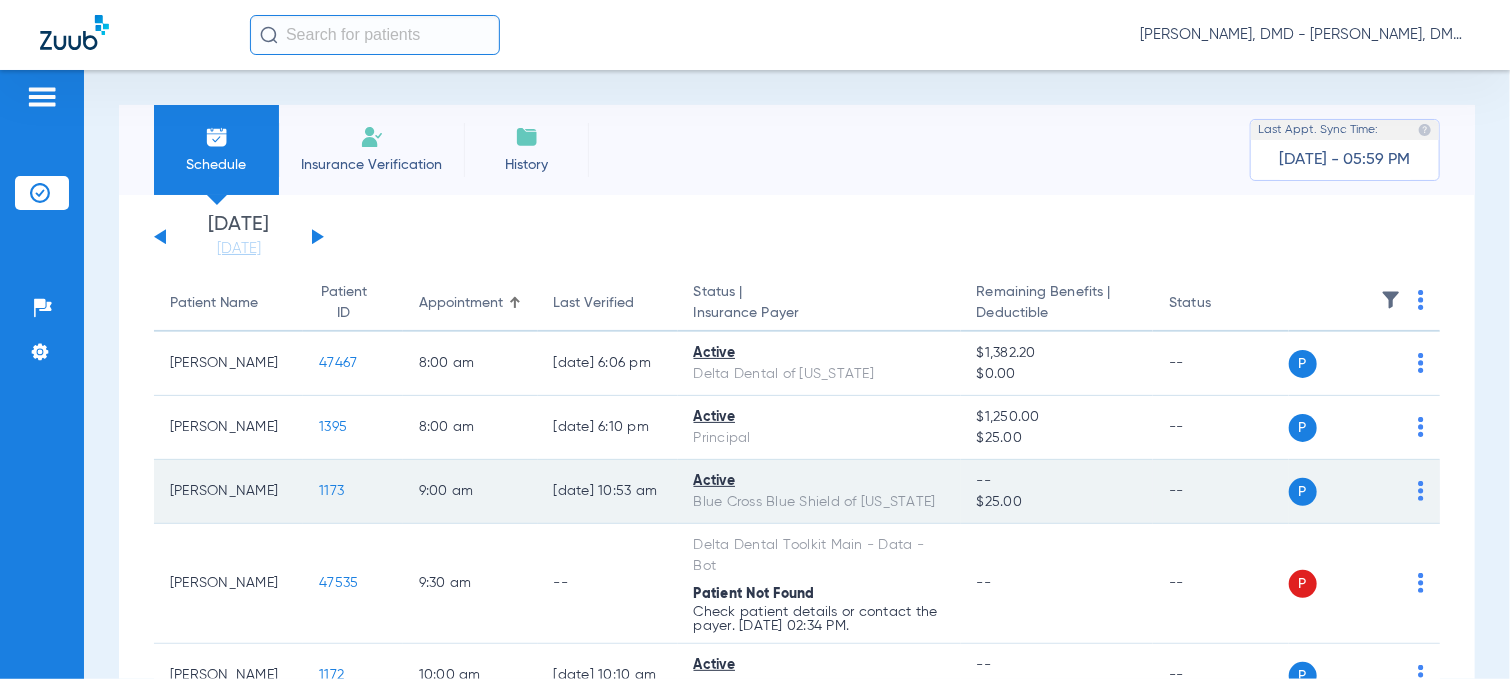 click on "P S" 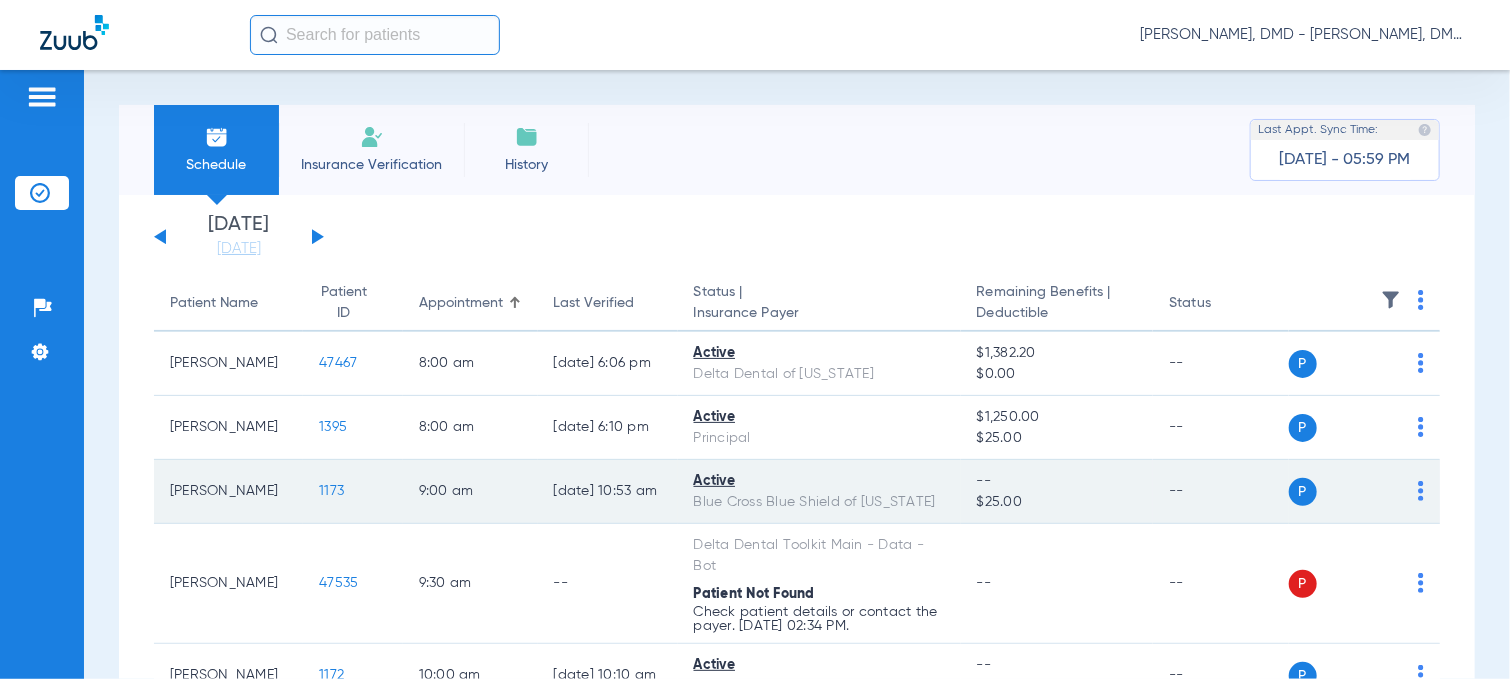 click 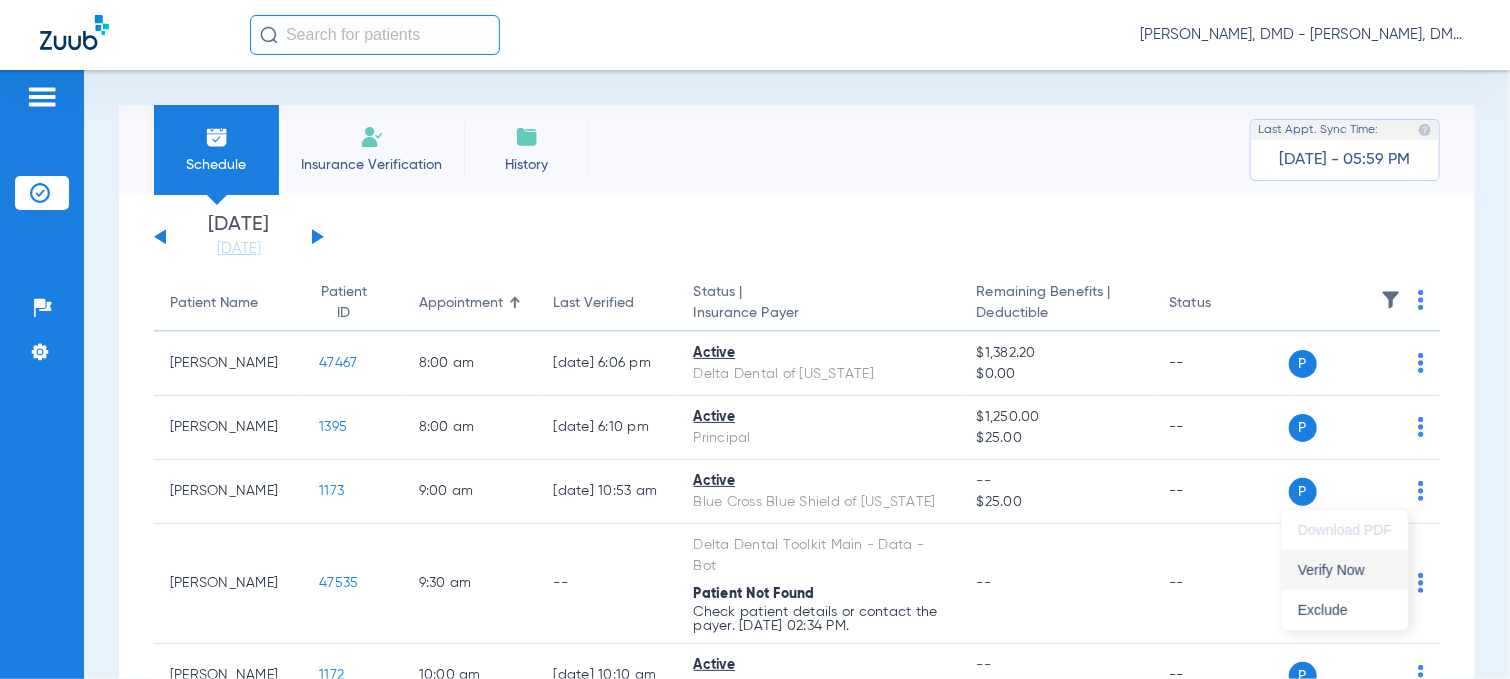 click on "Verify Now" at bounding box center [1345, 570] 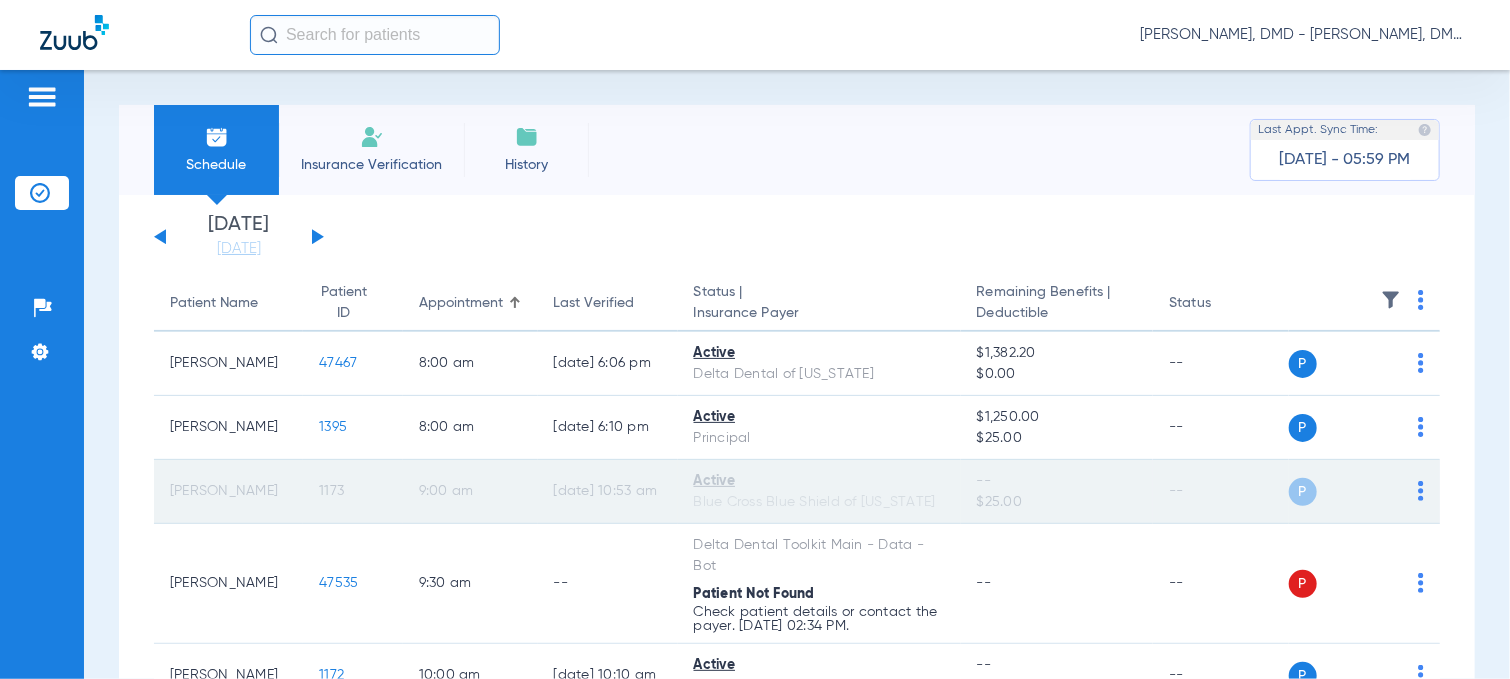 click on "1173" 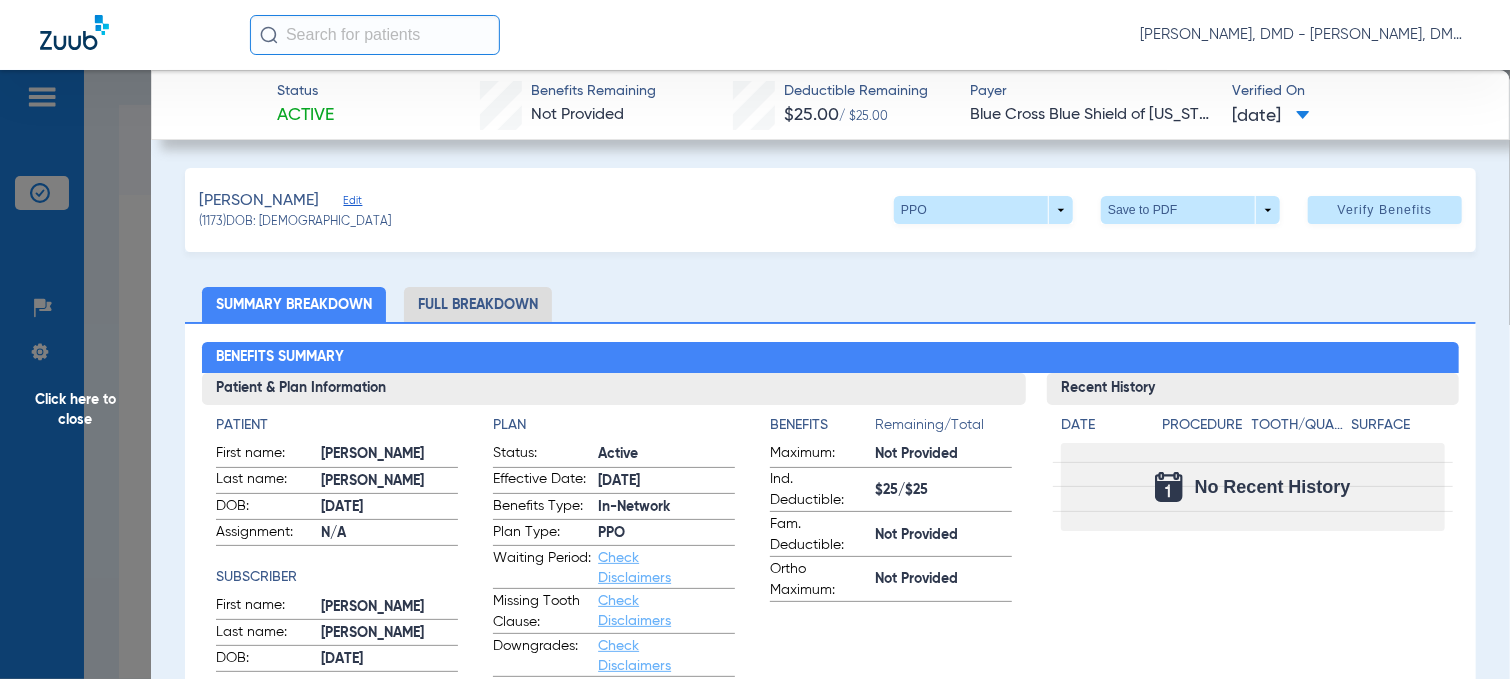 click on "[PERSON_NAME]   ([DEMOGRAPHIC_DATA])   DOB: [DEMOGRAPHIC_DATA]   PPO  arrow_drop_down  Save to PDF  arrow_drop_down  Verify Benefits" 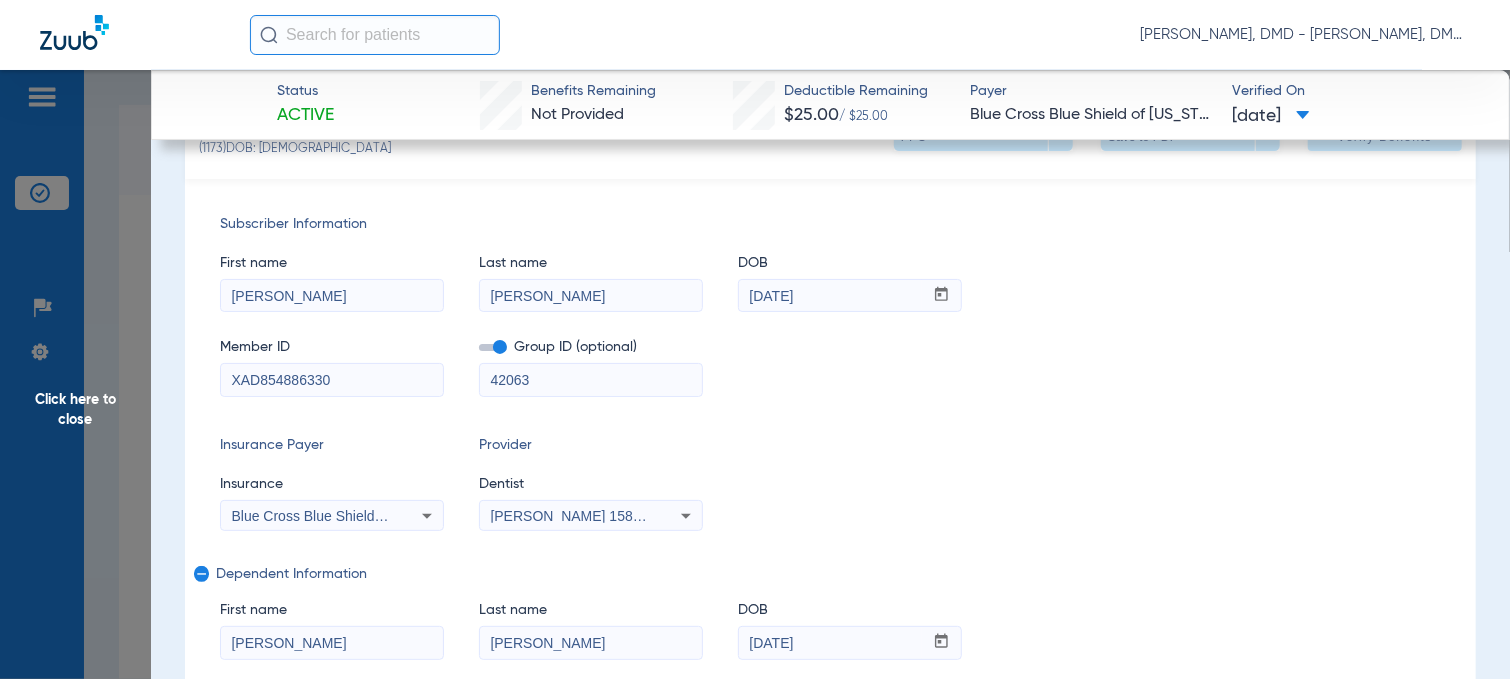 scroll, scrollTop: 200, scrollLeft: 0, axis: vertical 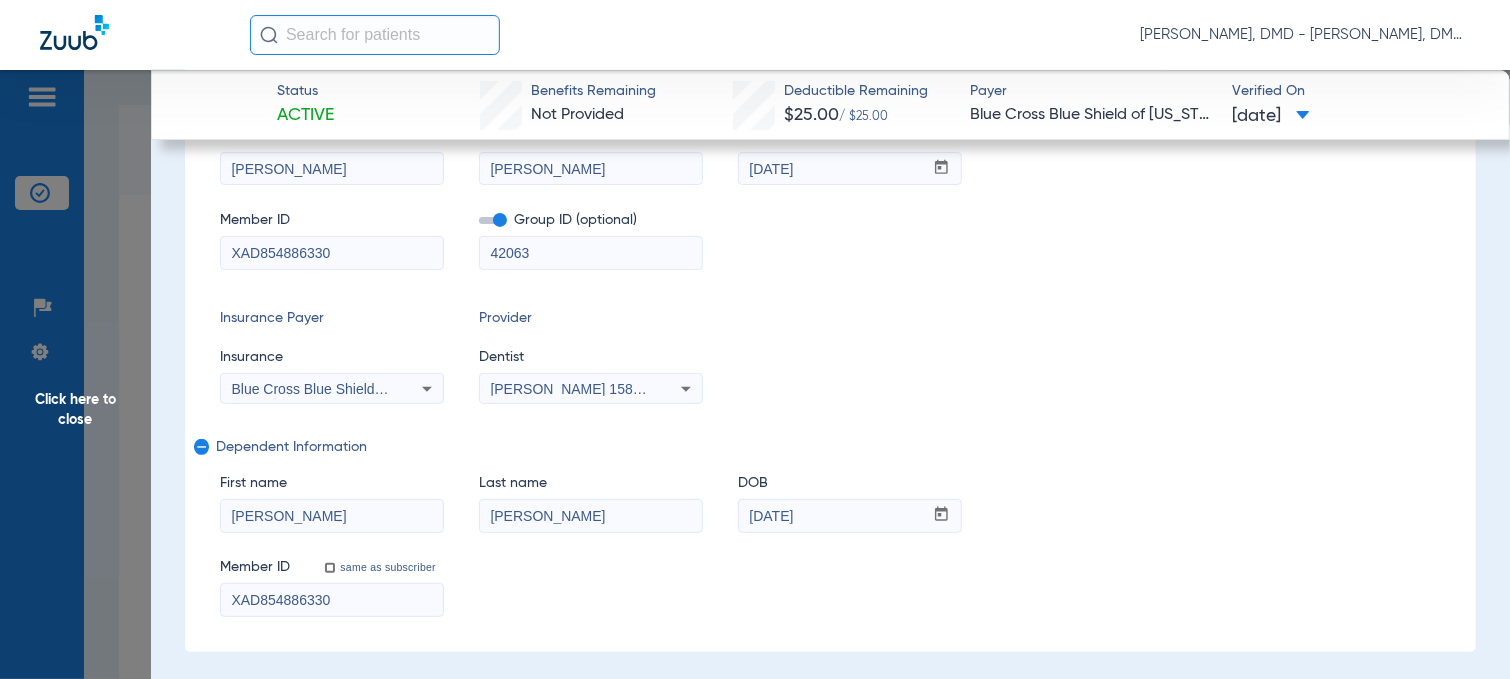 click on "Click here to close Status Active  Benefits Remaining   Not Provided   Deductible Remaining   $25.00   / $25.00  Payer Blue Cross Blue Shield of [US_STATE]  Verified On
[DATE]   [PERSON_NAME]   ([DEMOGRAPHIC_DATA])   DOB: [DEMOGRAPHIC_DATA]   PPO  arrow_drop_down  Save to PDF  arrow_drop_down  Verify Benefits   Subscriber Information   First name  [PERSON_NAME]  Last name  [PERSON_NAME]  DOB  mm / dd / yyyy [DATE]  Member ID  XAD854886330  Group ID (optional)  42063  Insurance Payer   Insurance
Blue Cross Blue Shield Of [US_STATE]  Provider   Dentist
[PERSON_NAME]  1588827992  remove   Dependent Information   First name  [PERSON_NAME]  Last name  [PERSON_NAME]  DOB  mm / dd / yyyy [DATE]  Member ID  same as subscriber XAD854886330  Summary Breakdown   Full Breakdown  Benefits Summary Patient & Plan Information Patient First name:  [PERSON_NAME]  Last name:  [PERSON_NAME]  DOB:  [DEMOGRAPHIC_DATA]  Assignment:  N/A  Subscriber First name:  [PERSON_NAME]  Last name:  [PERSON_NAME]:  [DEMOGRAPHIC_DATA]  Plan Status:  Active  Effective Date:  [DATE]  Benefits Type:  In-Network  Plan Type: Date" 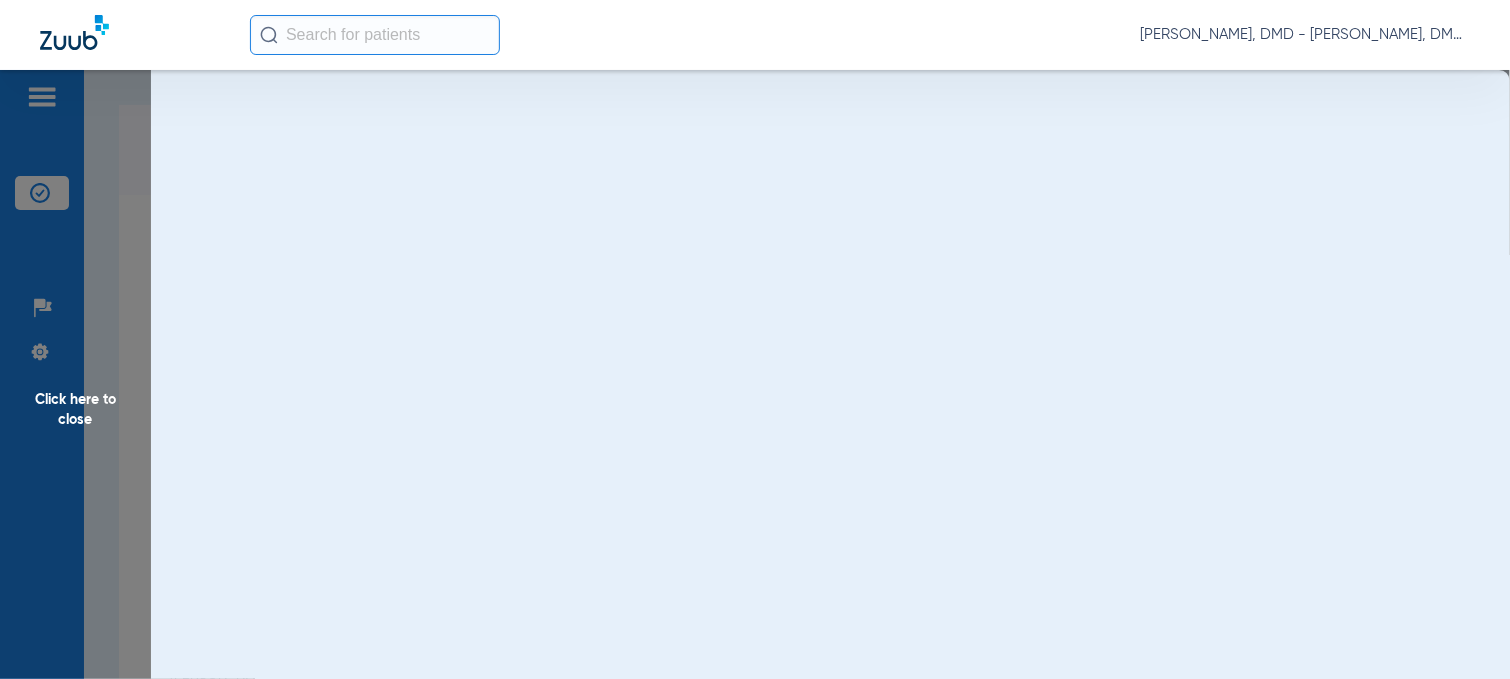 scroll, scrollTop: 0, scrollLeft: 0, axis: both 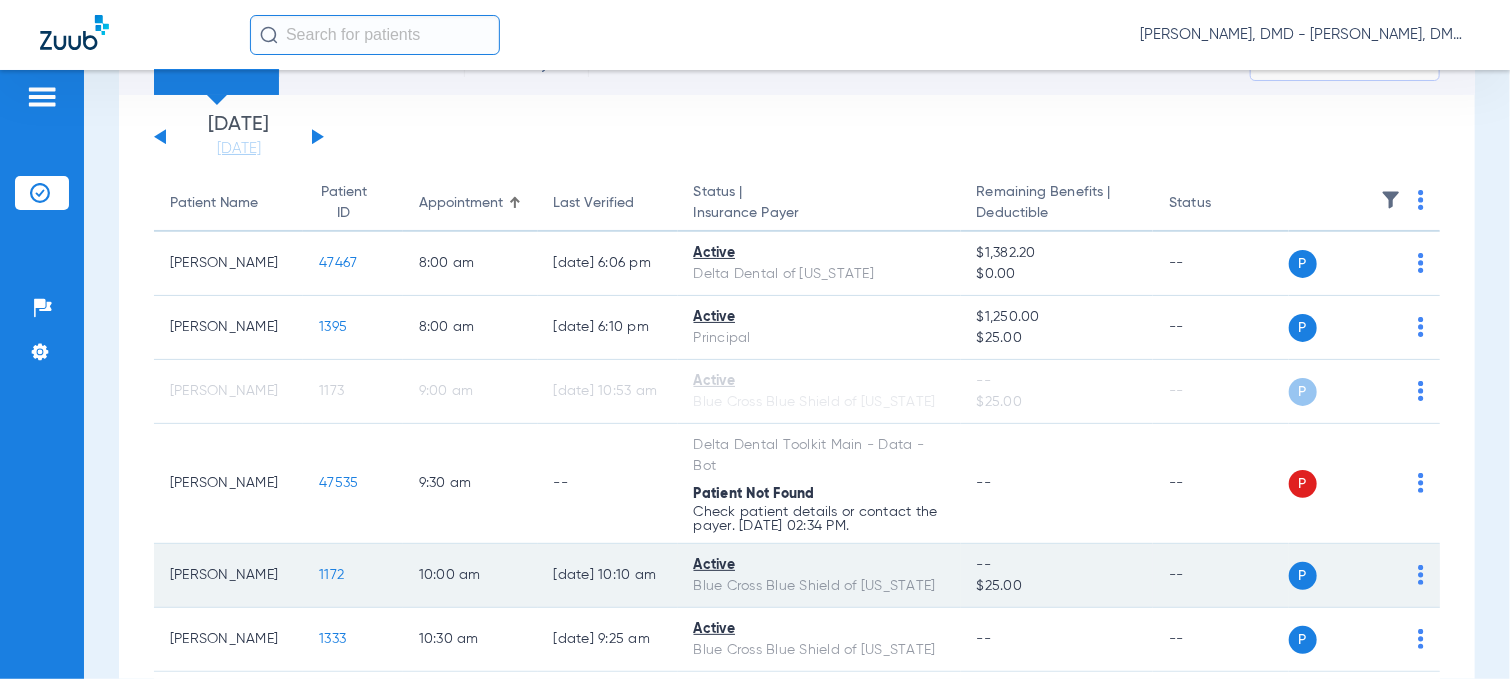 click on "1172" 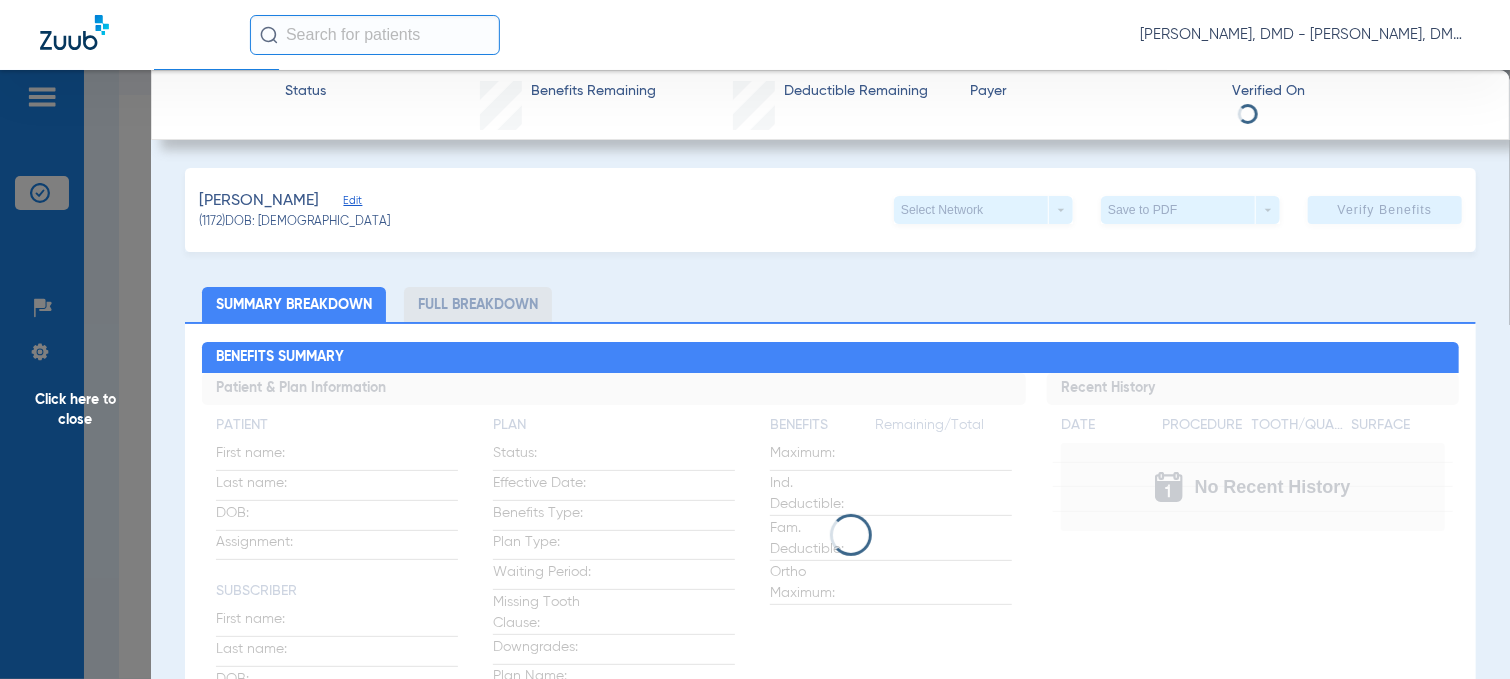 type on "[PERSON_NAME]" 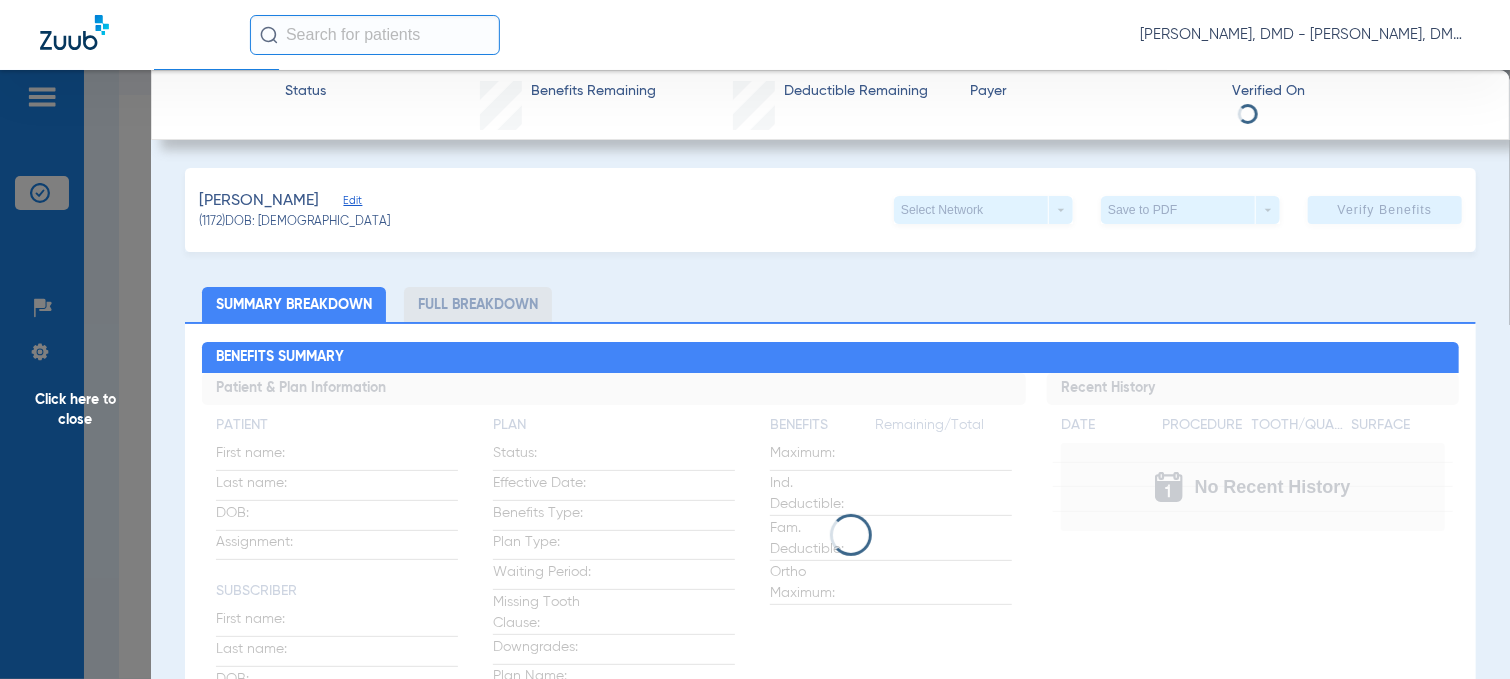 type on "[DATE]" 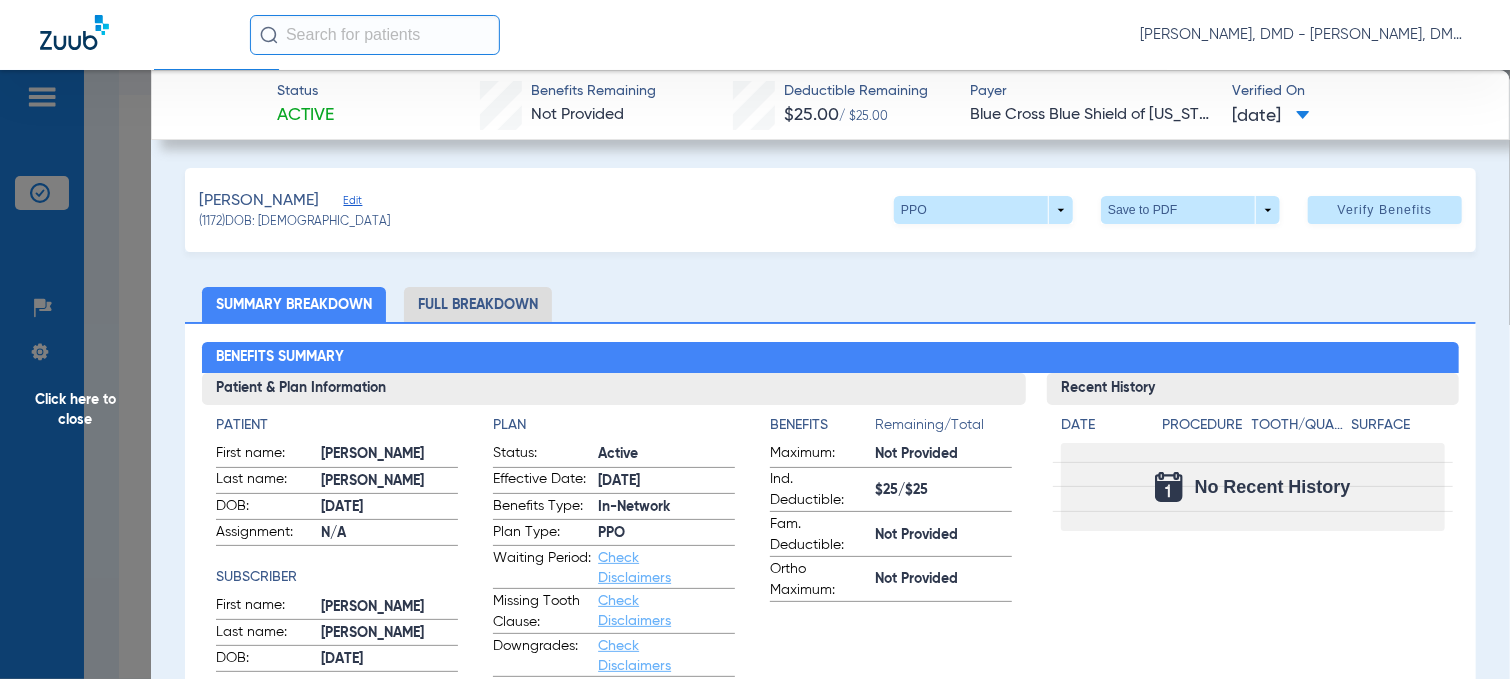 click on "Edit" 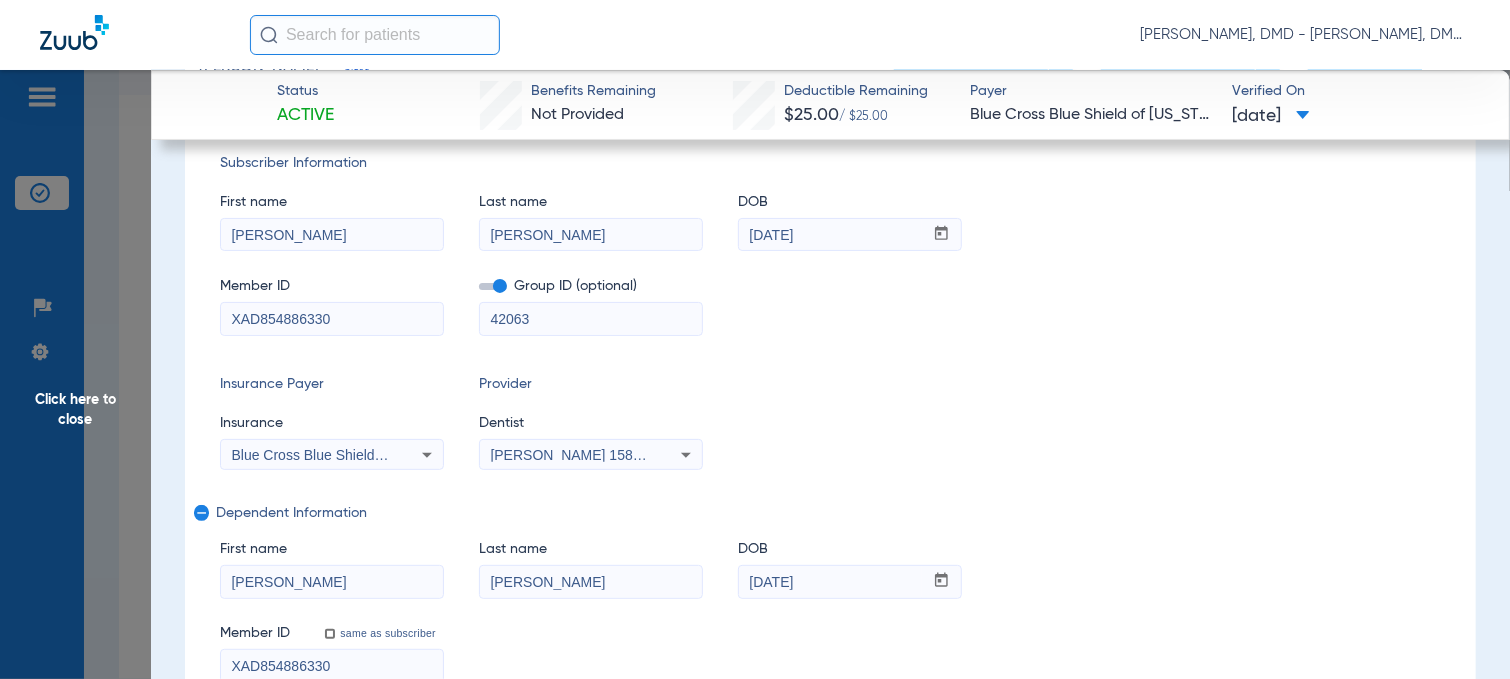 scroll, scrollTop: 300, scrollLeft: 0, axis: vertical 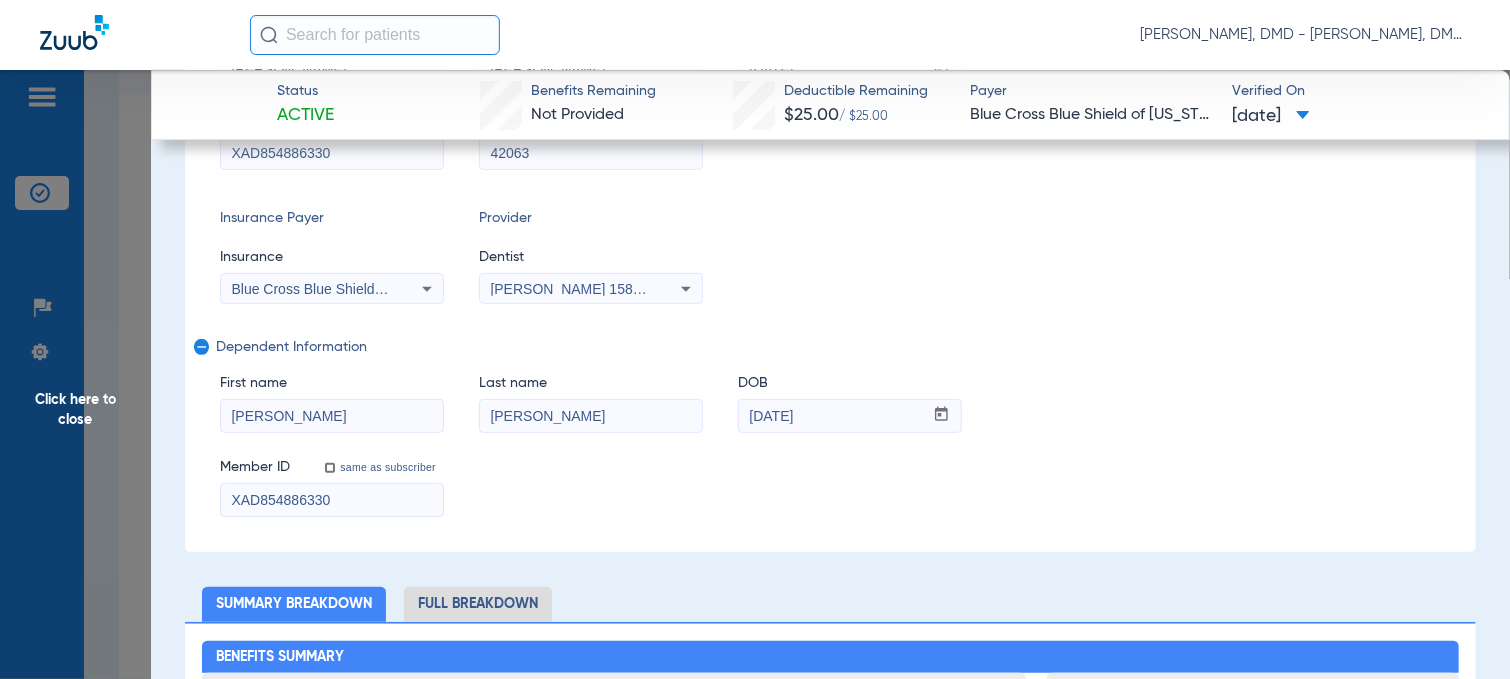 click on "[PERSON_NAME]" at bounding box center [332, 416] 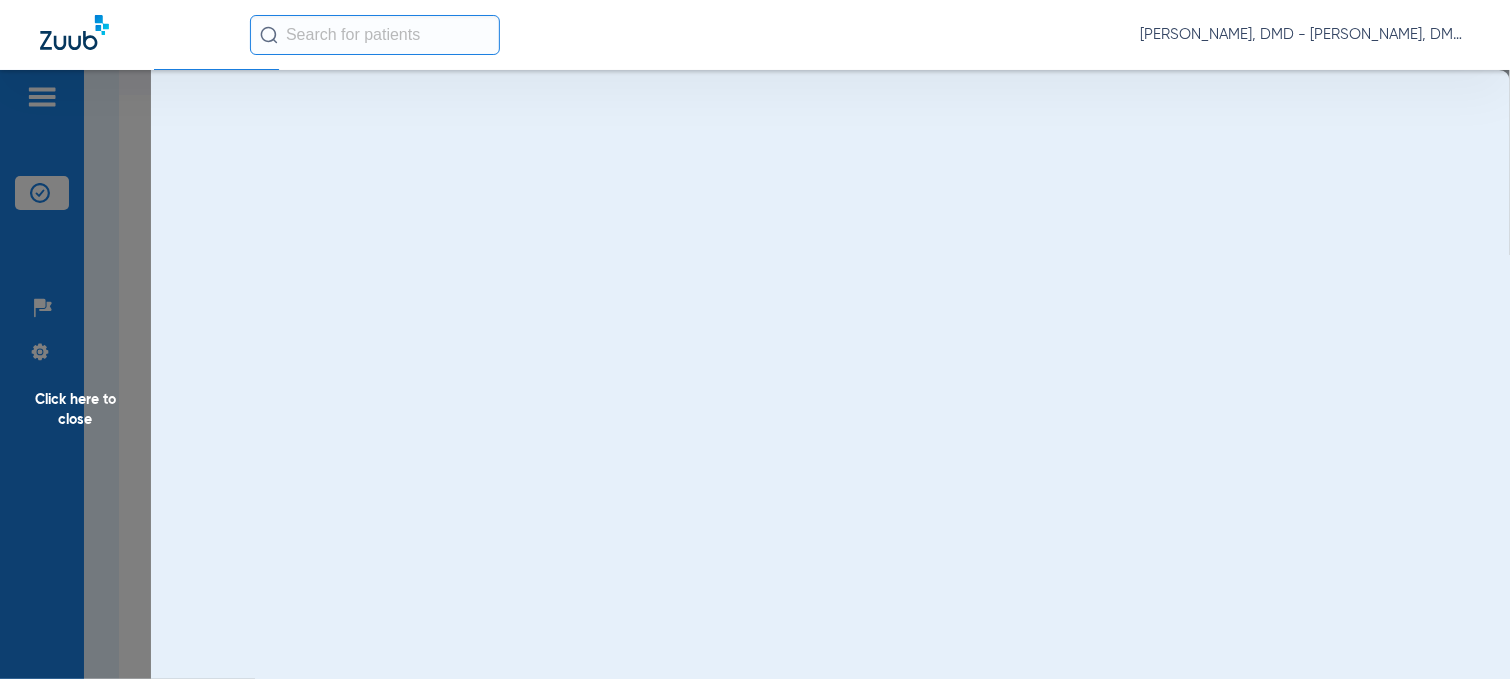 scroll, scrollTop: 0, scrollLeft: 0, axis: both 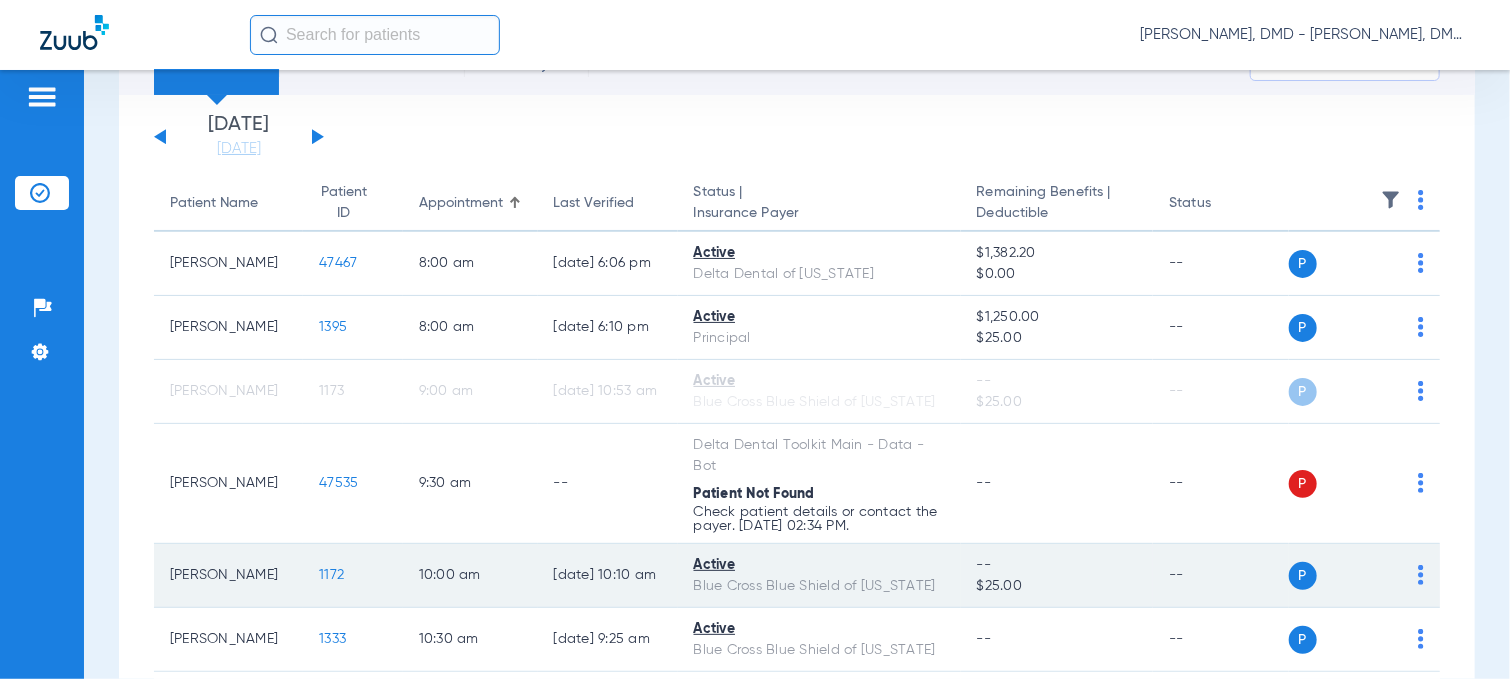 click on "P S" 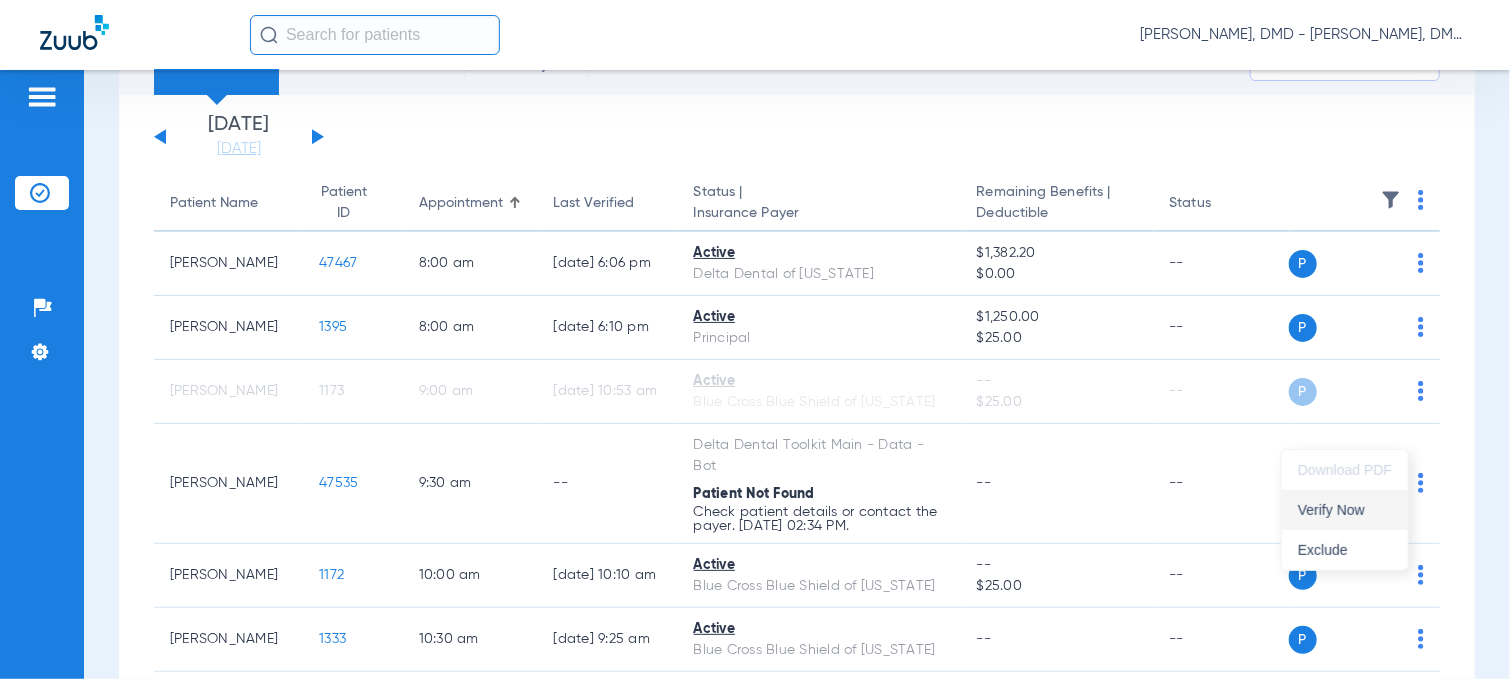 click on "Verify Now" at bounding box center (1345, 510) 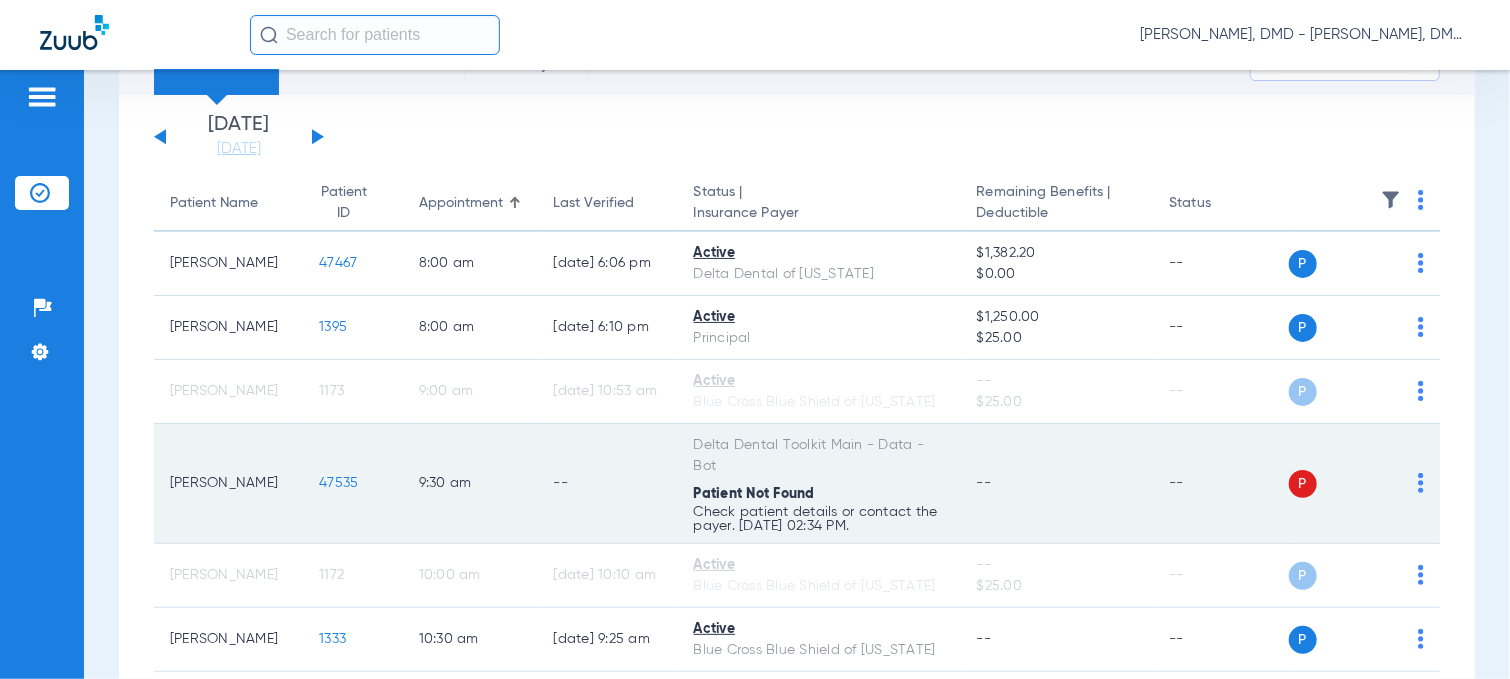 click 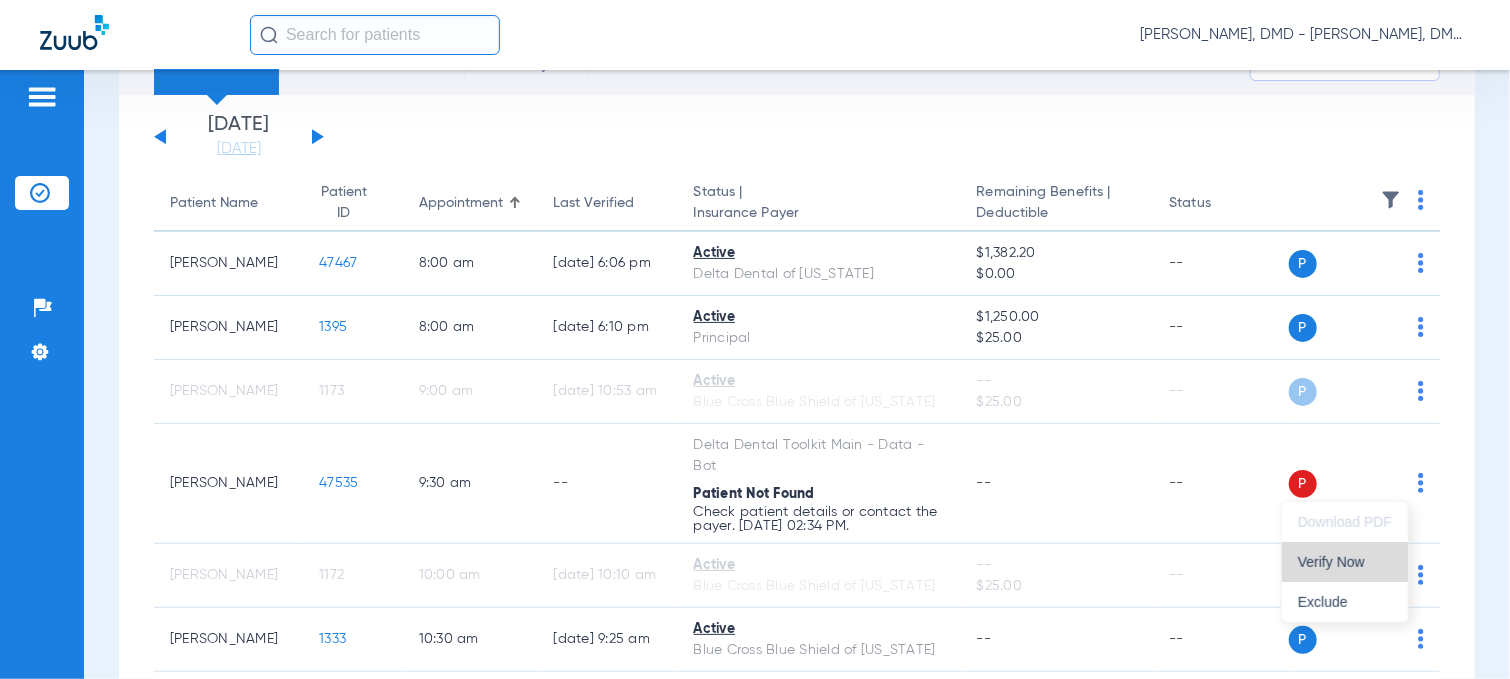 click on "Verify Now" at bounding box center (1345, 562) 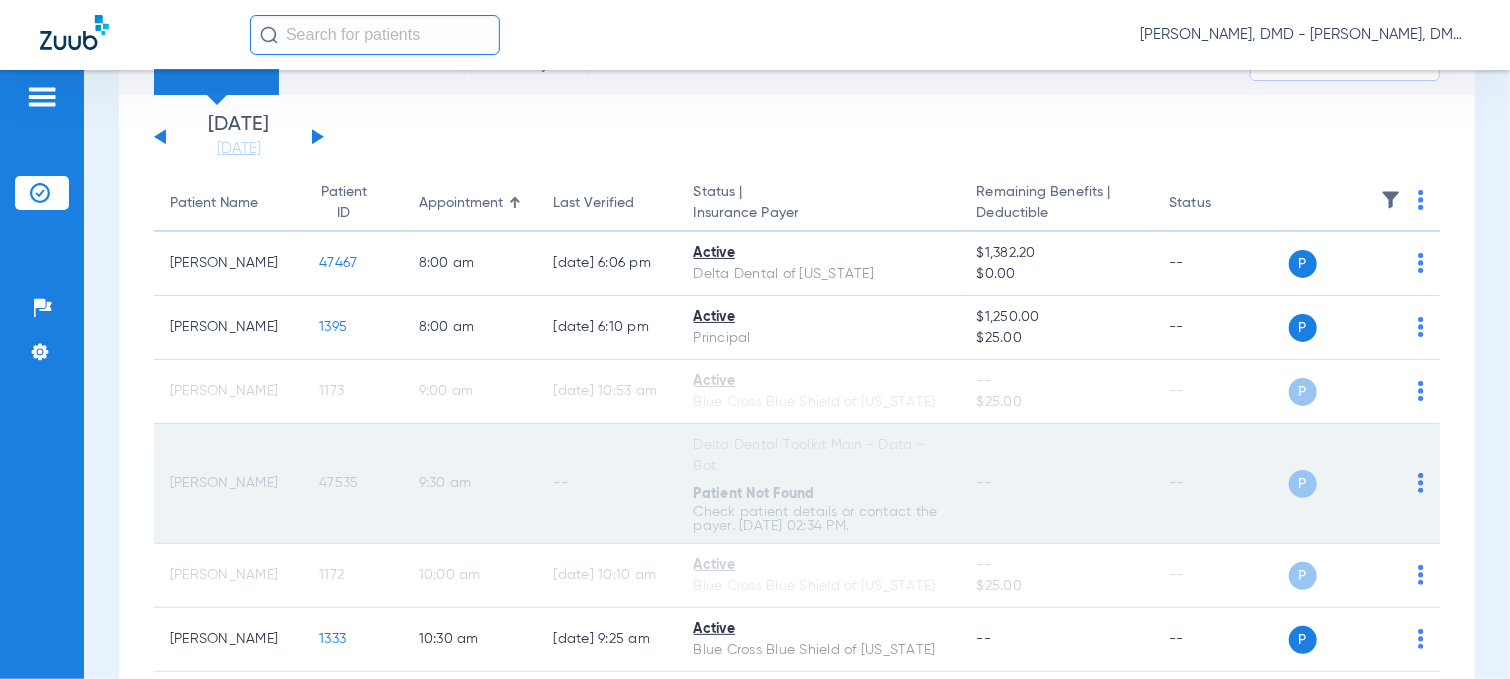 click on "47535" 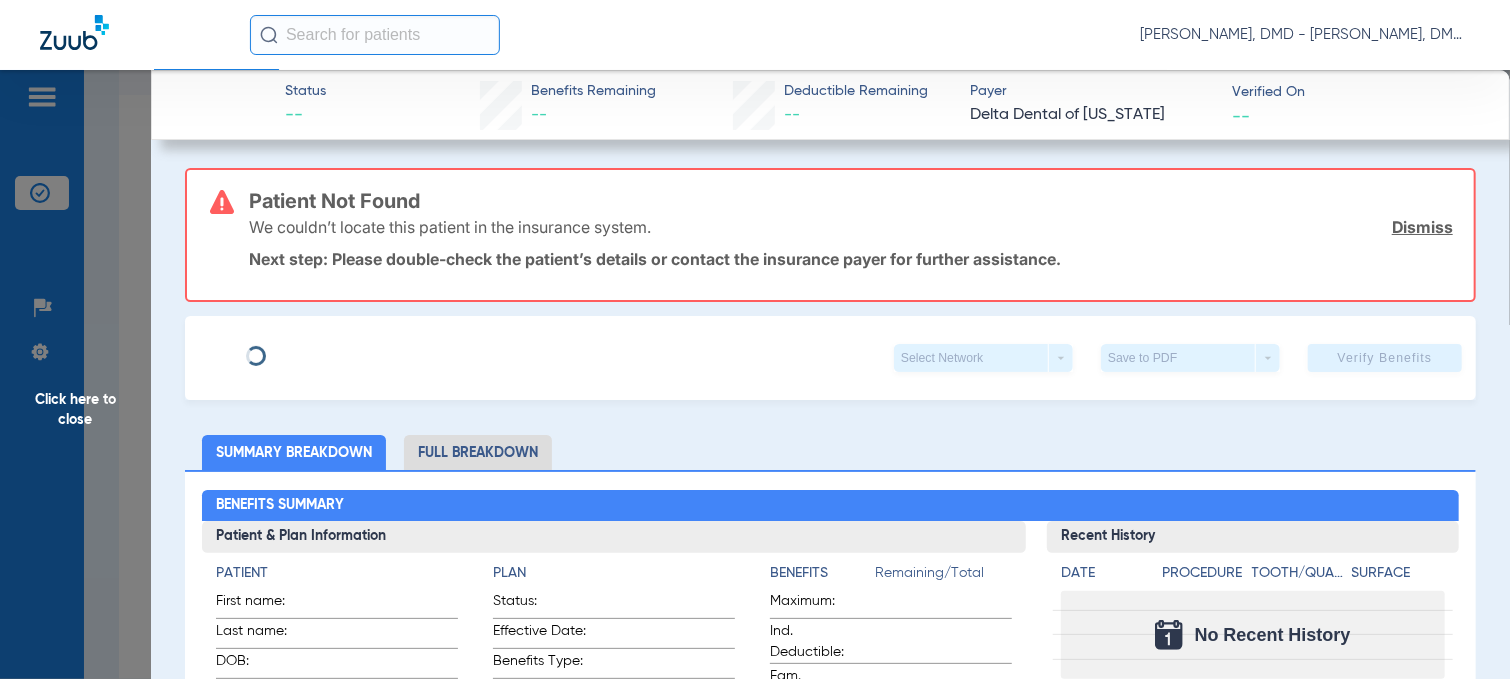 type on "[PERSON_NAME]" 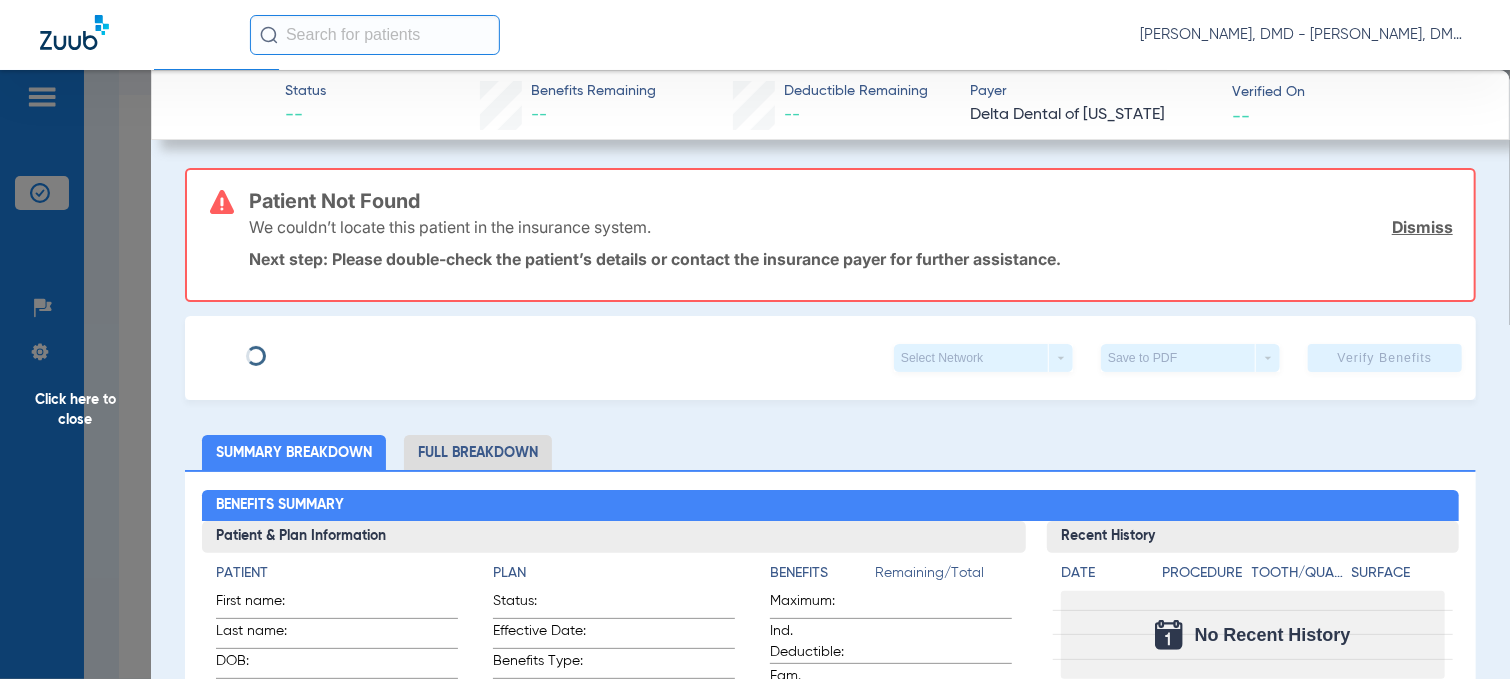 type on "[PERSON_NAME]" 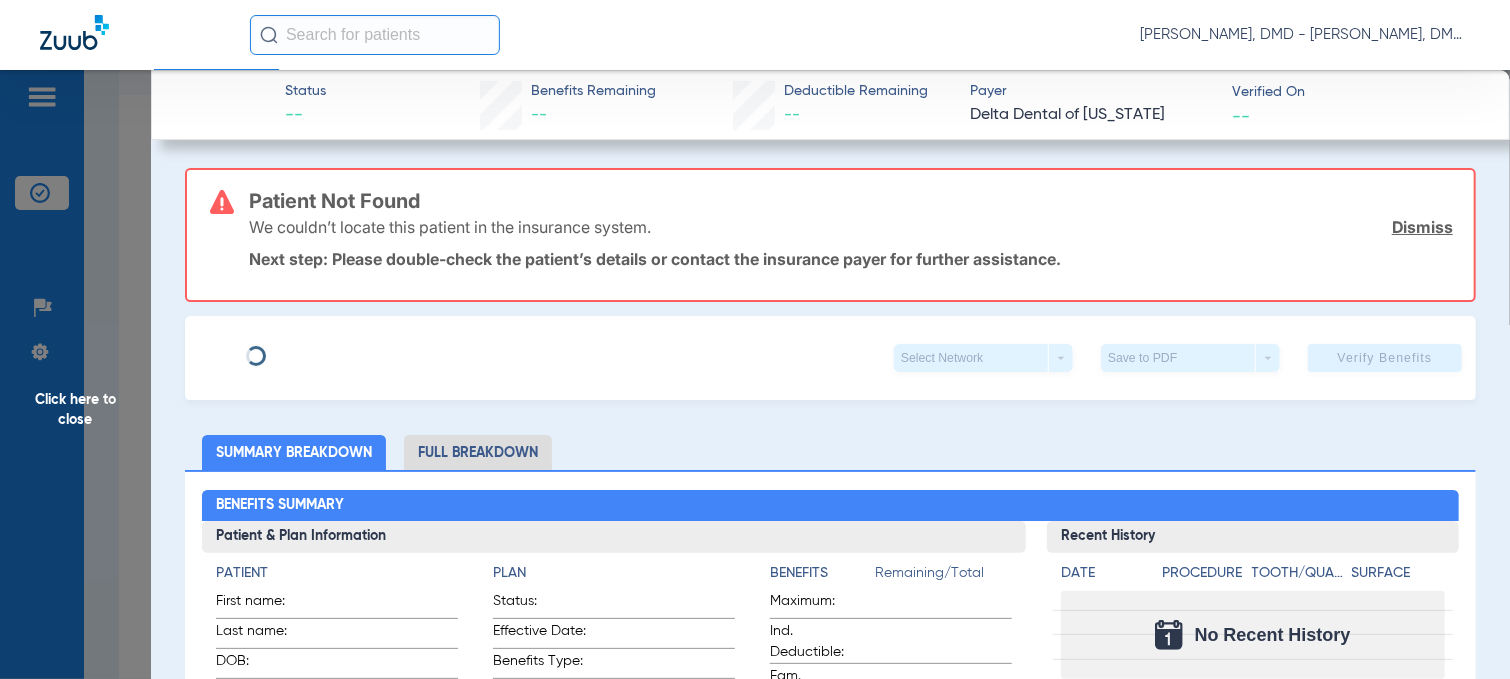 type on "[DATE]" 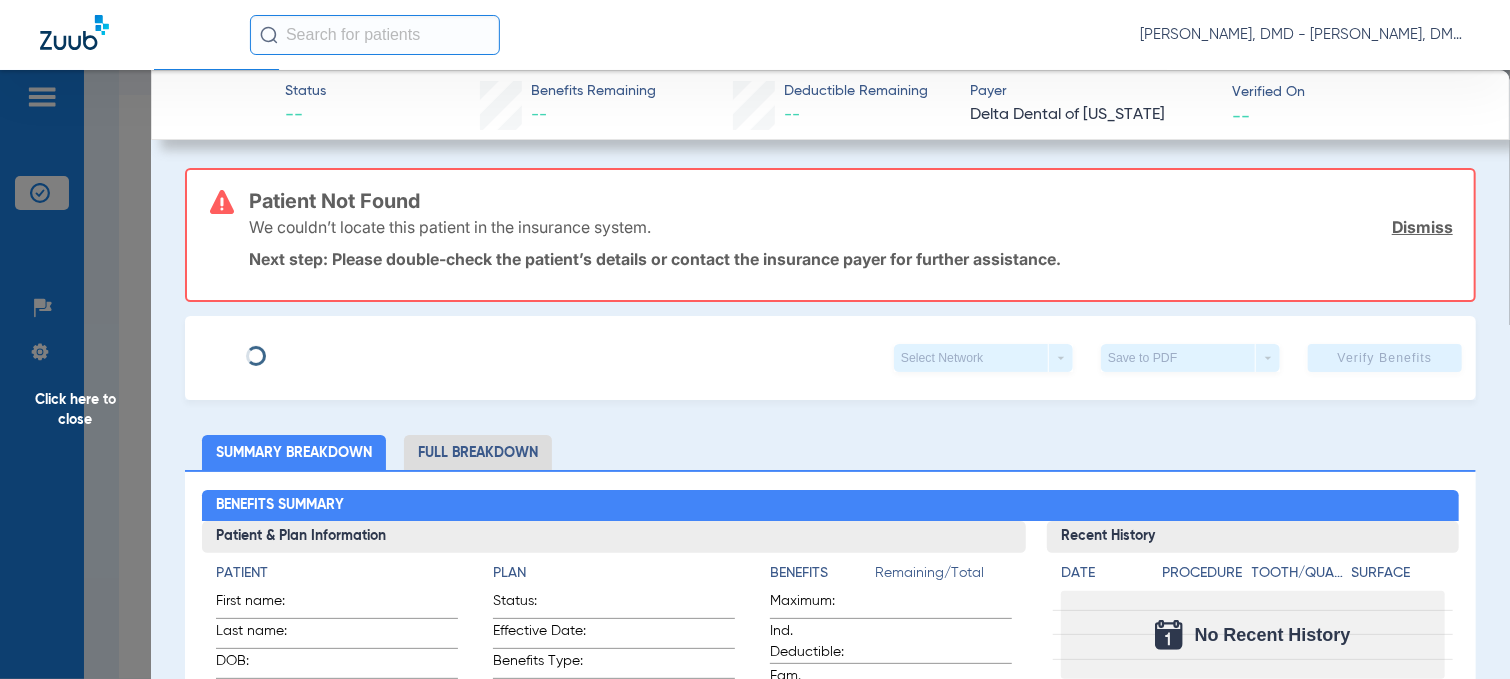 type on "715910" 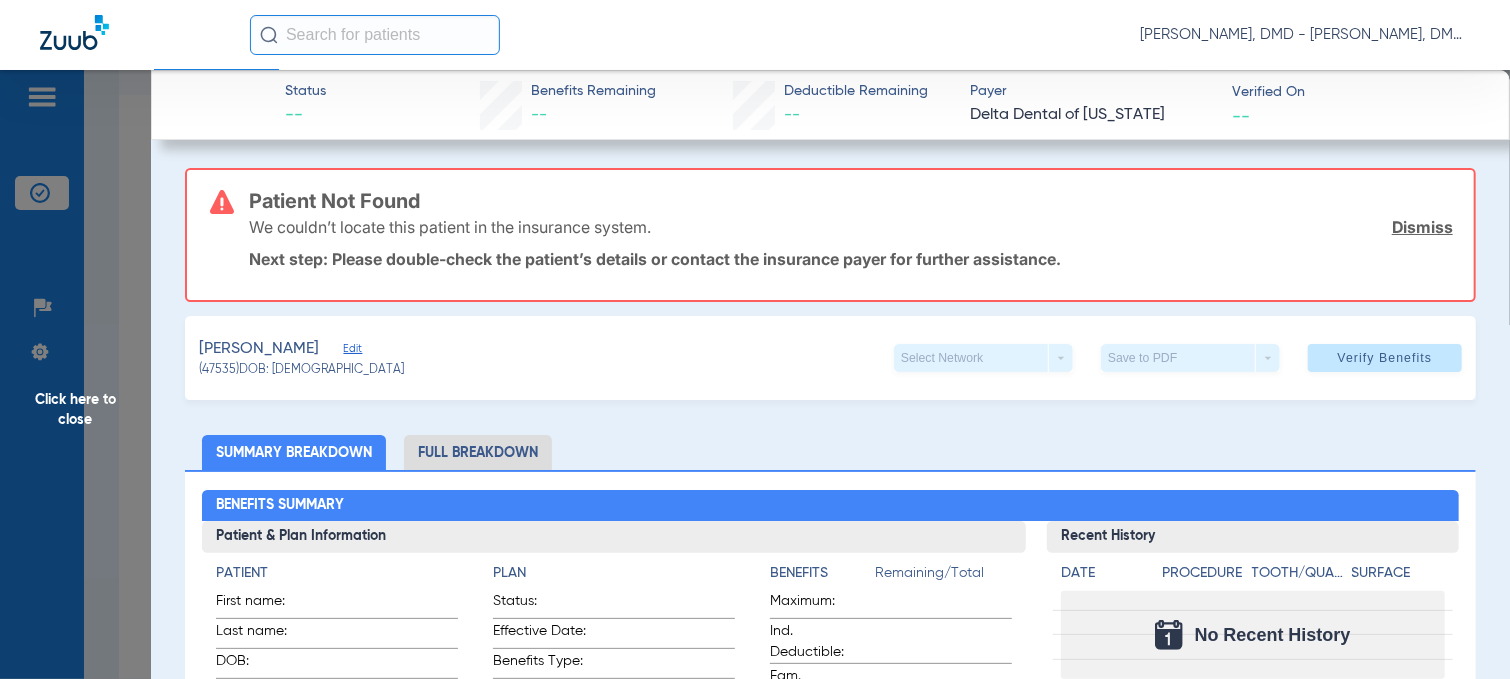 click on "Edit" 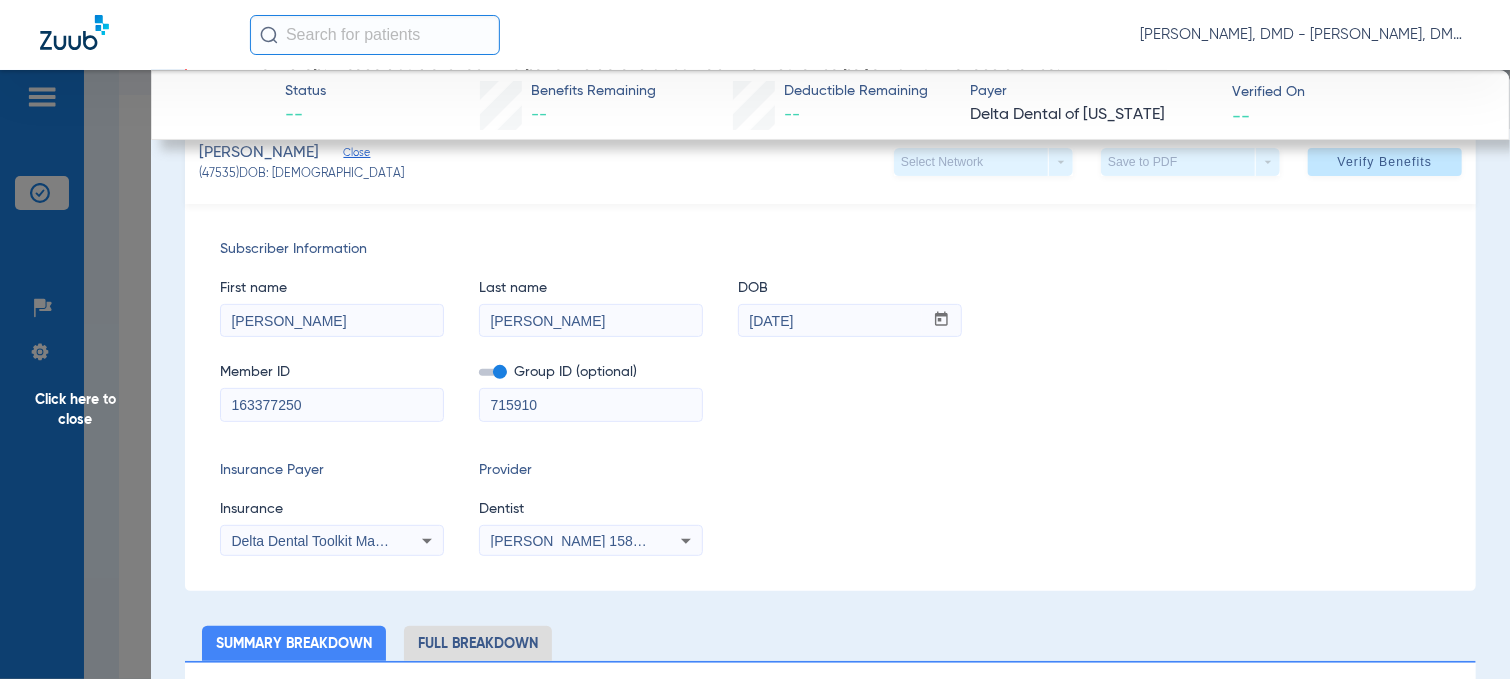 scroll, scrollTop: 200, scrollLeft: 0, axis: vertical 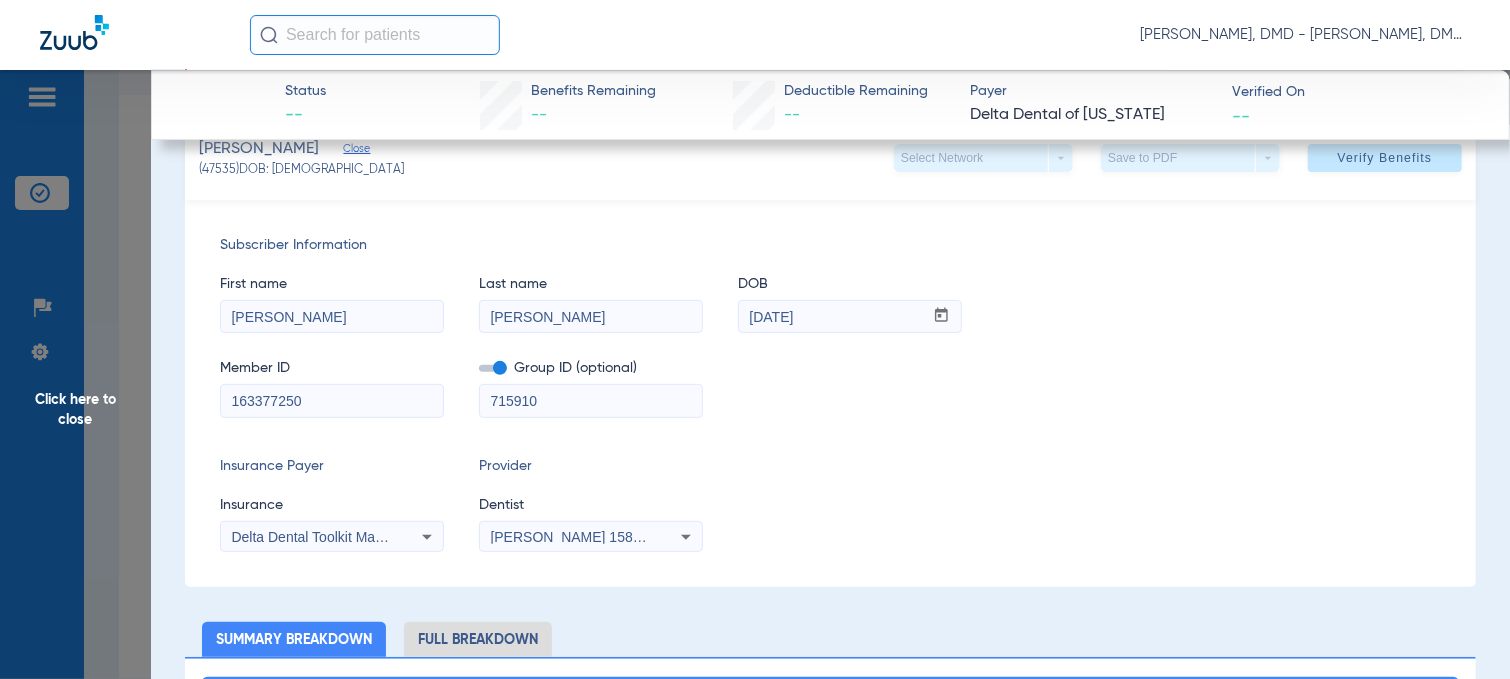 drag, startPoint x: 323, startPoint y: 314, endPoint x: 145, endPoint y: 314, distance: 178 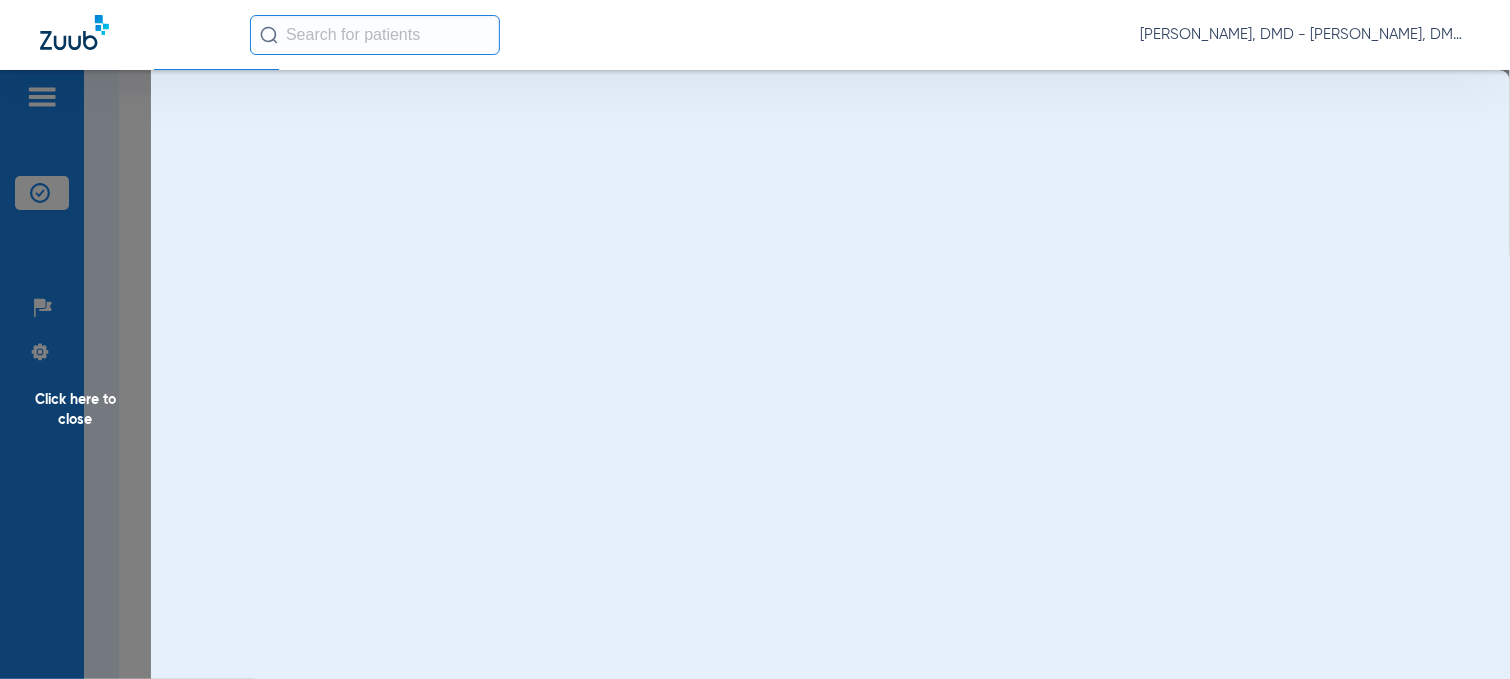 scroll, scrollTop: 0, scrollLeft: 0, axis: both 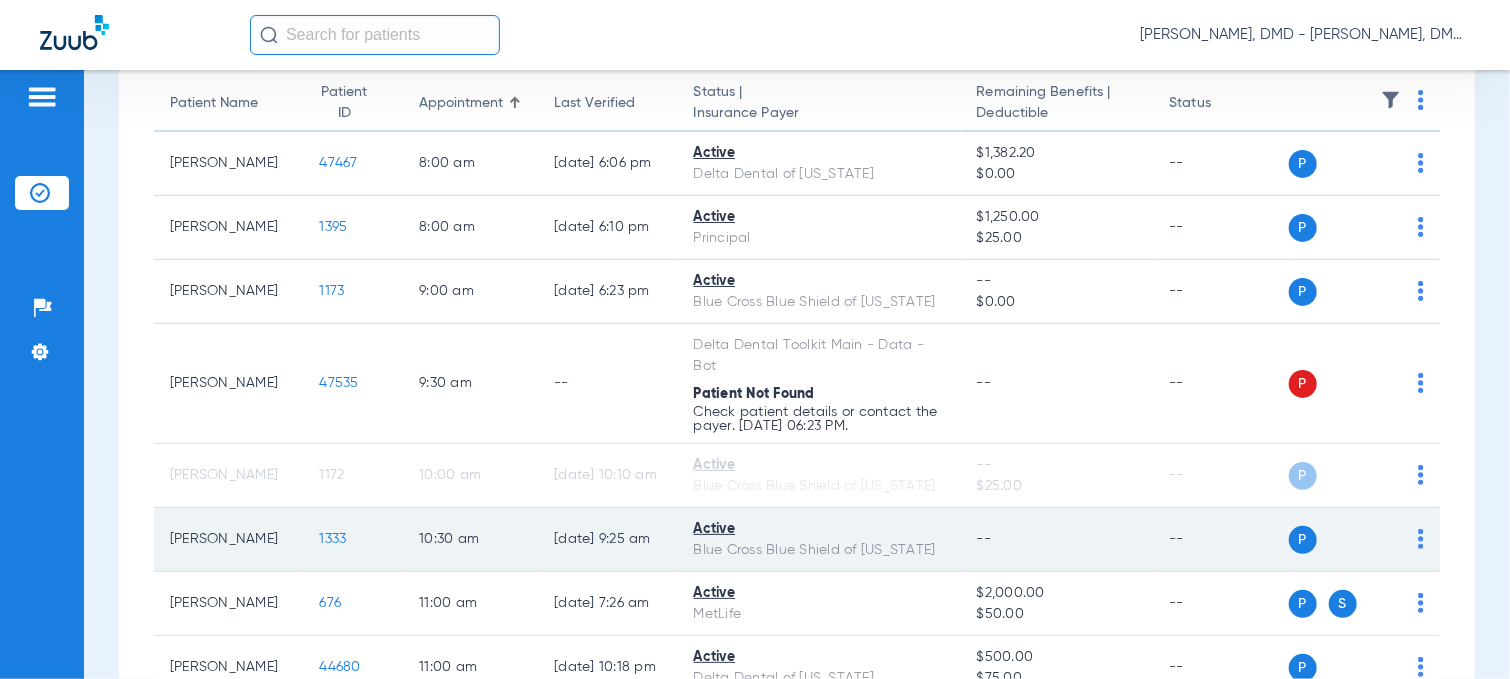 click 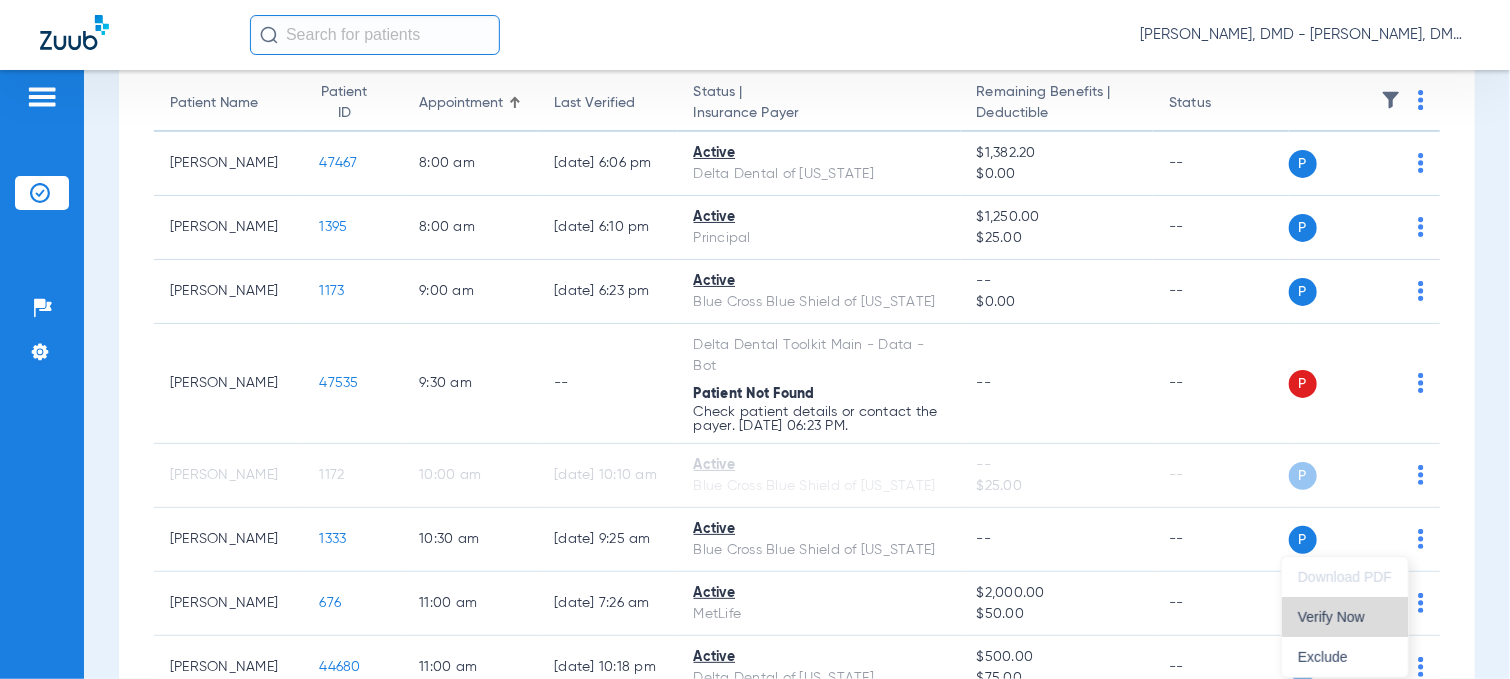 click on "Verify Now" at bounding box center (1345, 617) 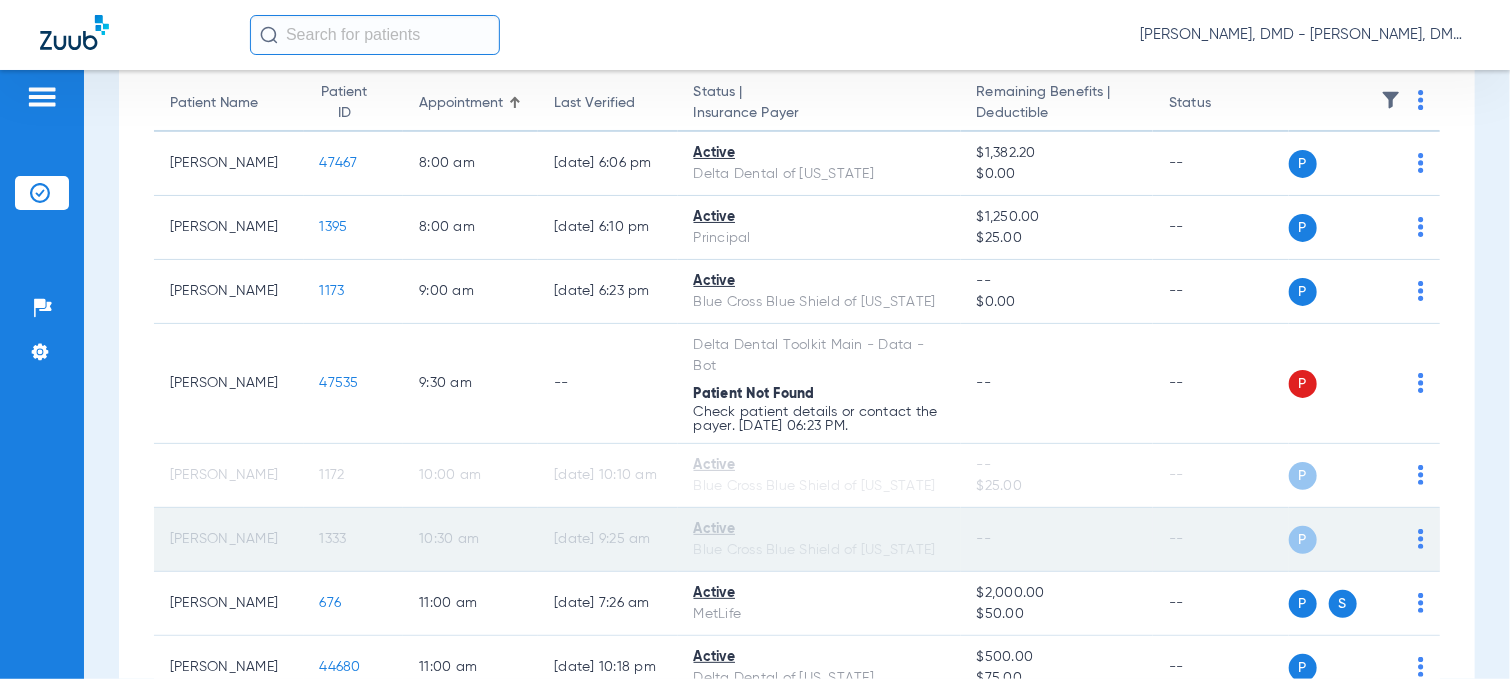 click on "1333" 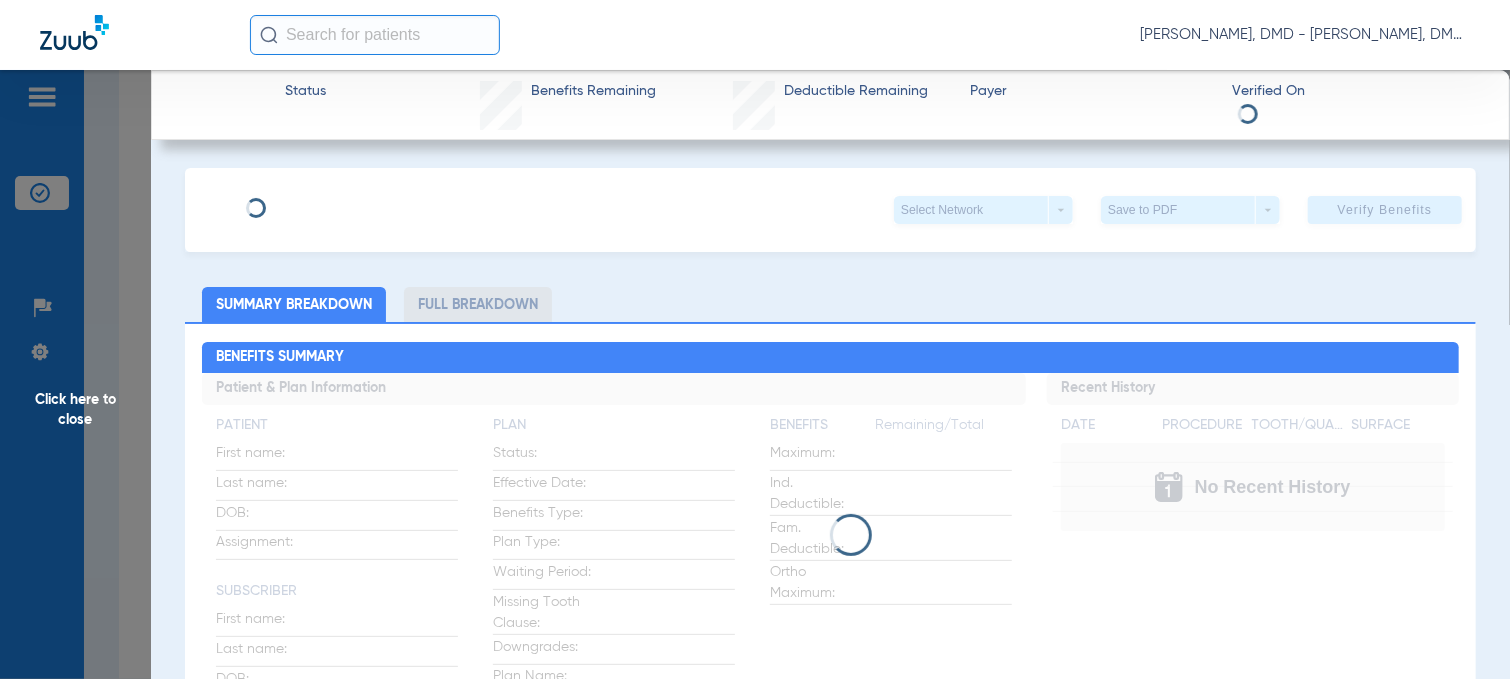type on "[PERSON_NAME]" 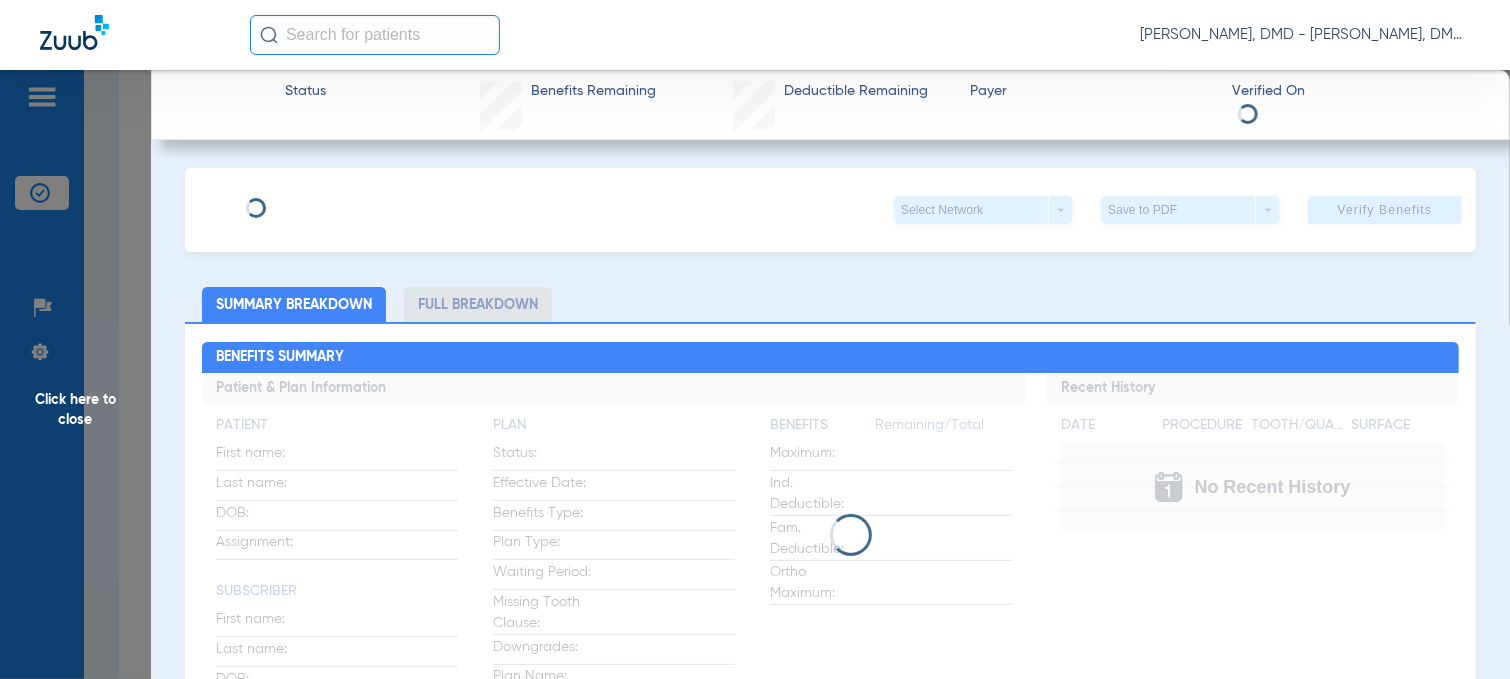 type on "[DATE]" 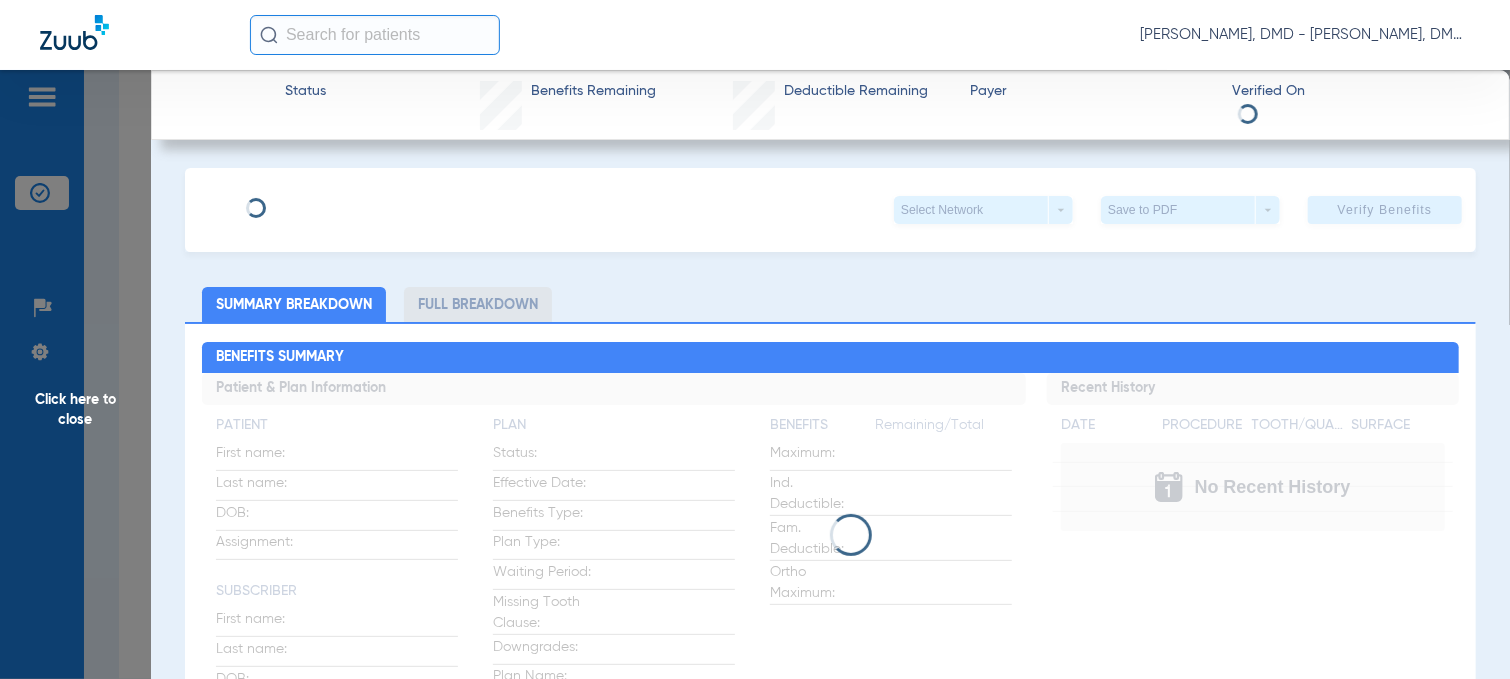 type on "XAD851148023" 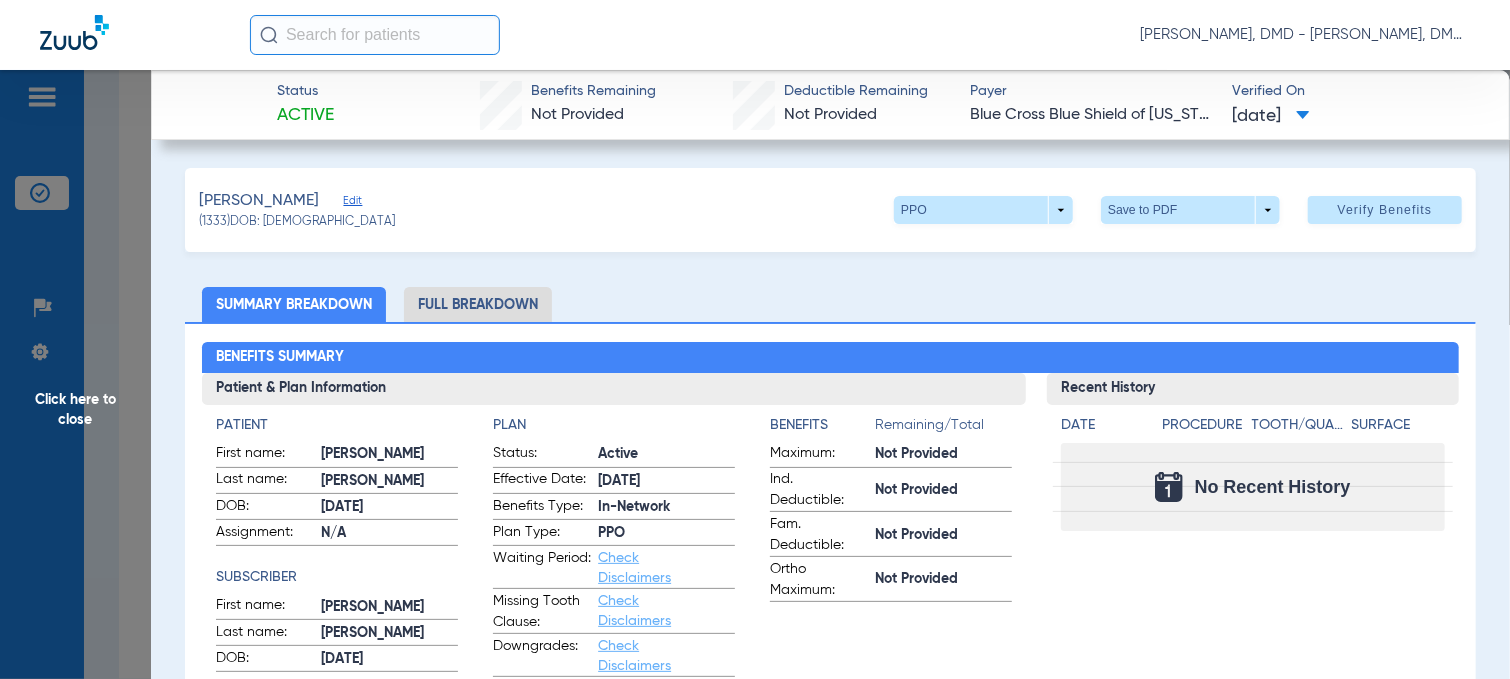 click on "Edit" 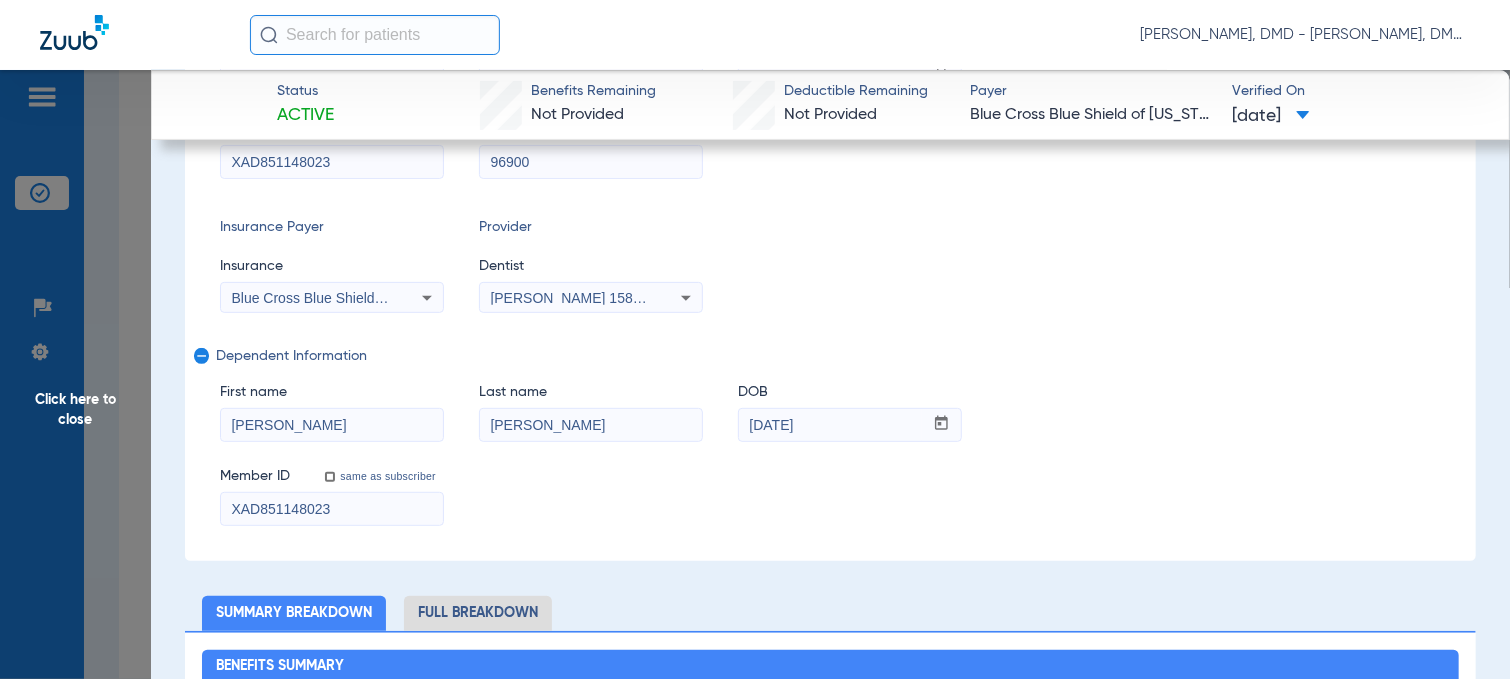 scroll, scrollTop: 300, scrollLeft: 0, axis: vertical 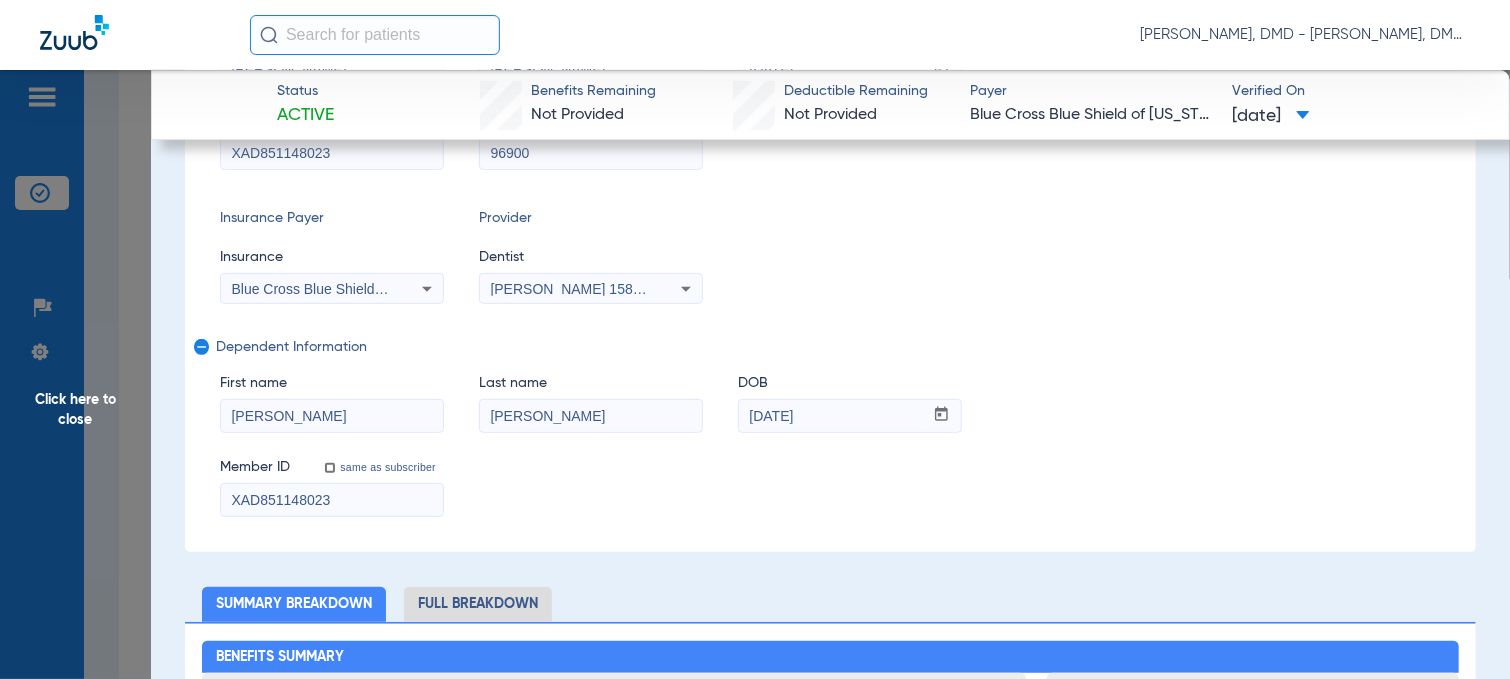 drag, startPoint x: 353, startPoint y: 407, endPoint x: 159, endPoint y: 416, distance: 194.20865 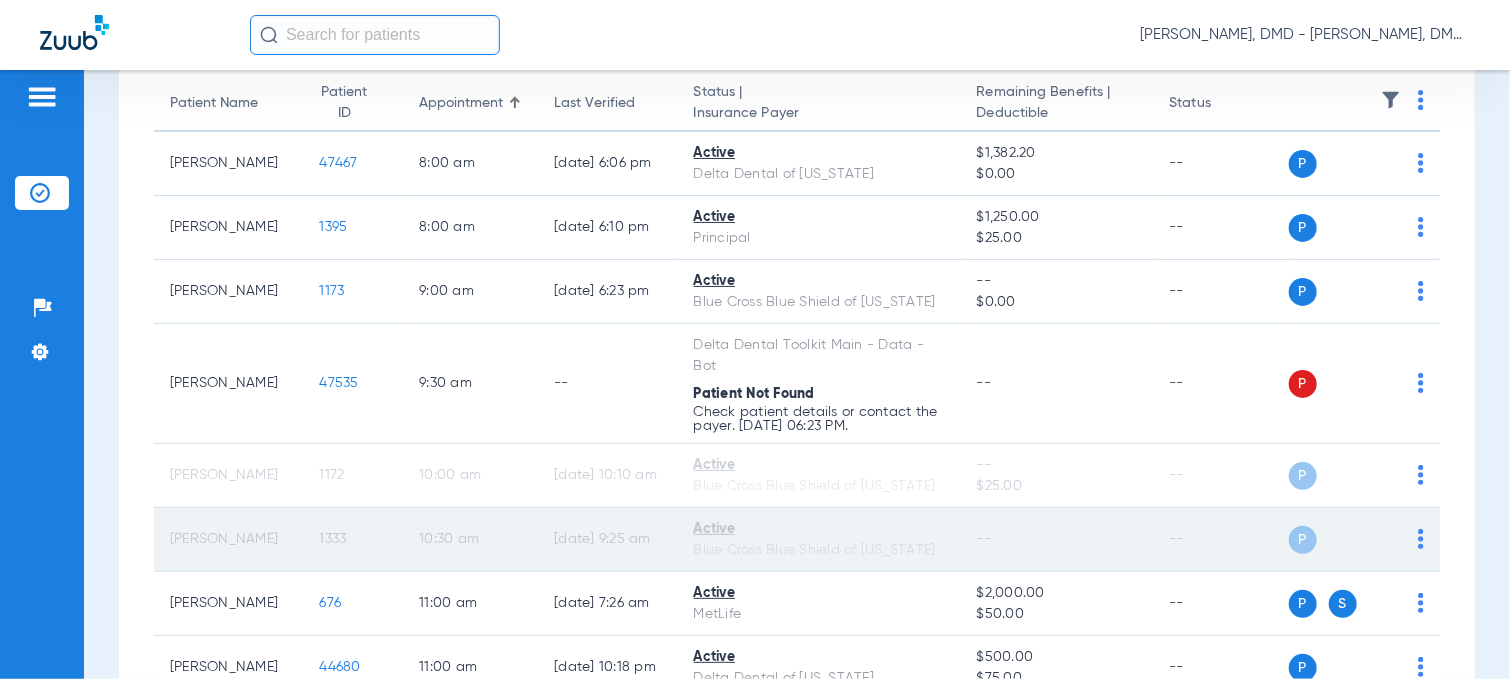 scroll, scrollTop: 300, scrollLeft: 0, axis: vertical 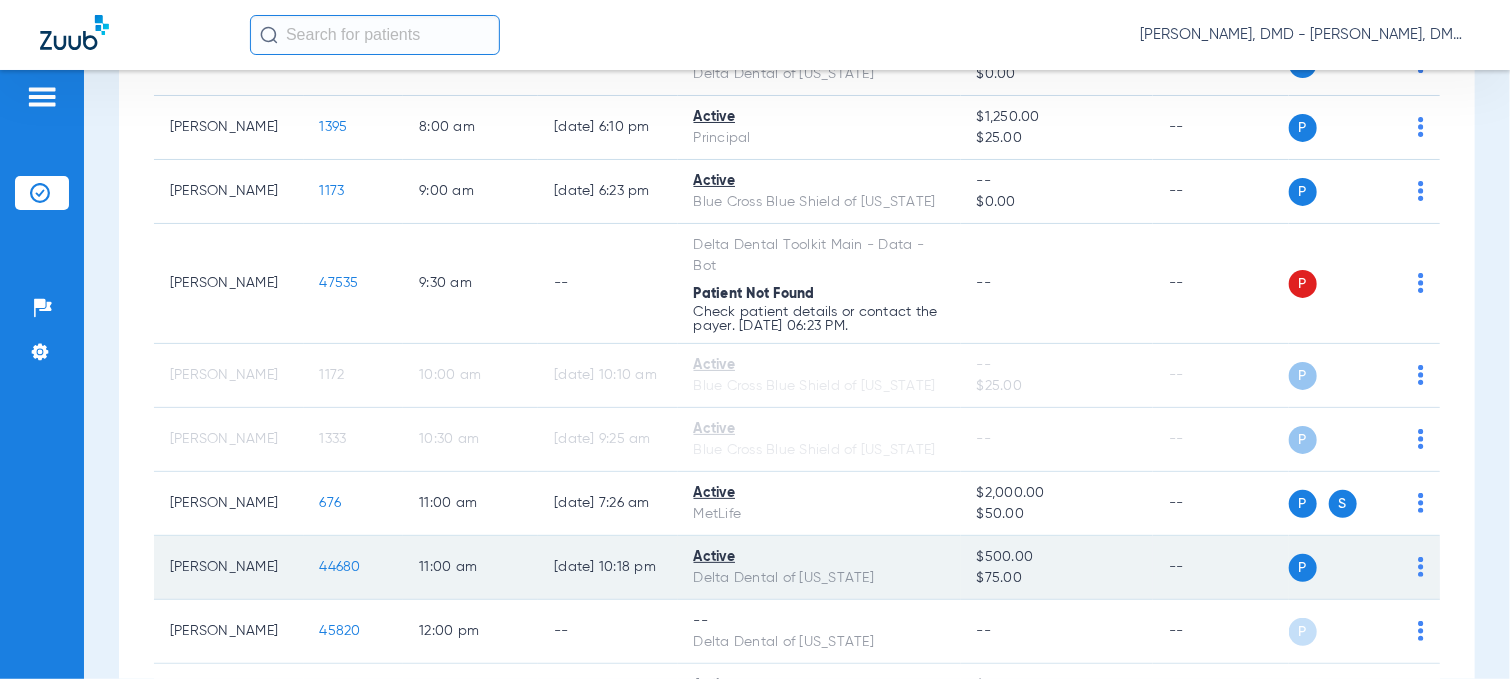 click 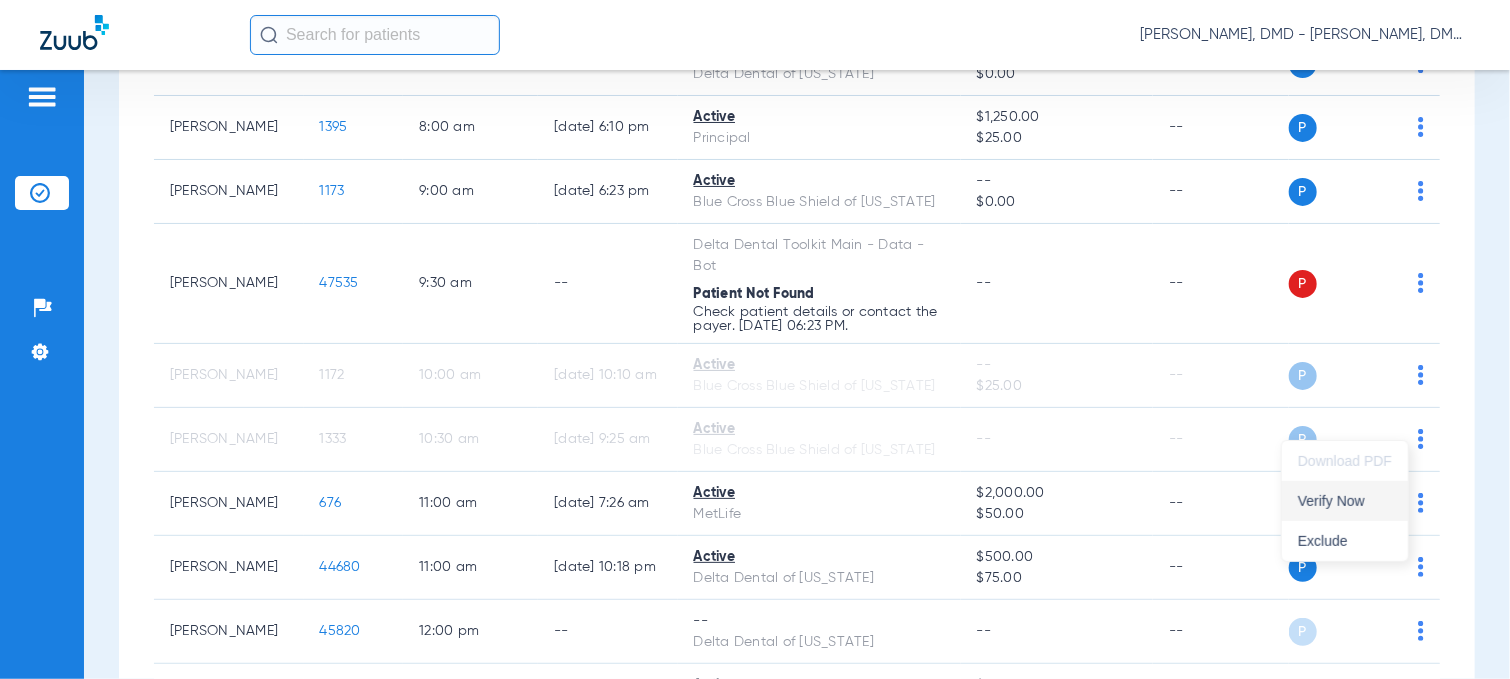 click on "Verify Now" at bounding box center (1345, 501) 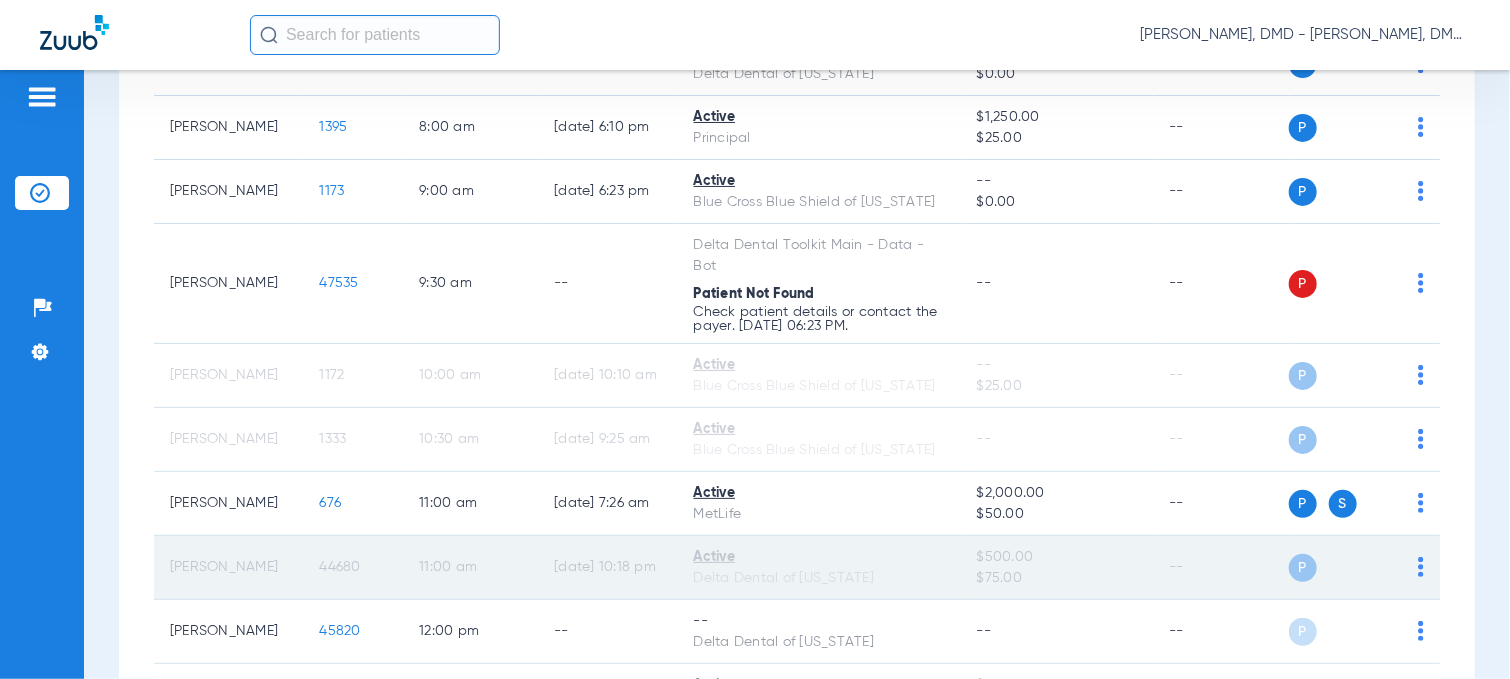 click on "44680" 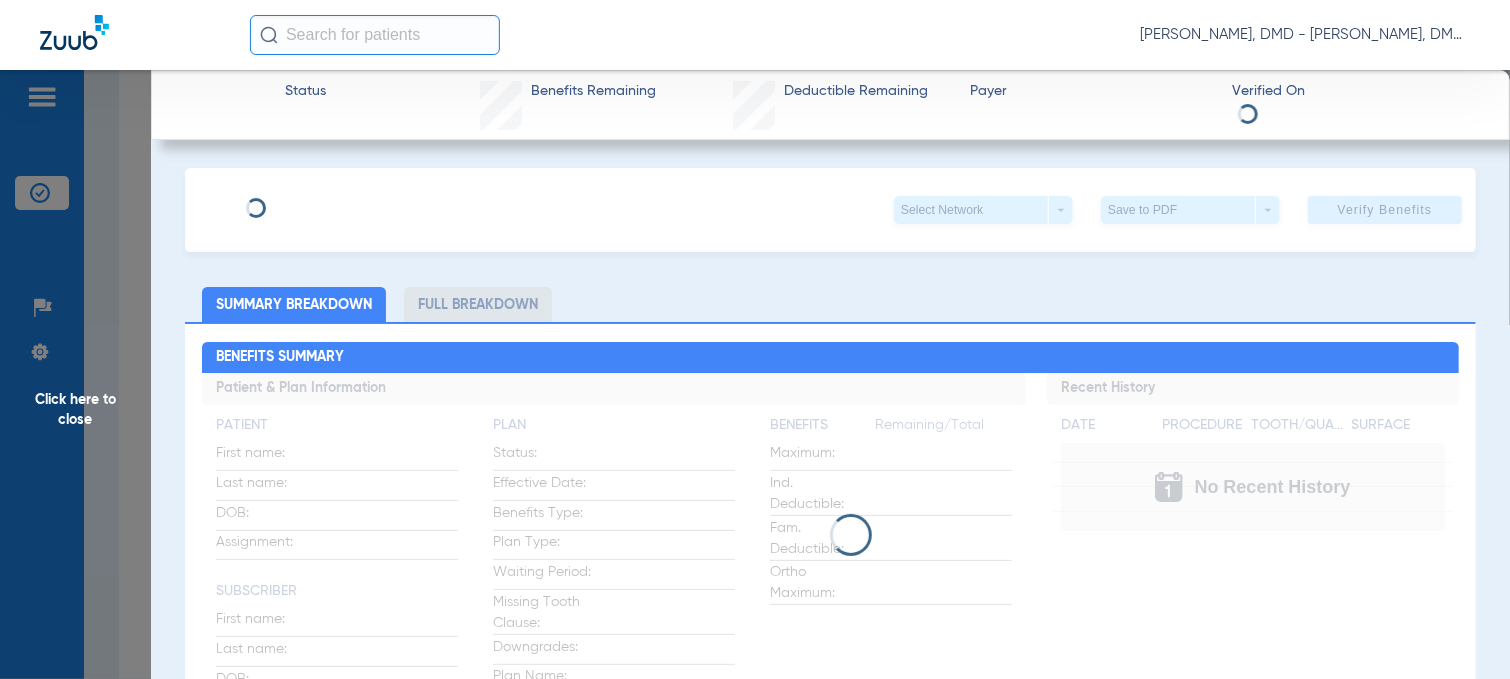 type on "[PERSON_NAME]" 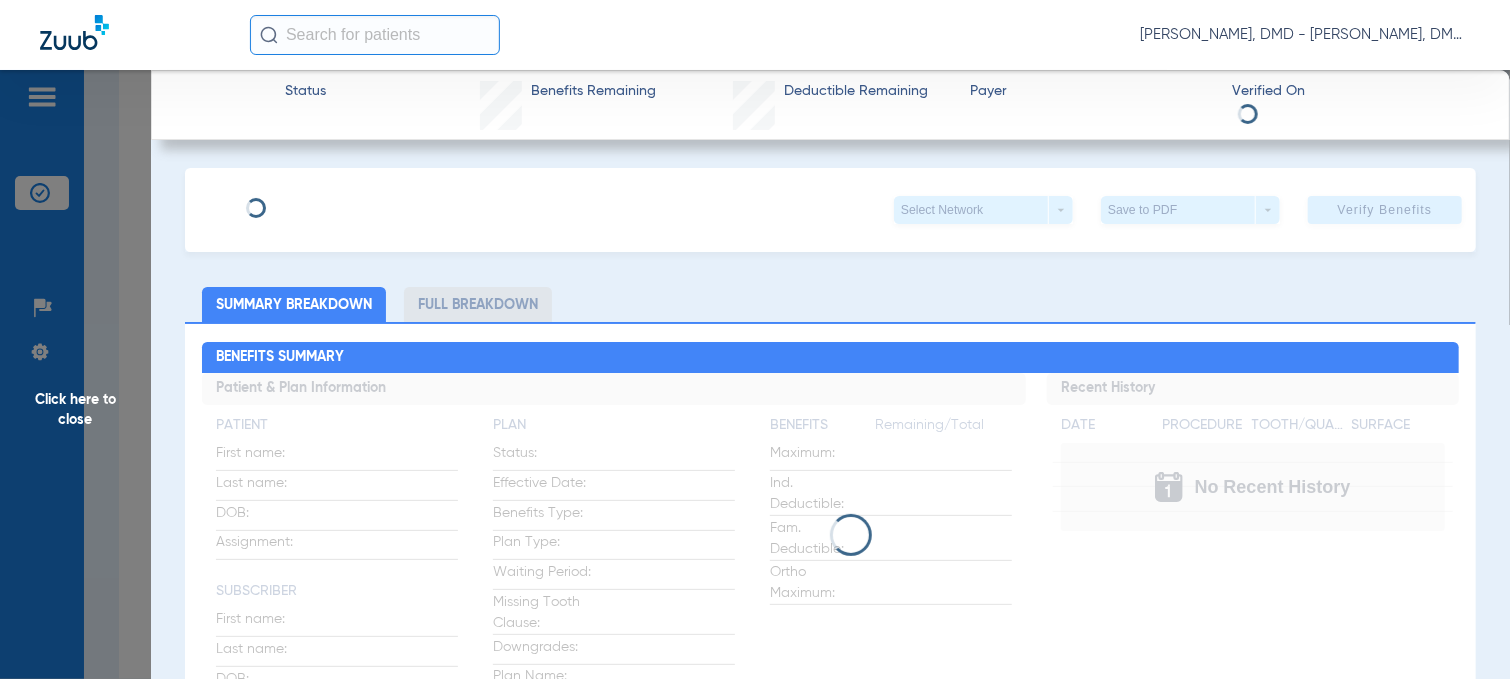 type on "0508042104" 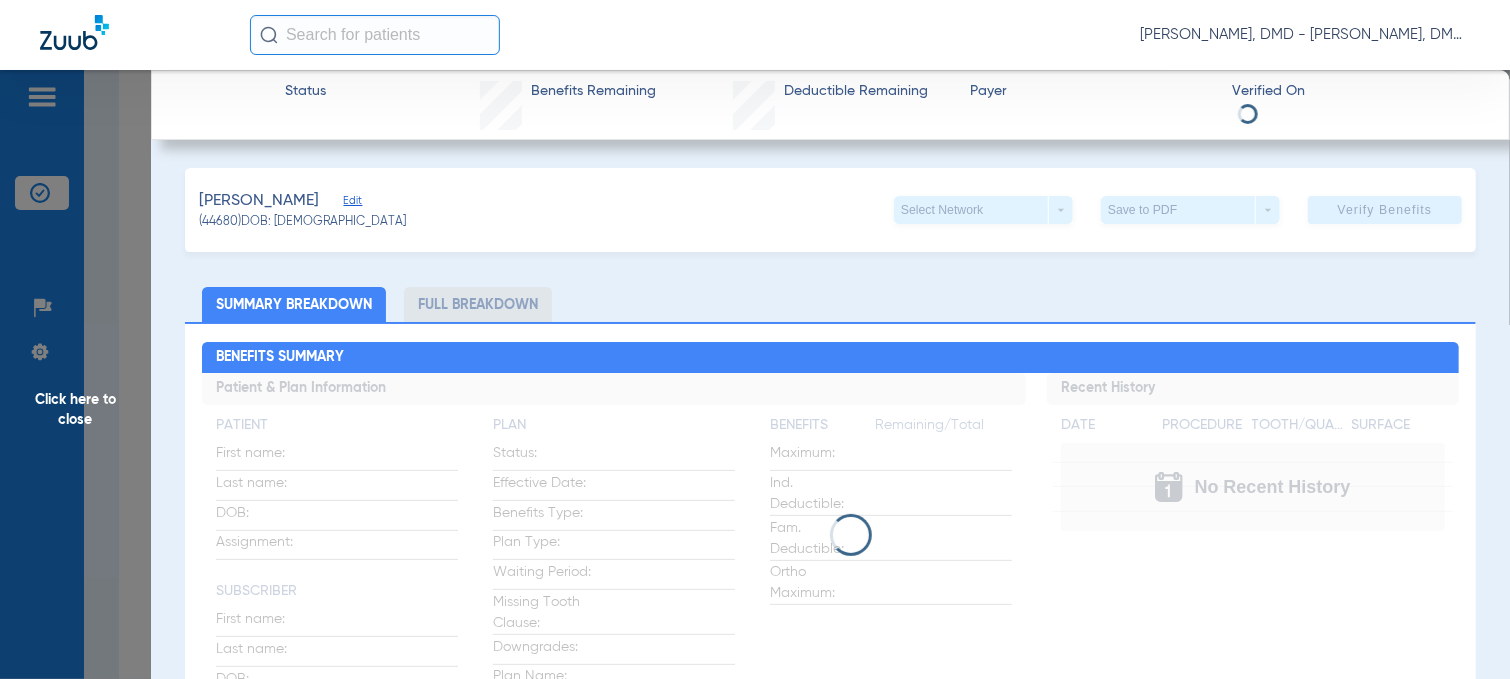 click on "Edit" 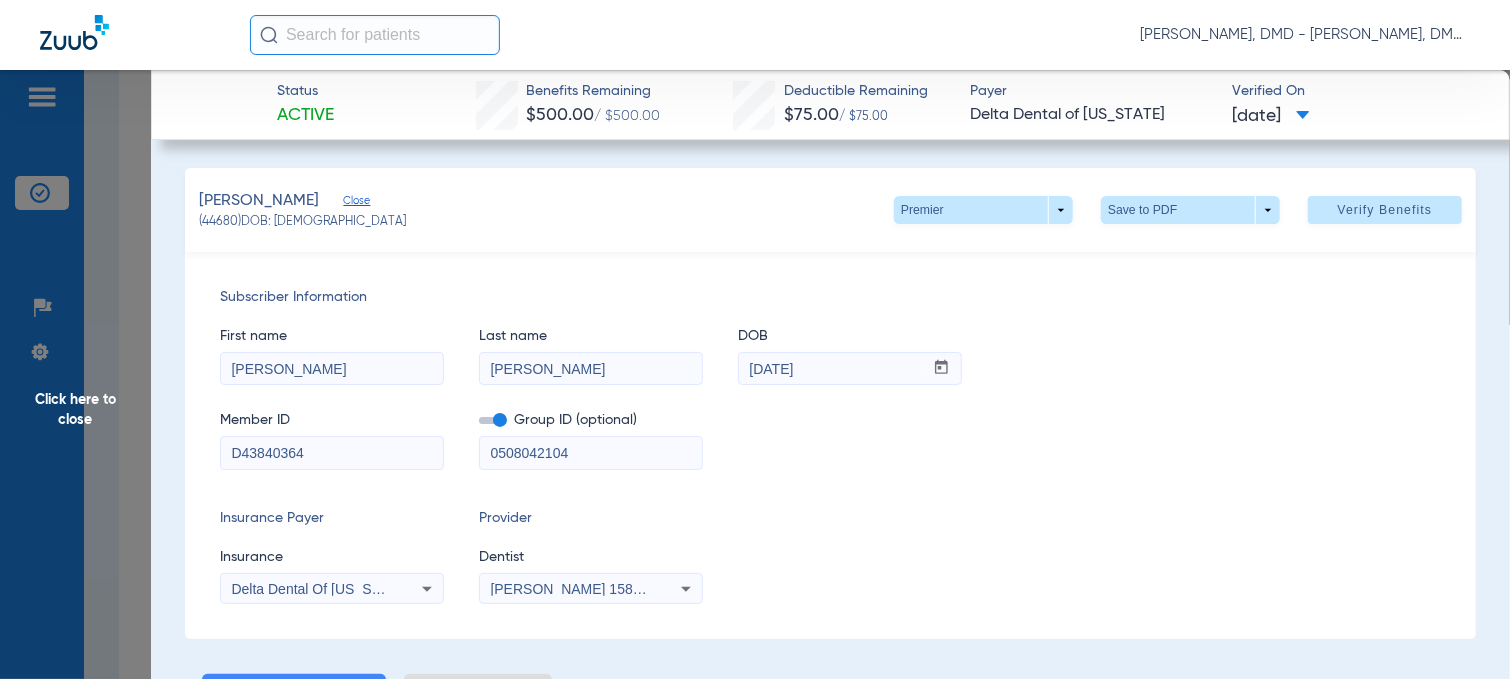 drag, startPoint x: 346, startPoint y: 368, endPoint x: 168, endPoint y: 348, distance: 179.12007 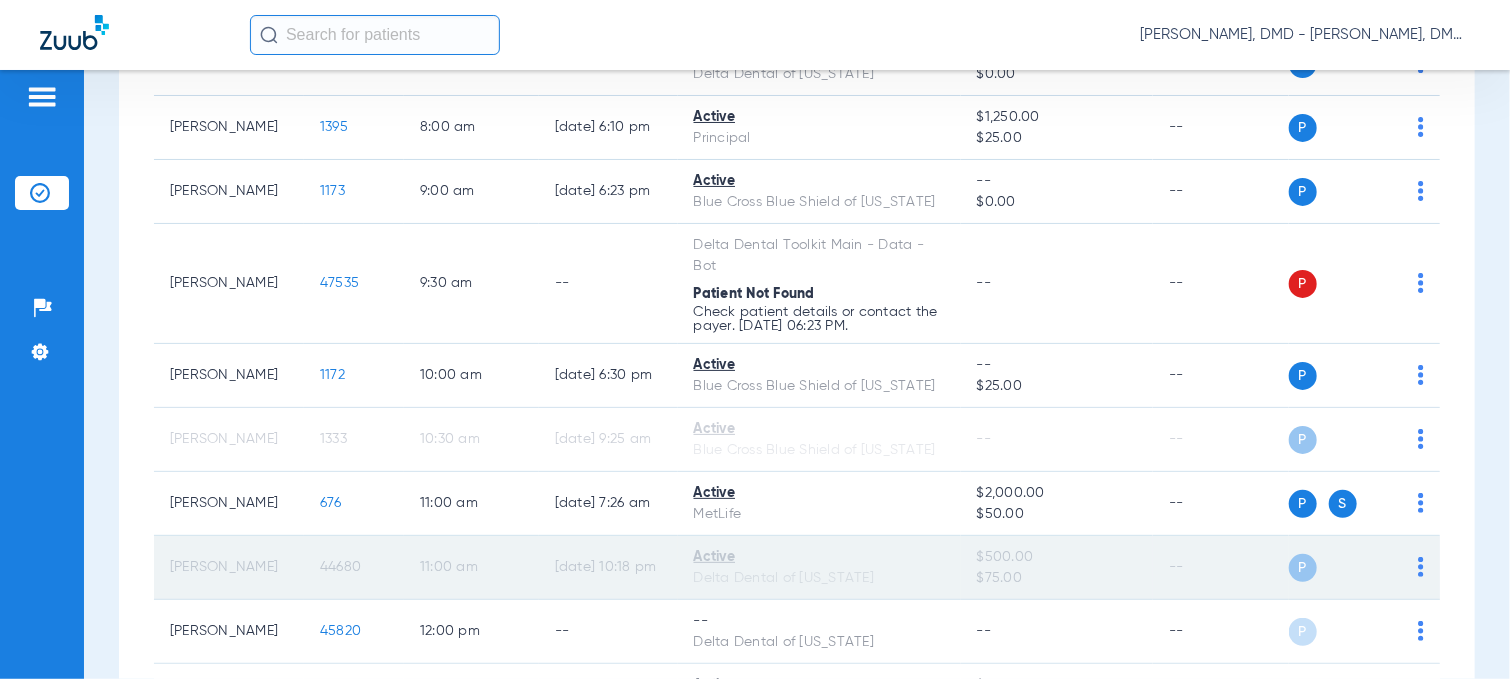 click on "44680" 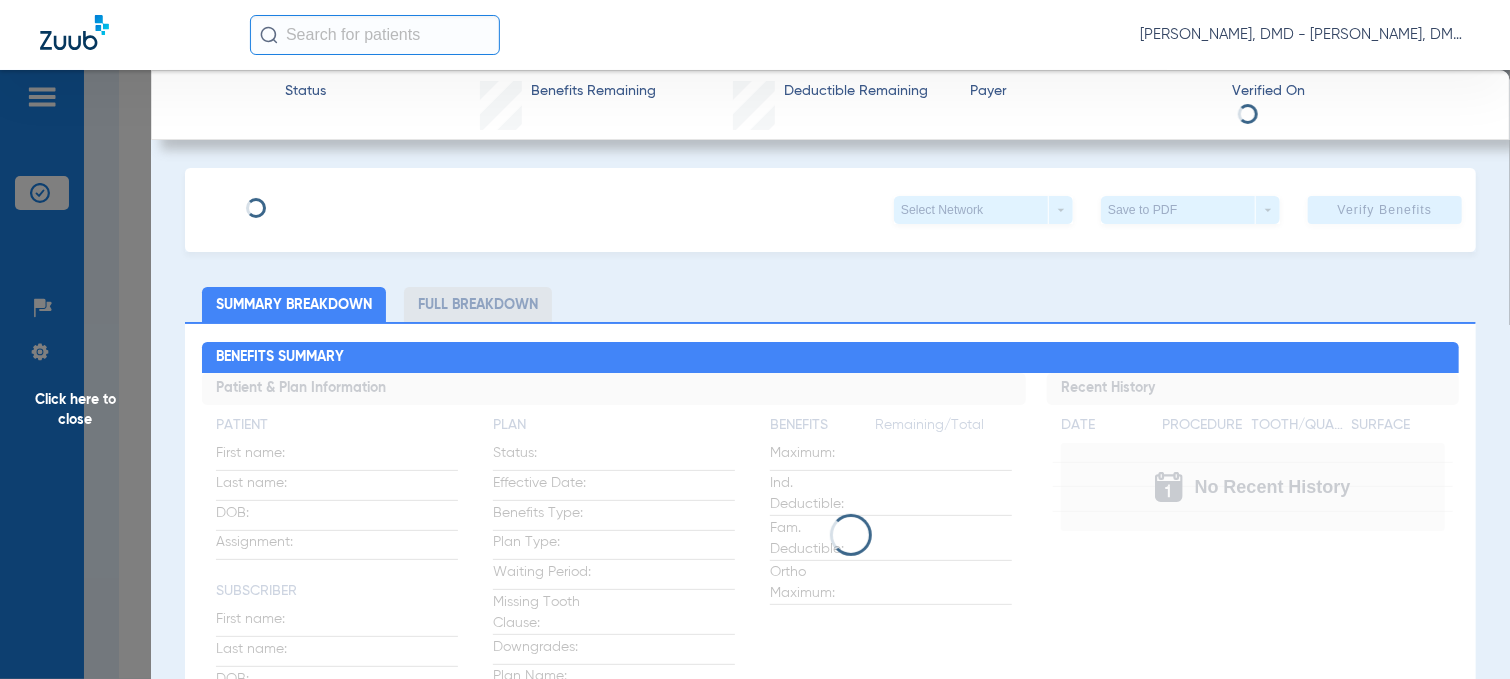 type on "[PERSON_NAME]" 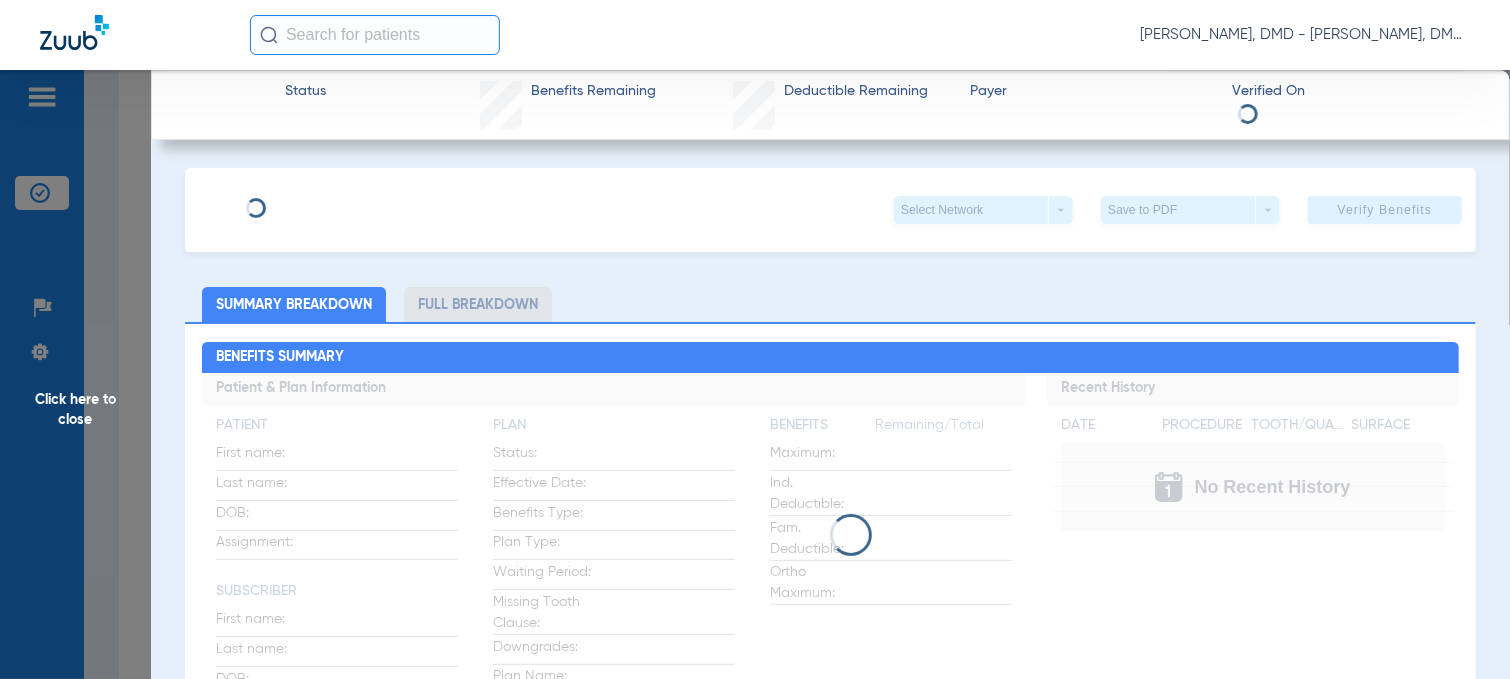 type on "D43840364" 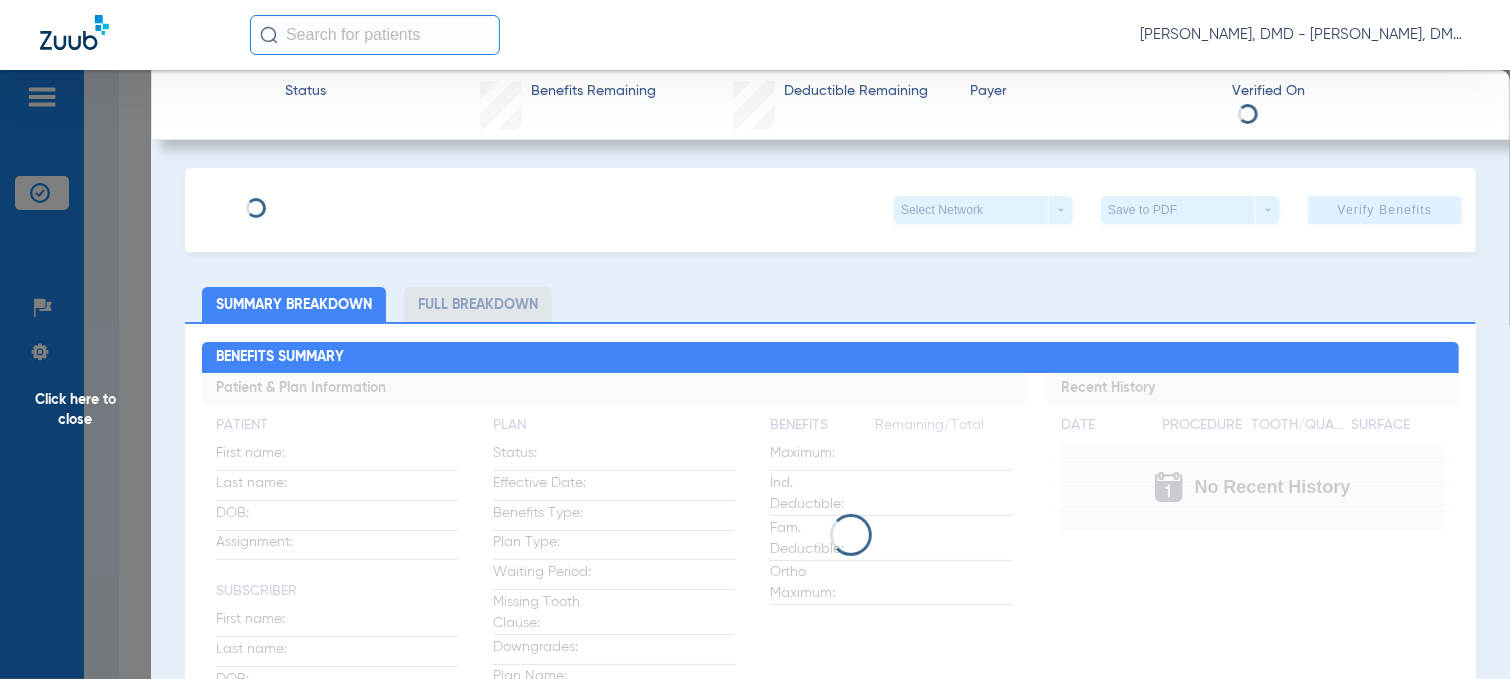 type on "0508042104" 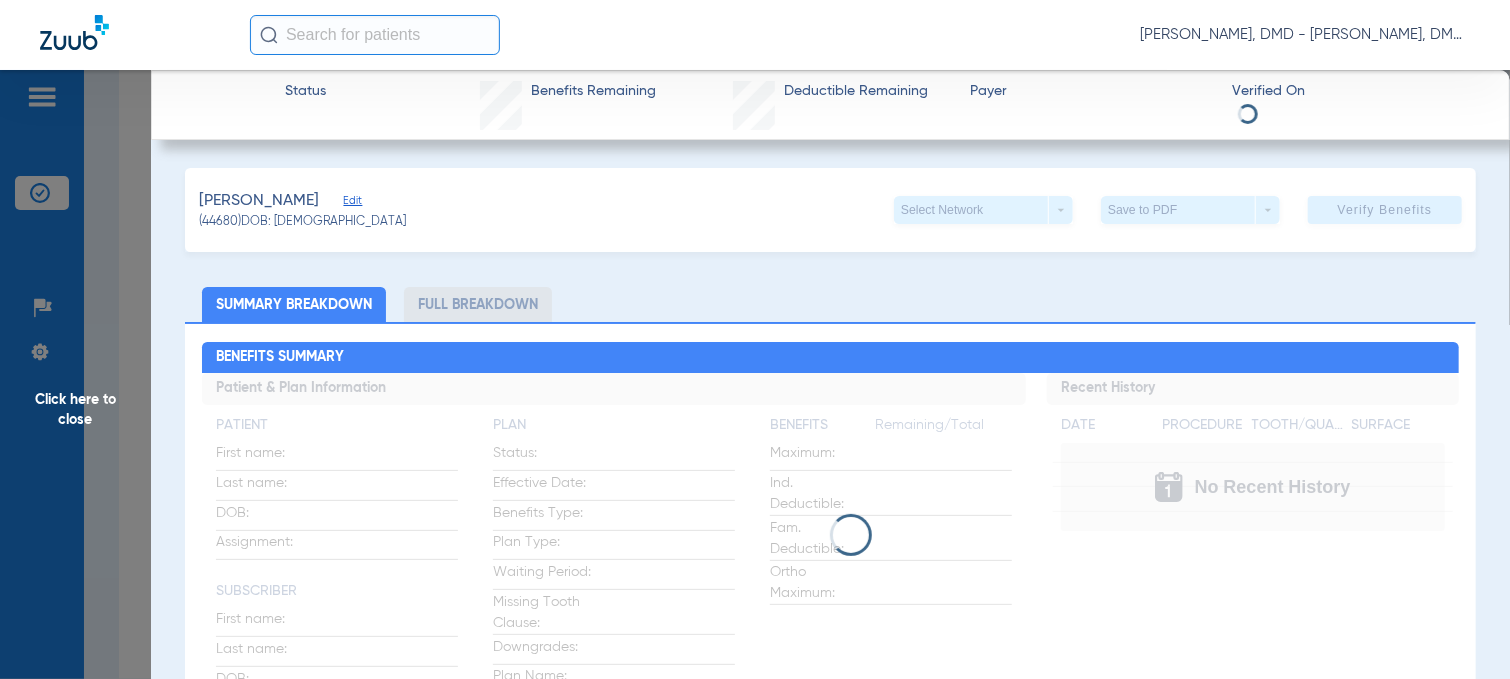 click on "Edit" 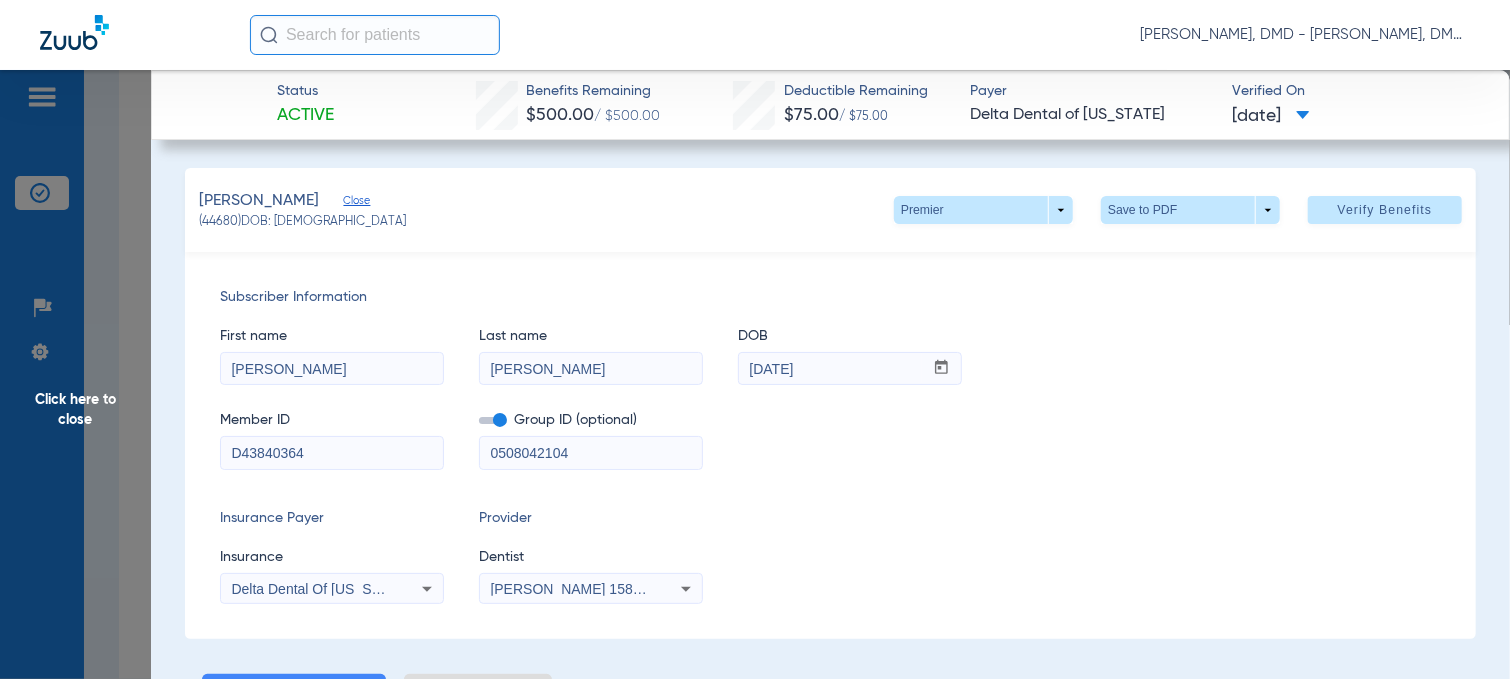 drag, startPoint x: 835, startPoint y: 365, endPoint x: 656, endPoint y: 384, distance: 180.00555 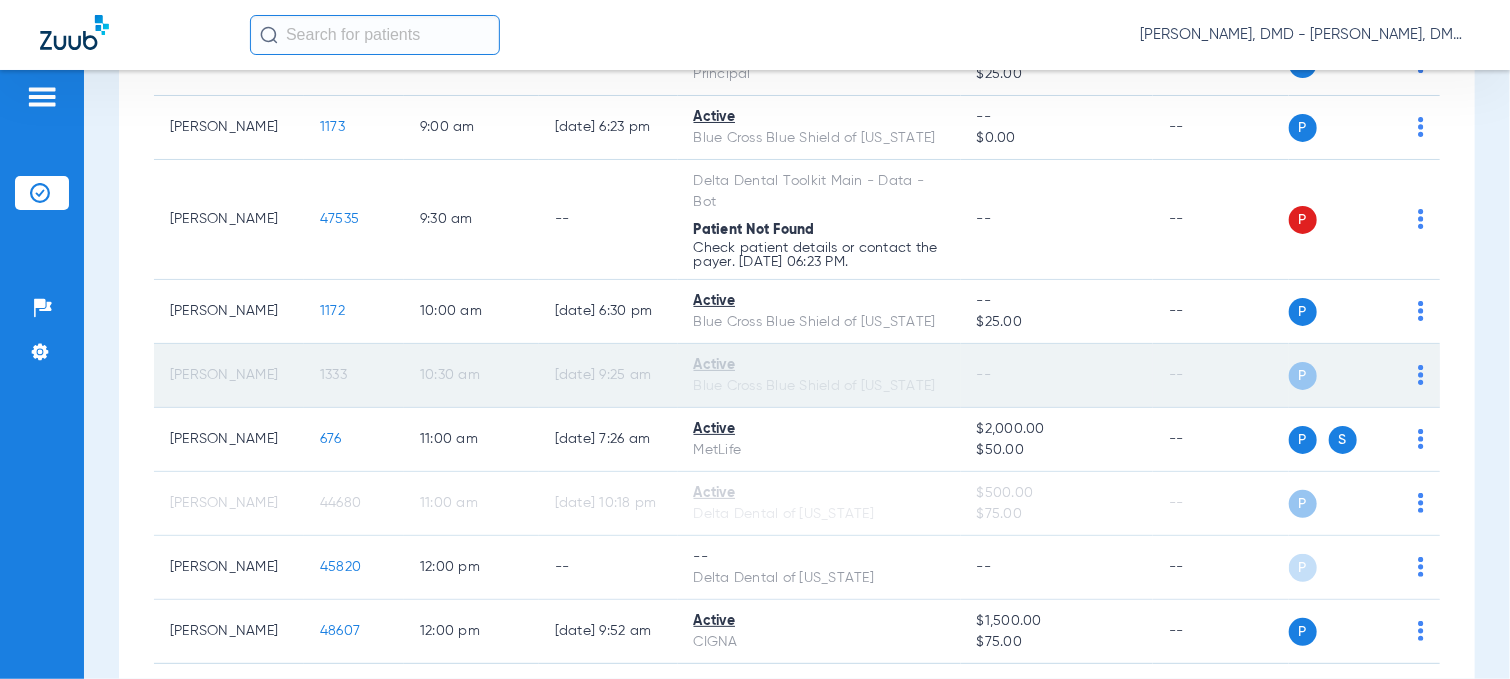 scroll, scrollTop: 400, scrollLeft: 0, axis: vertical 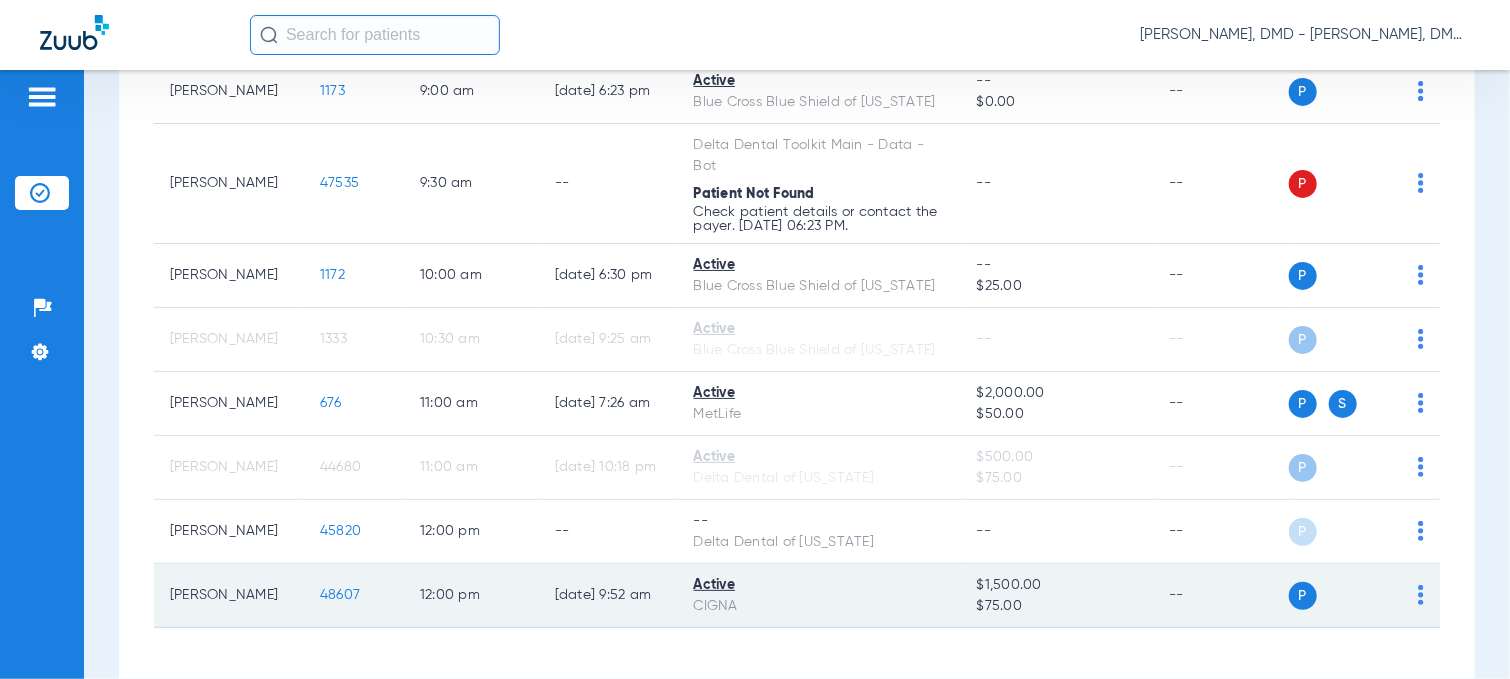 click 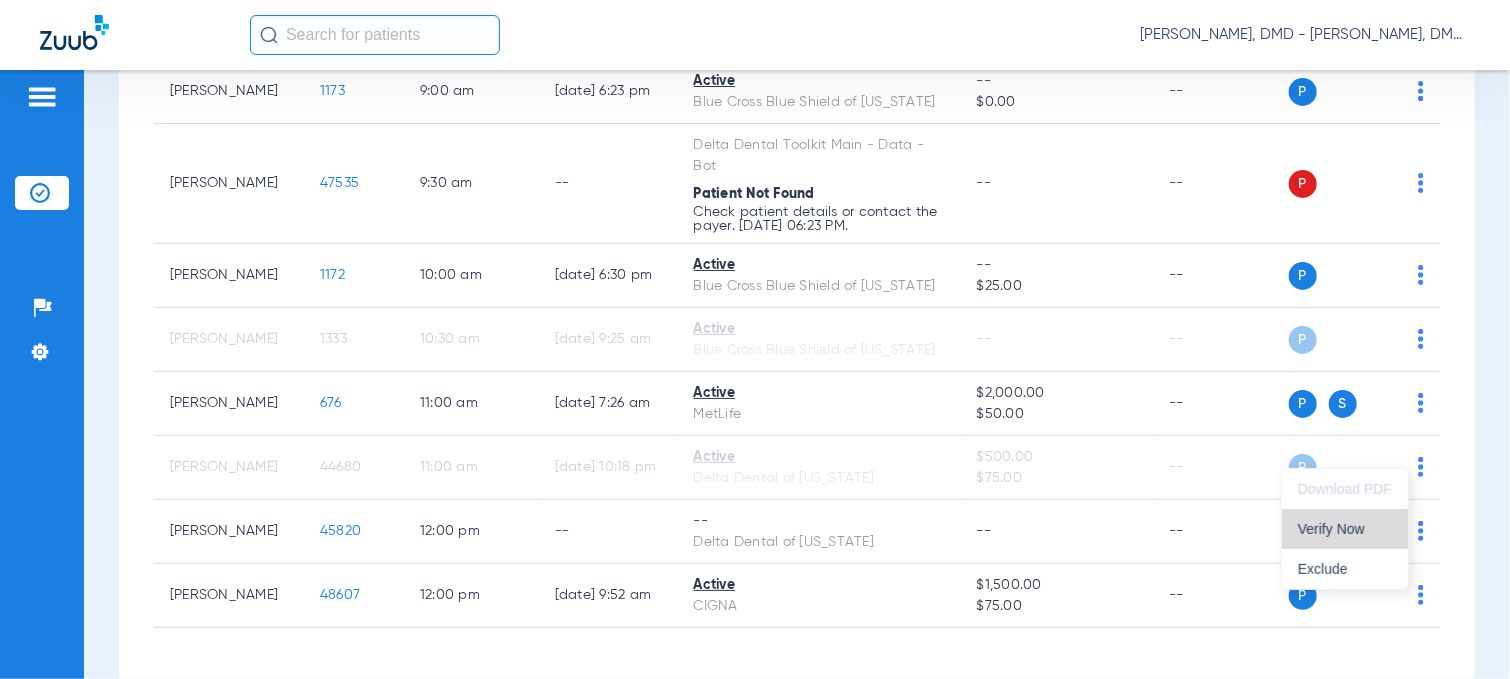 click on "Verify Now" at bounding box center (1345, 529) 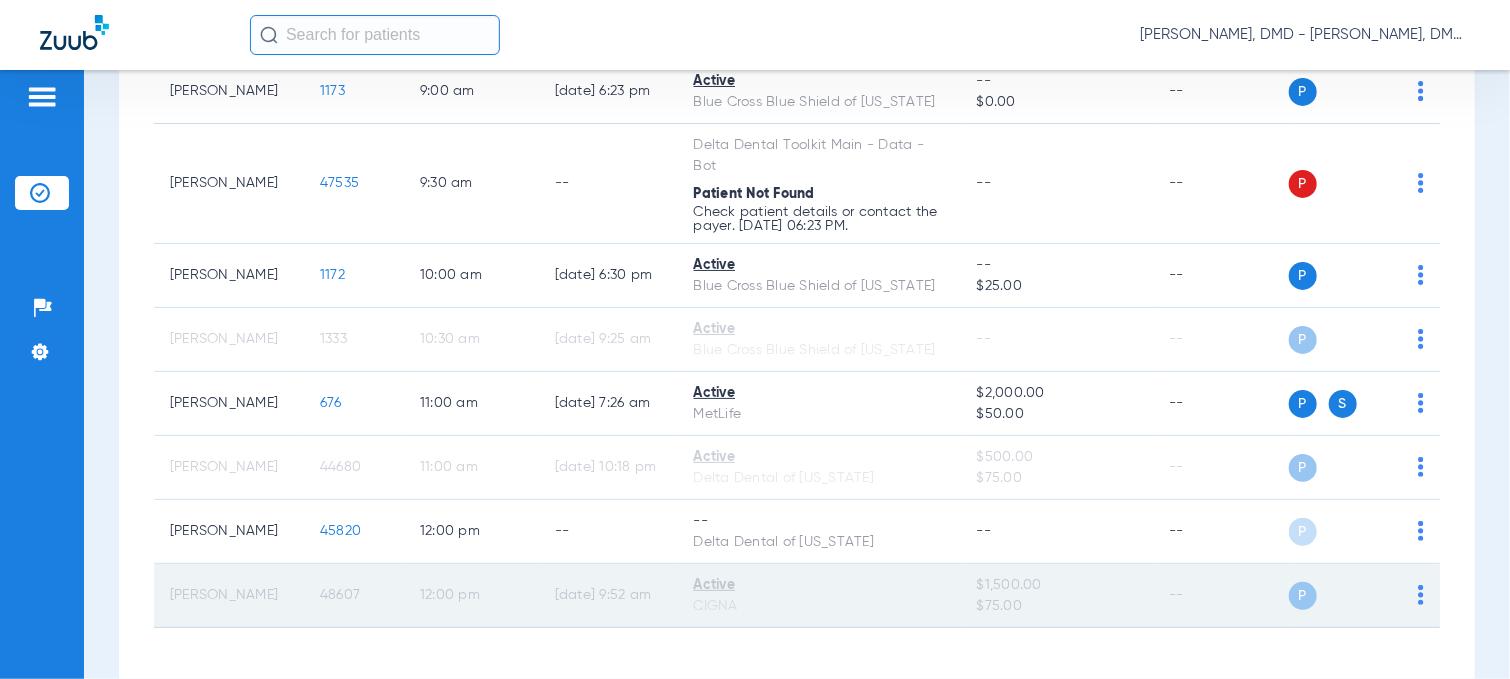 click on "48607" 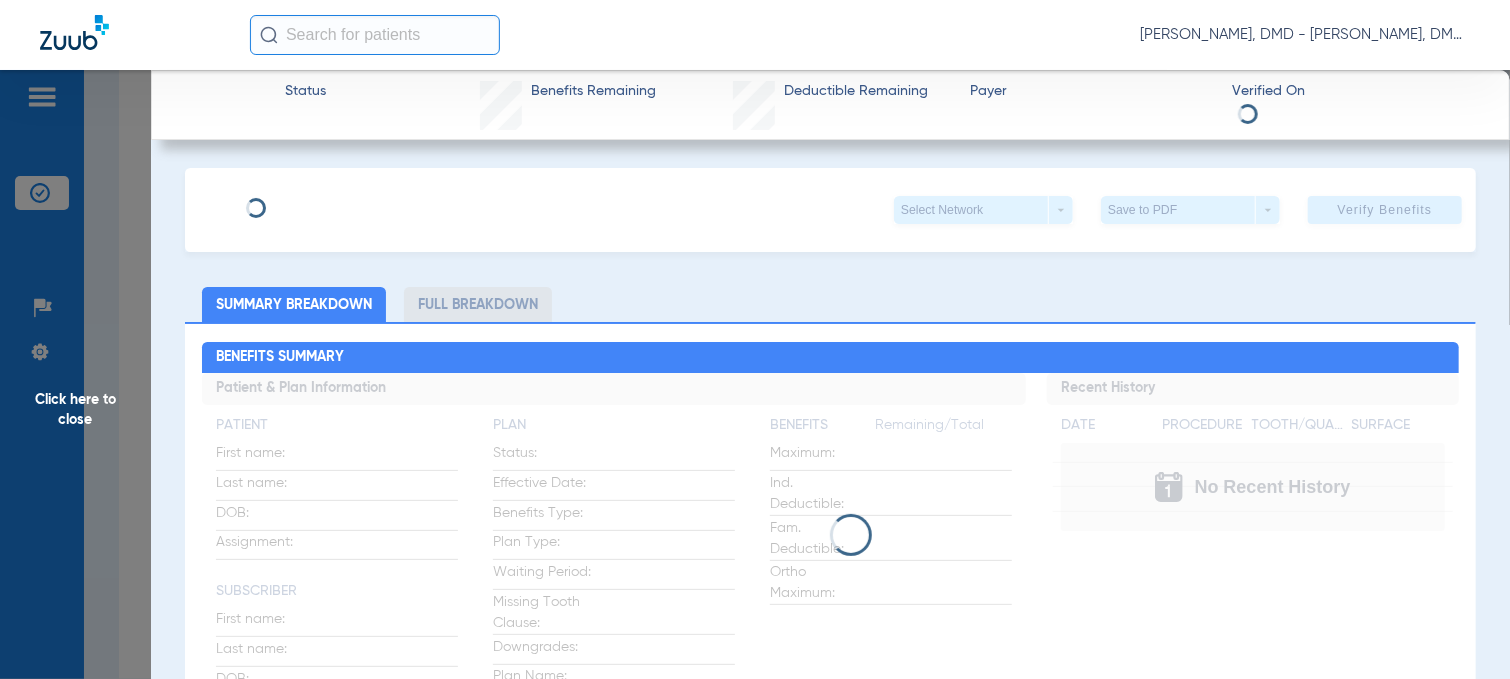 type on "[PERSON_NAME]" 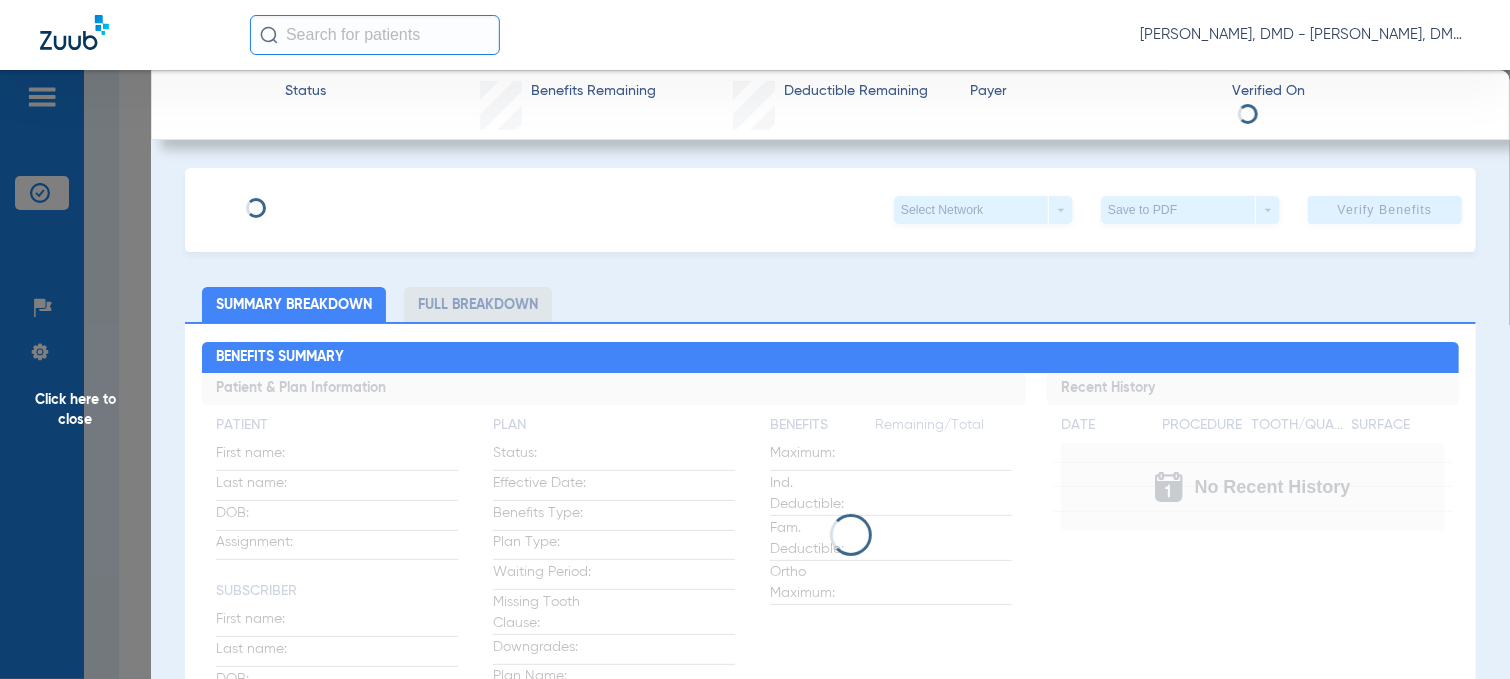 type on "[PERSON_NAME]" 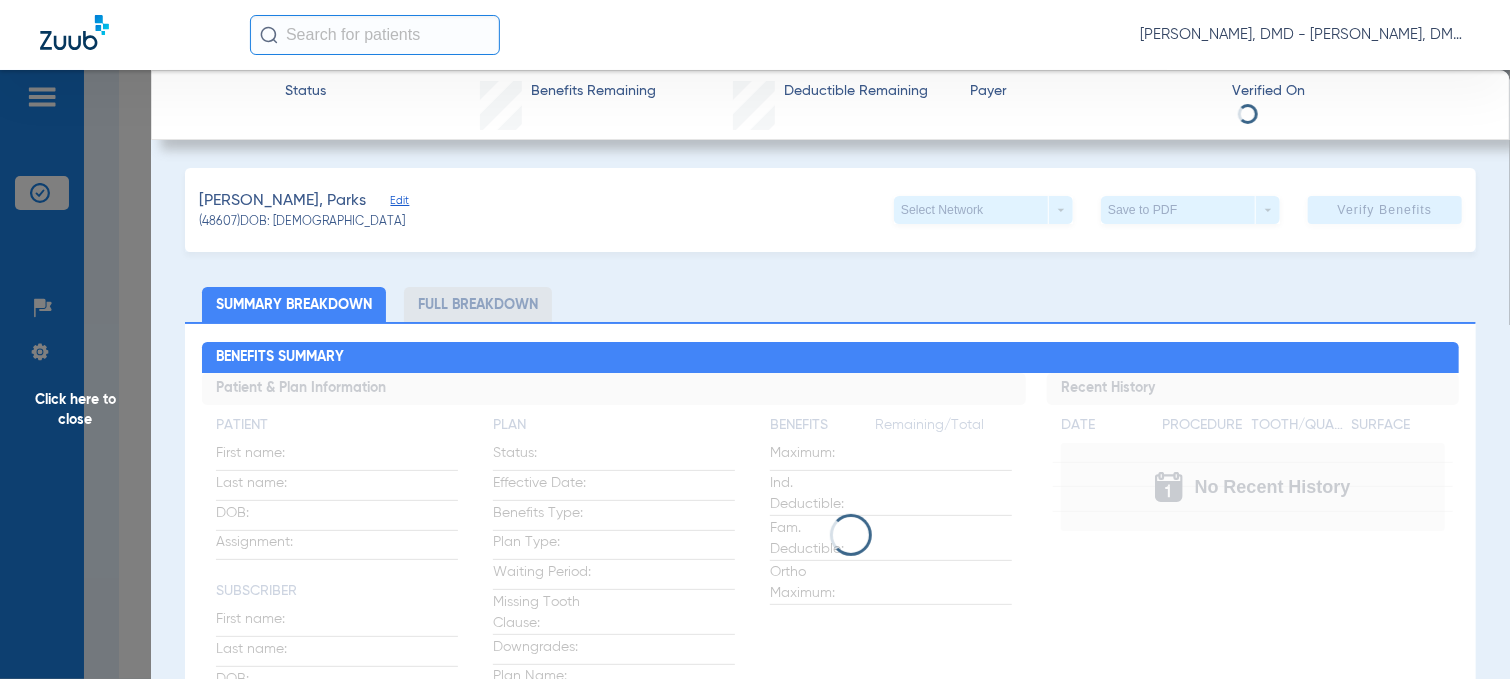 click on "Edit" 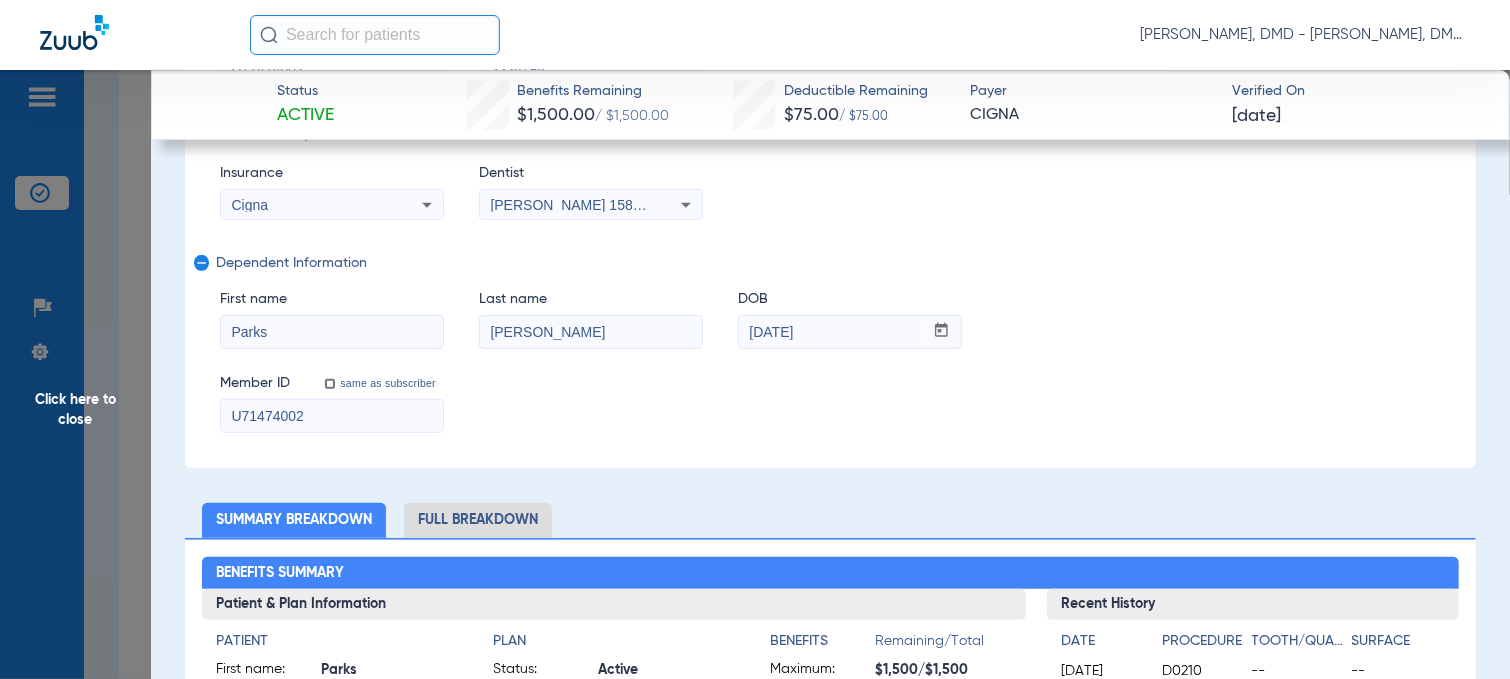 scroll, scrollTop: 400, scrollLeft: 0, axis: vertical 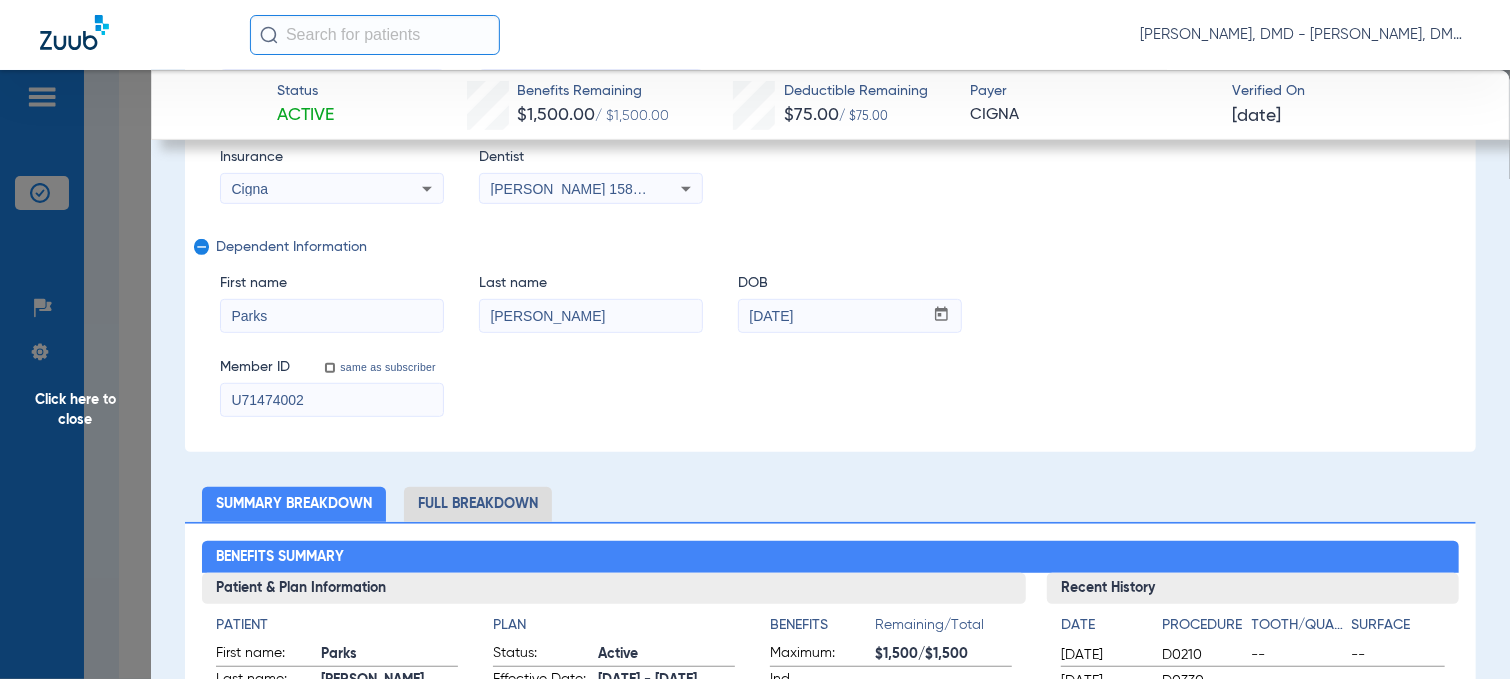 drag, startPoint x: 324, startPoint y: 393, endPoint x: 148, endPoint y: 392, distance: 176.00284 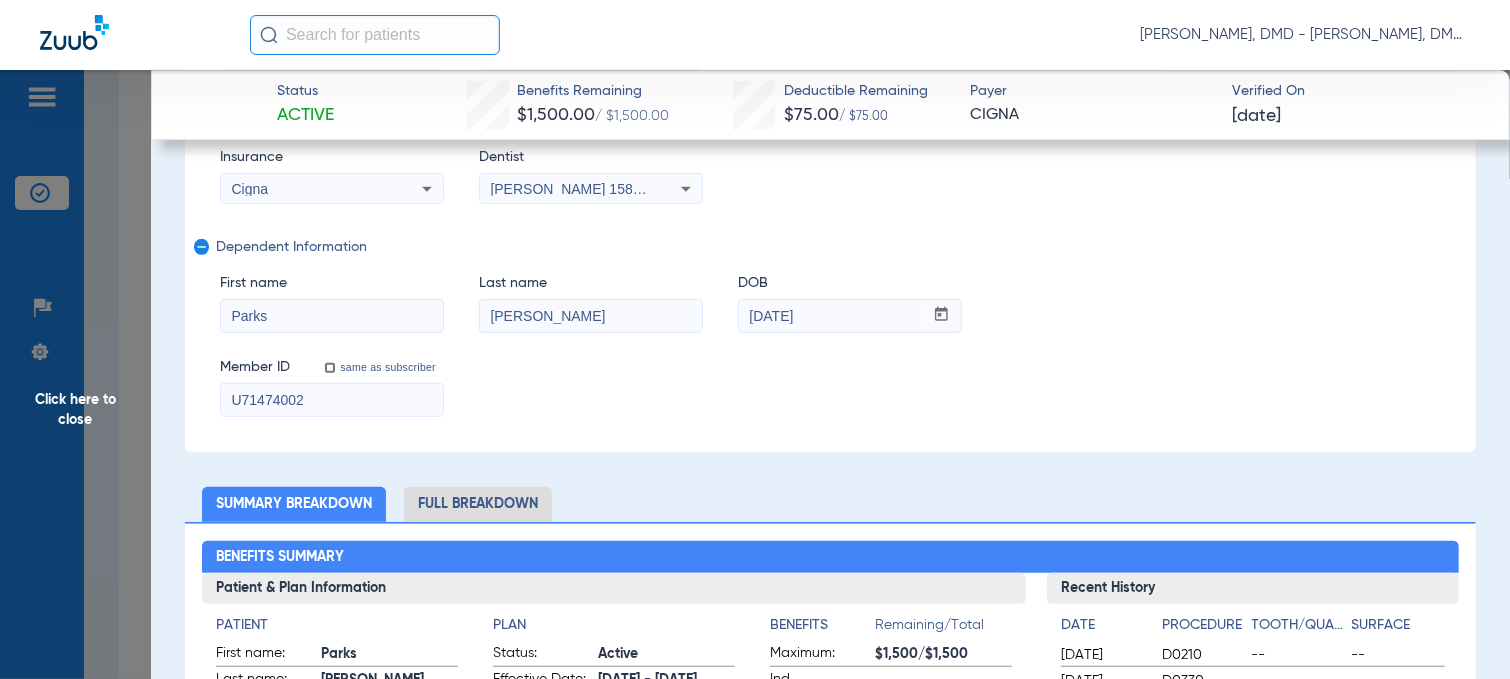 drag, startPoint x: 300, startPoint y: 316, endPoint x: 184, endPoint y: 316, distance: 116 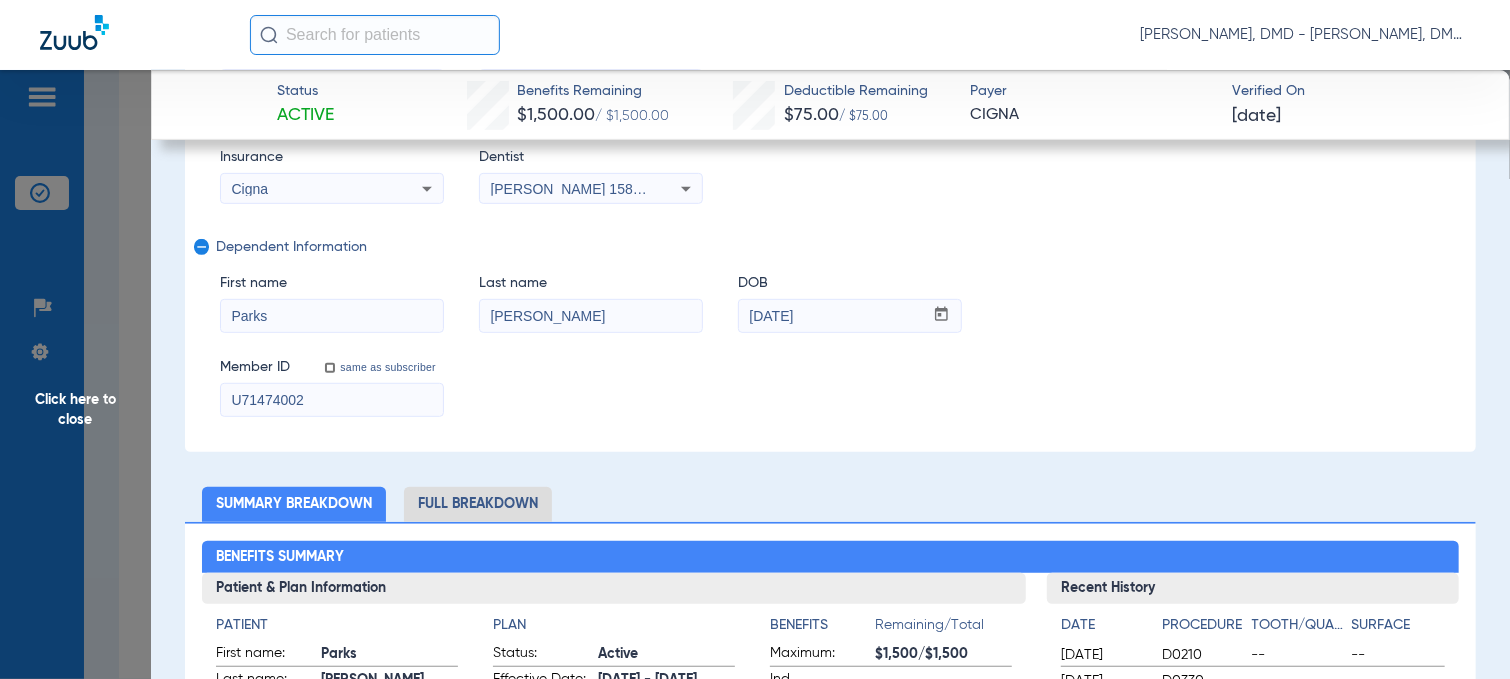 click on "Subscriber Information   First name  [PERSON_NAME]  Last name  [PERSON_NAME]  DOB  mm / dd / yyyy [DATE]  Member ID  U71474002  Group ID (optional)  3338798  Insurance Payer   Insurance
Cigna  Provider   Dentist
[PERSON_NAME]  1588827992  remove   Dependent Information   First name  Parks  Last name  [PERSON_NAME]  DOB  mm / dd / yyyy [DATE]  Member ID  same as subscriber U71474002" 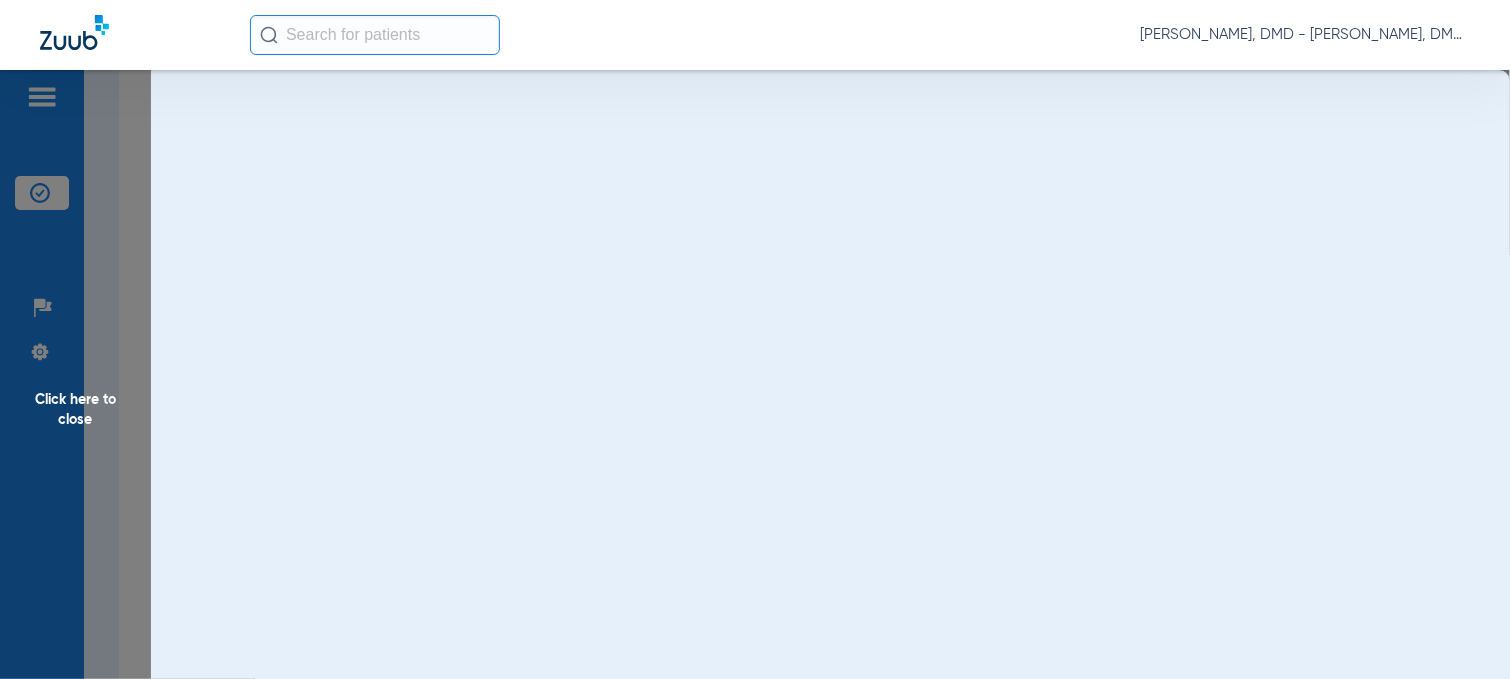 scroll, scrollTop: 0, scrollLeft: 0, axis: both 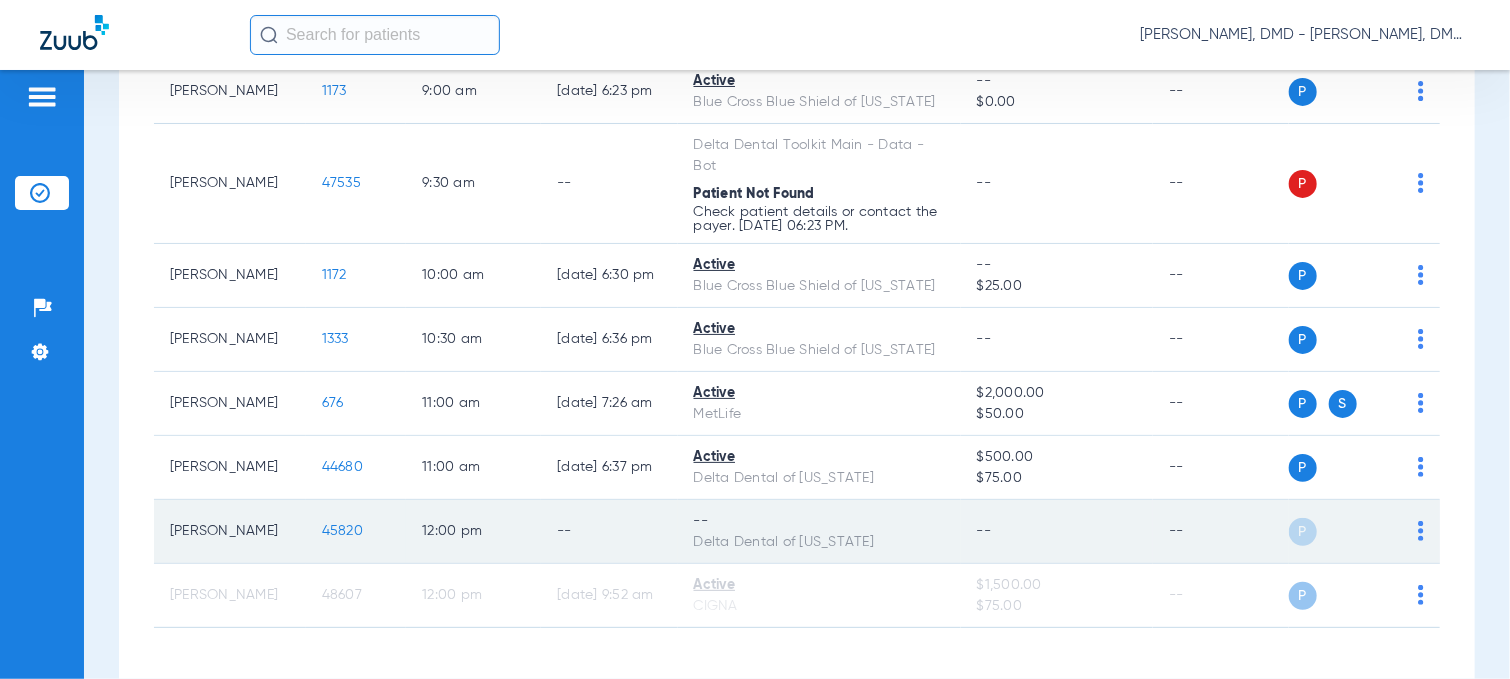 click 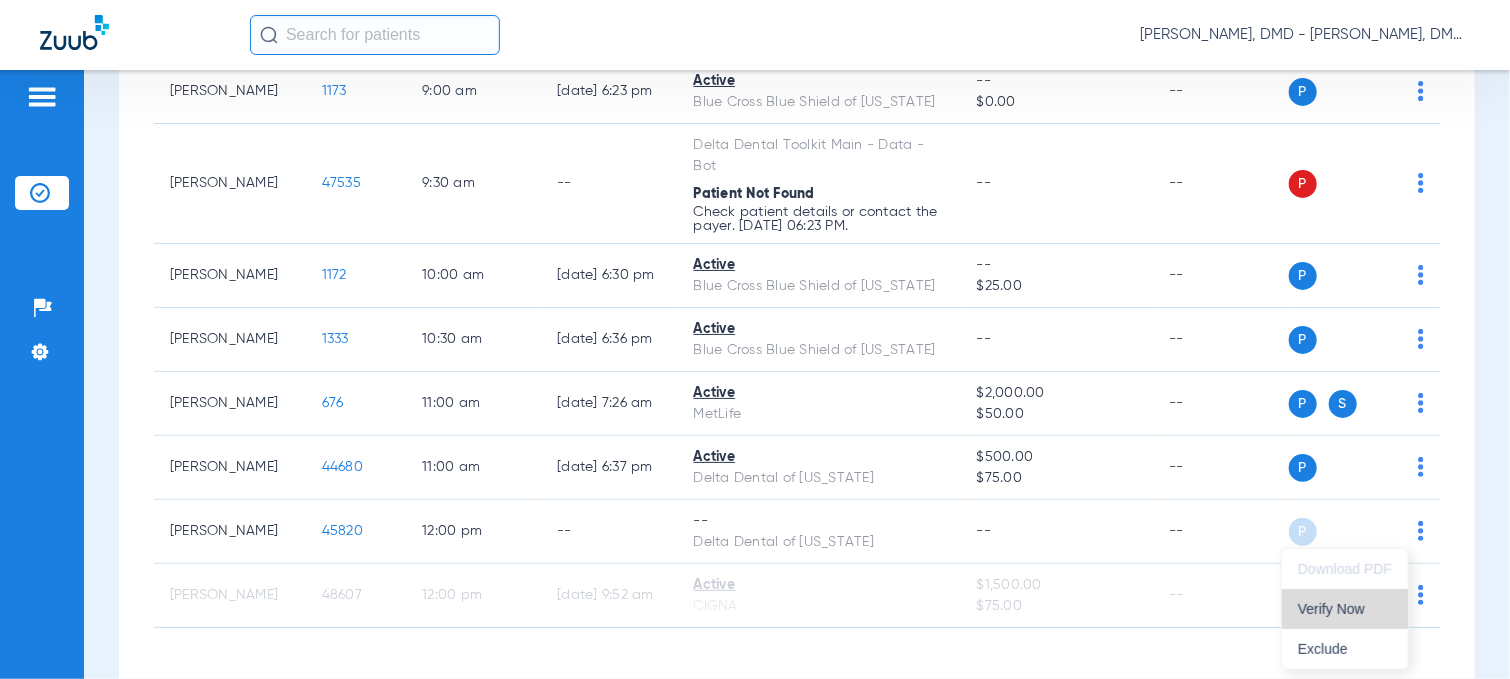 click on "Verify Now" at bounding box center [1345, 609] 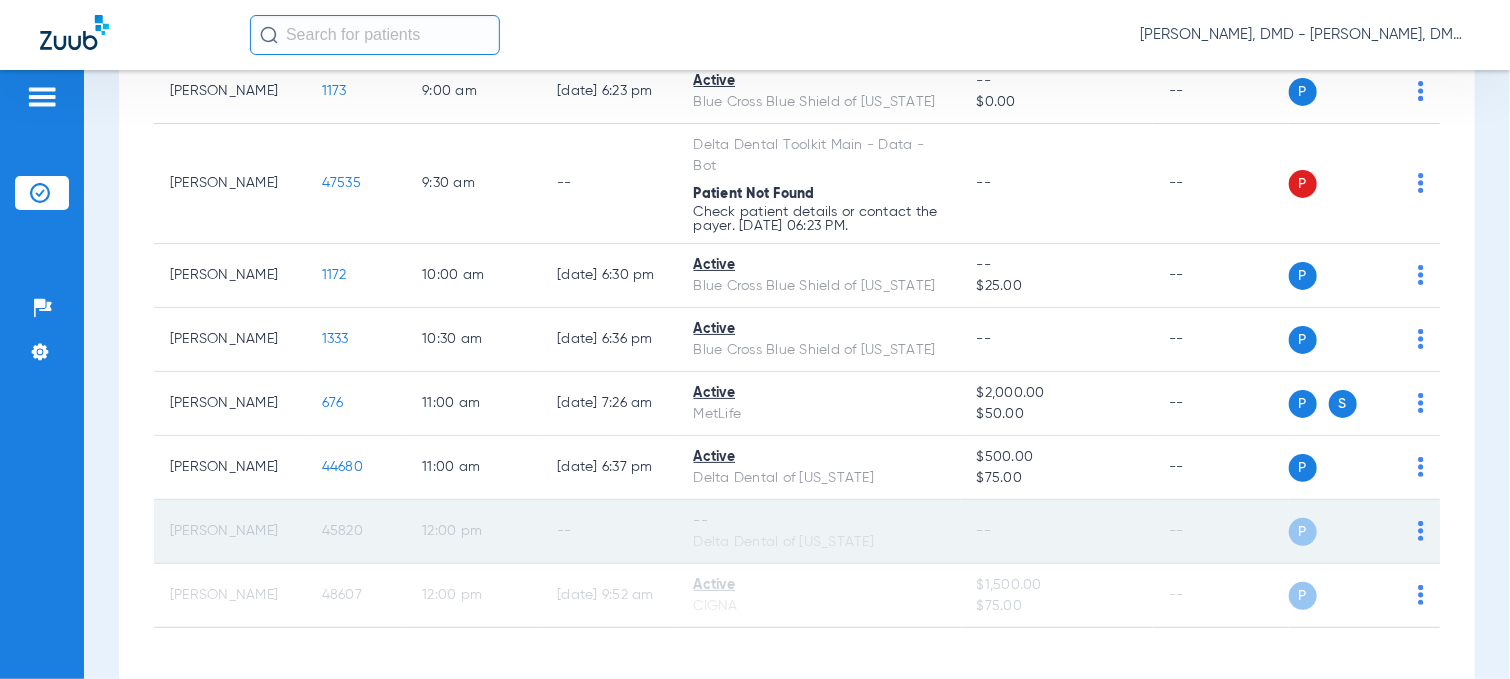 click on "45820" 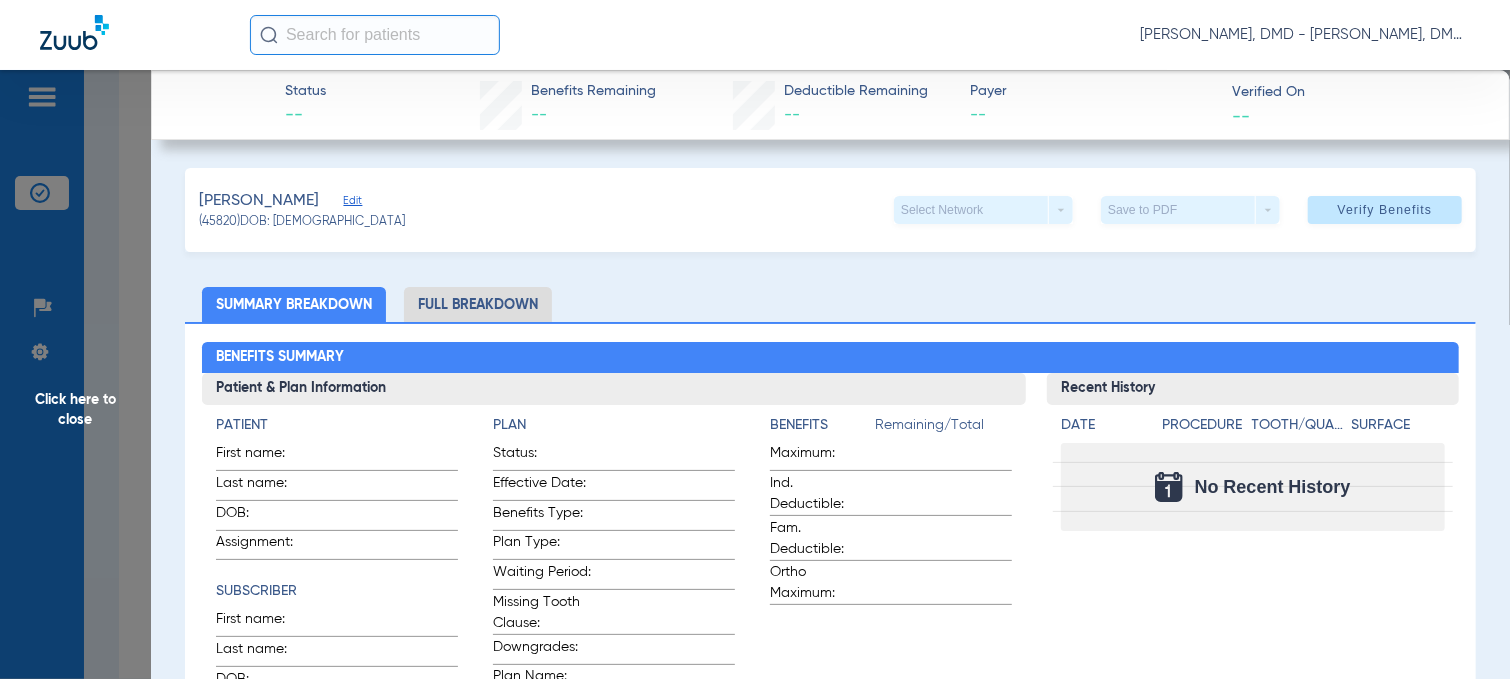 type on "[PERSON_NAME]" 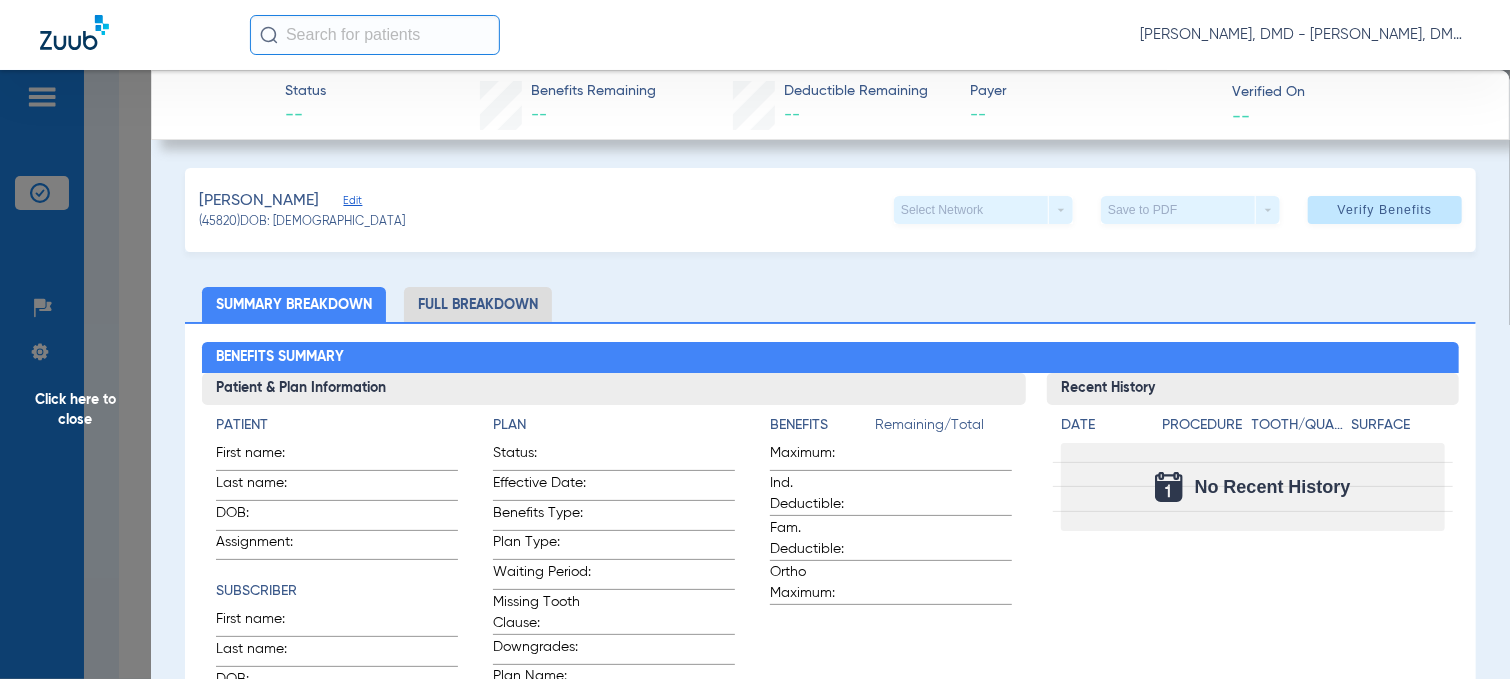type on "[DATE]" 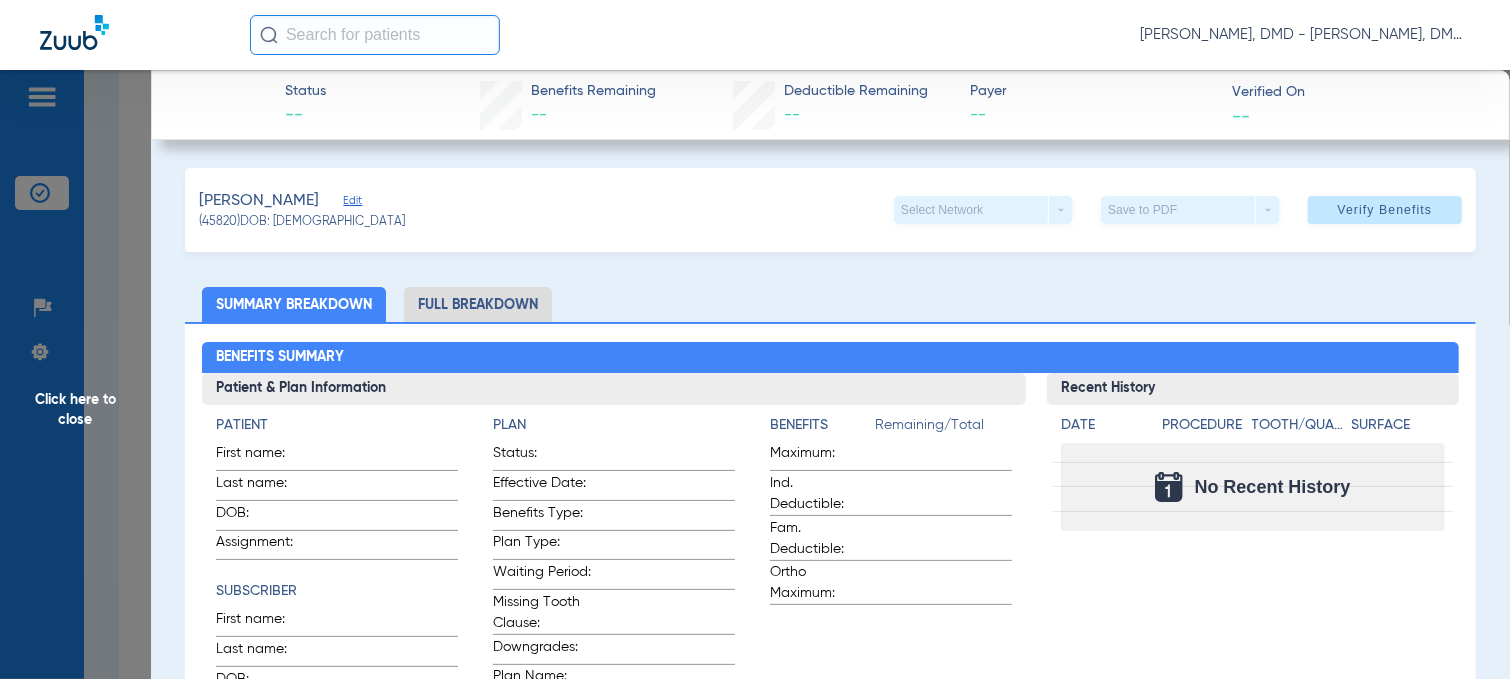 type on "901015633" 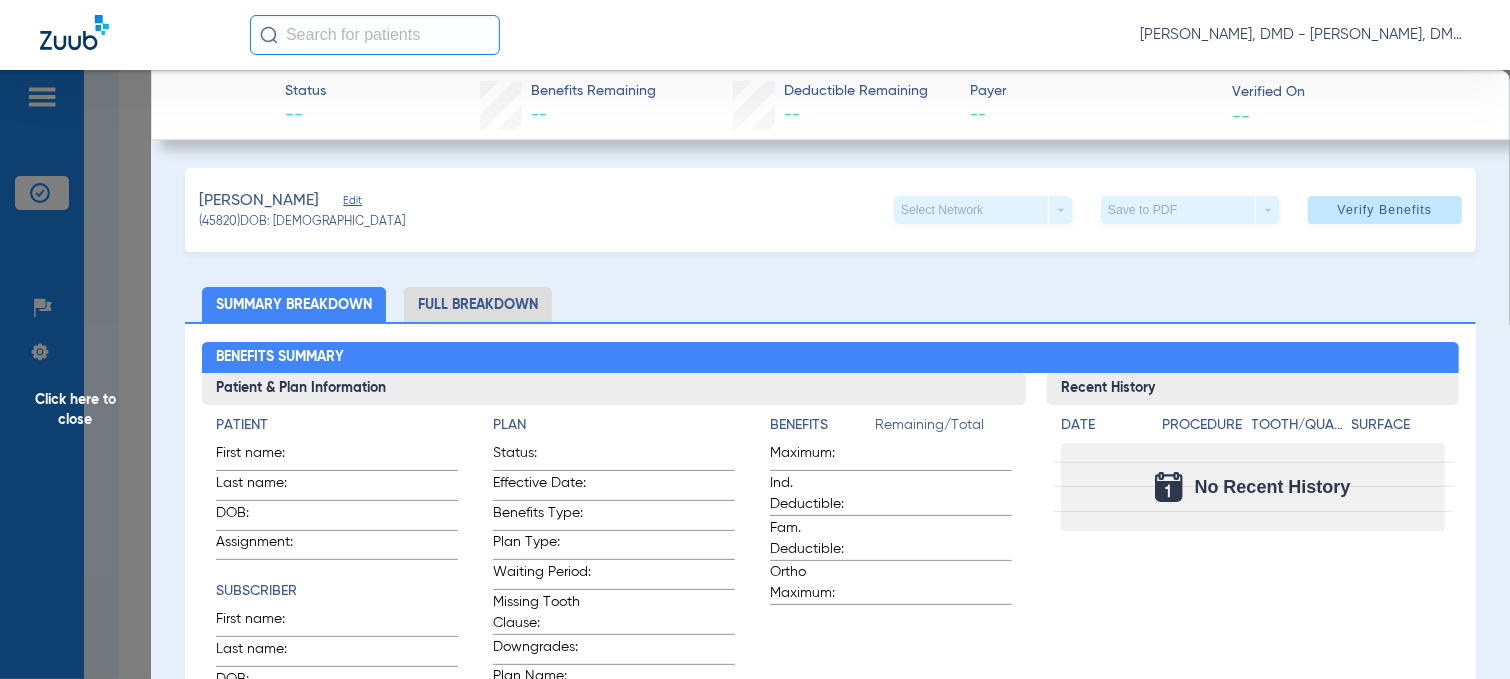 type on "1001" 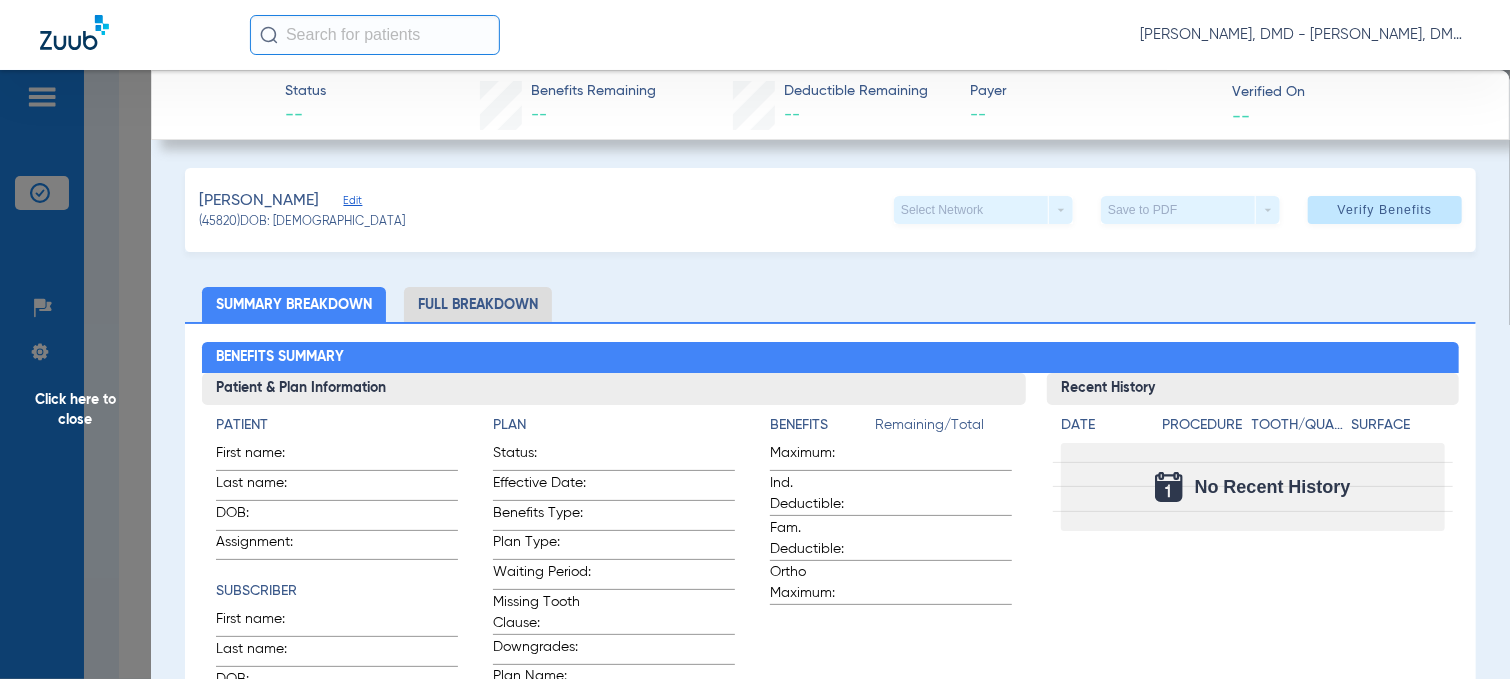 click on "Edit" 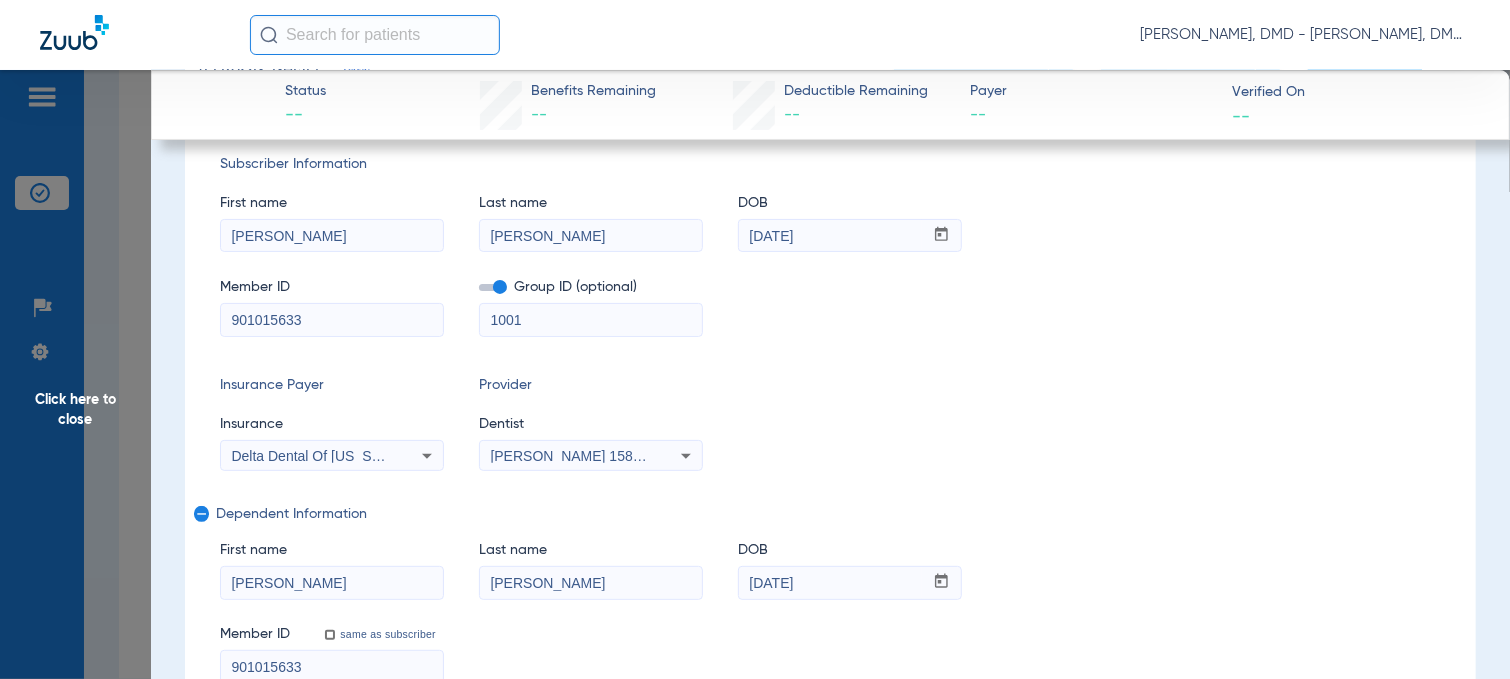 scroll, scrollTop: 100, scrollLeft: 0, axis: vertical 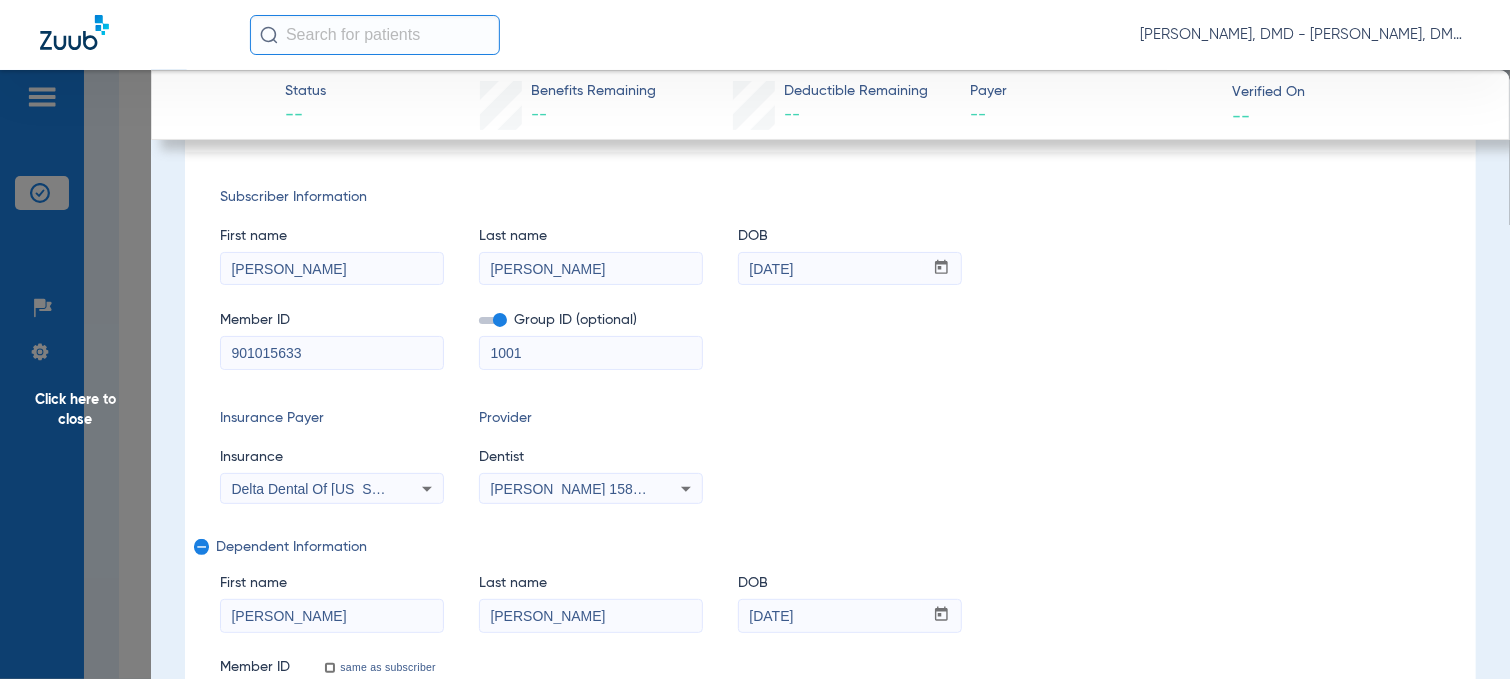 drag, startPoint x: 309, startPoint y: 273, endPoint x: -8, endPoint y: 277, distance: 317.02524 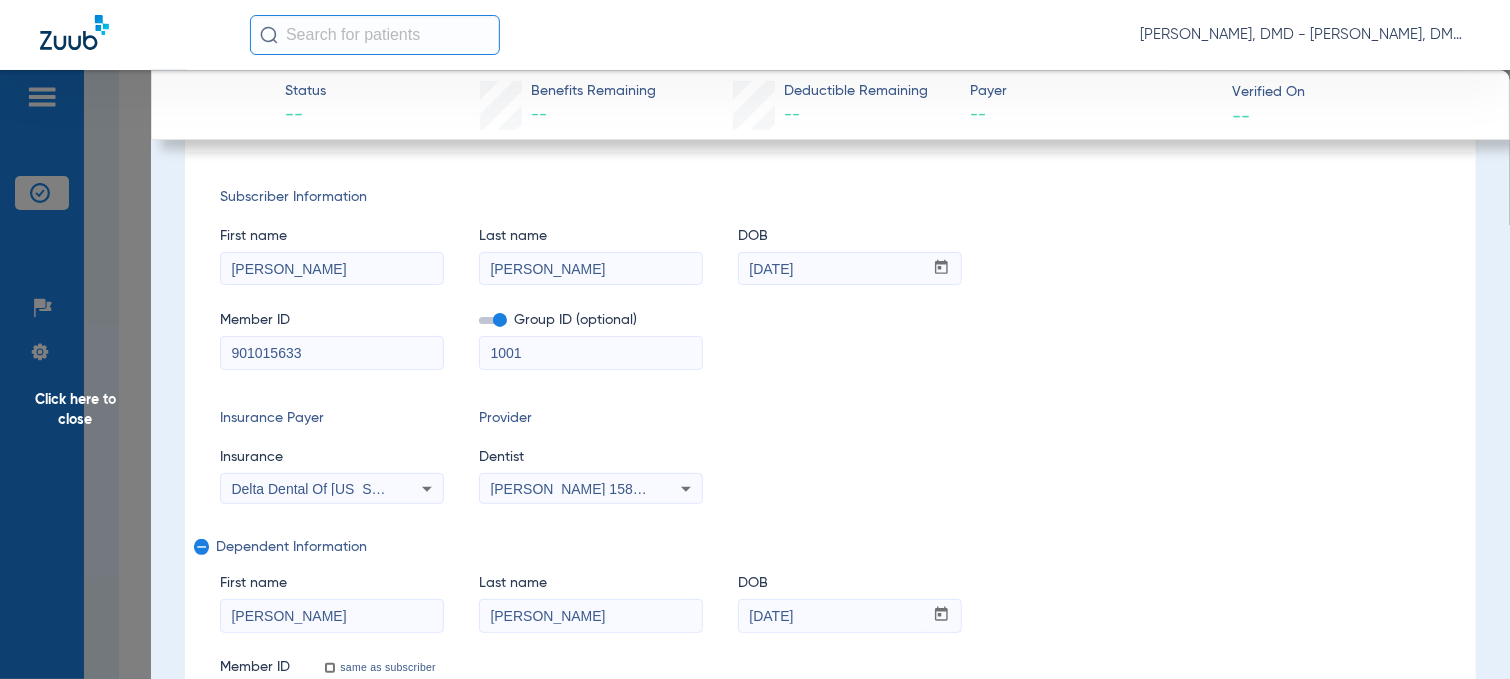 drag, startPoint x: 837, startPoint y: 615, endPoint x: 681, endPoint y: 611, distance: 156.05127 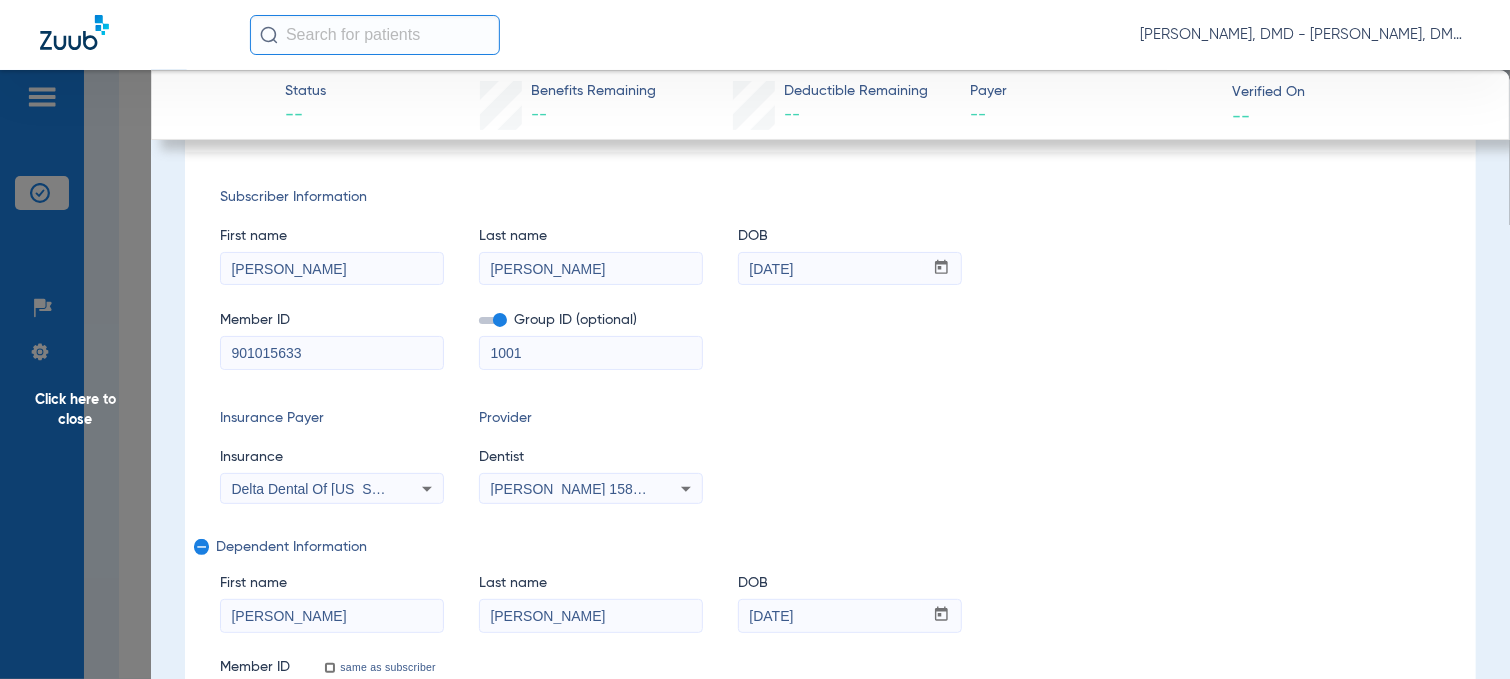 click on "First name  [PERSON_NAME]  Last name  [PERSON_NAME]  mm / dd / yyyy [DATE]" 